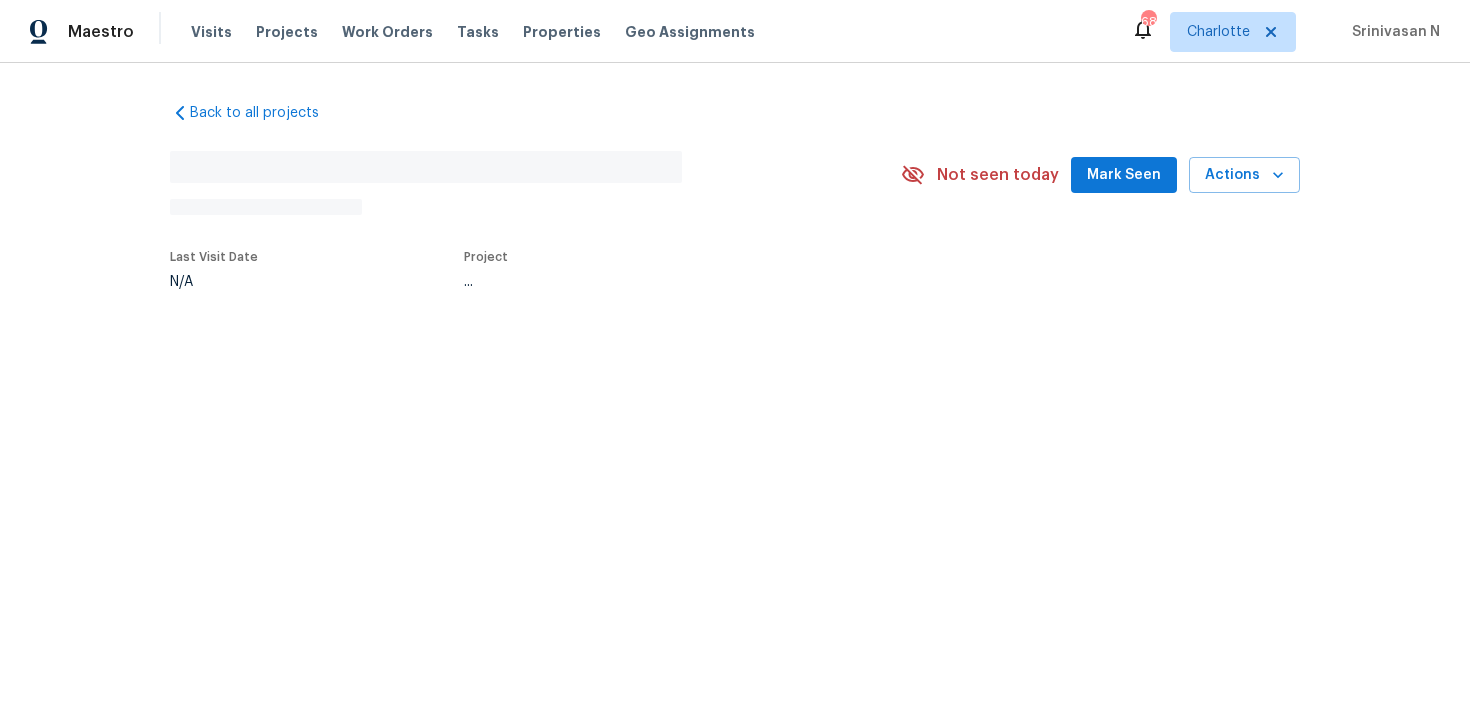 scroll, scrollTop: 0, scrollLeft: 0, axis: both 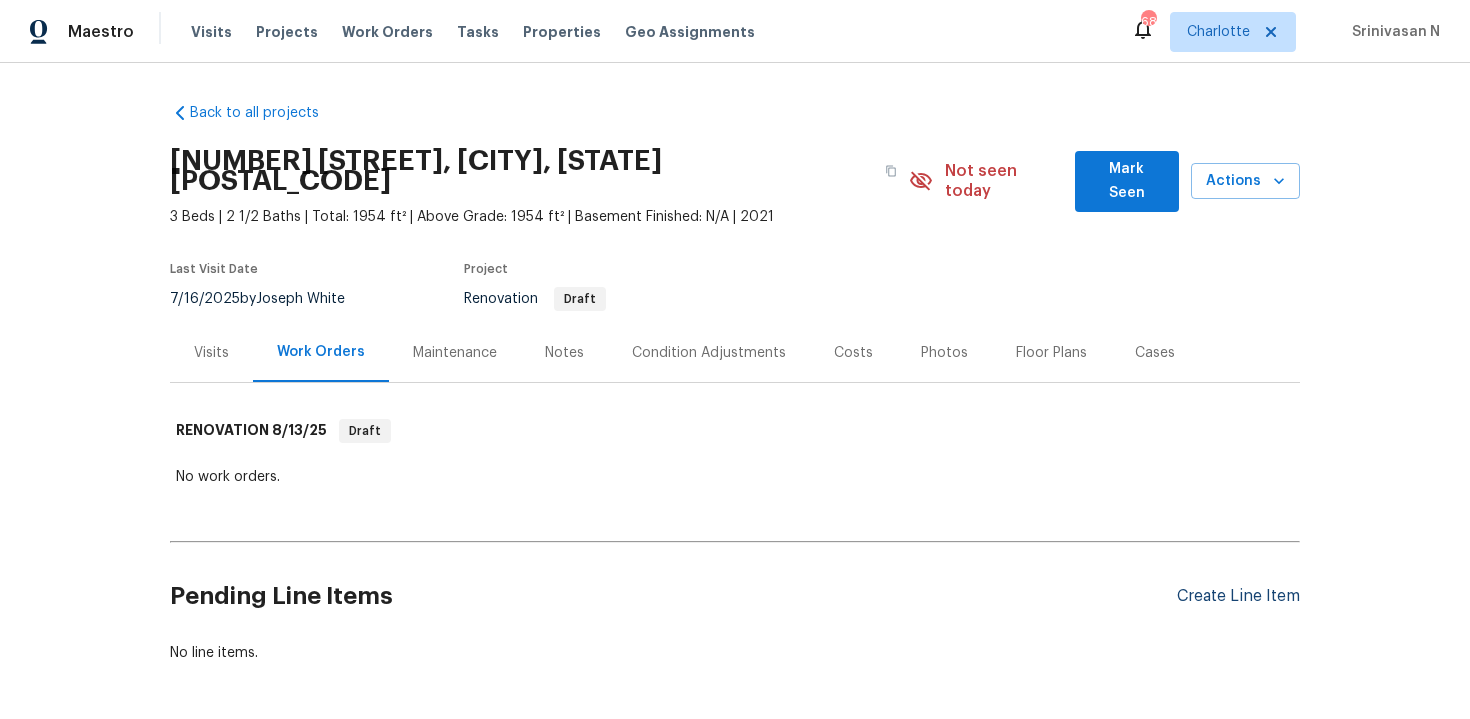 click on "Create Line Item" at bounding box center [1238, 596] 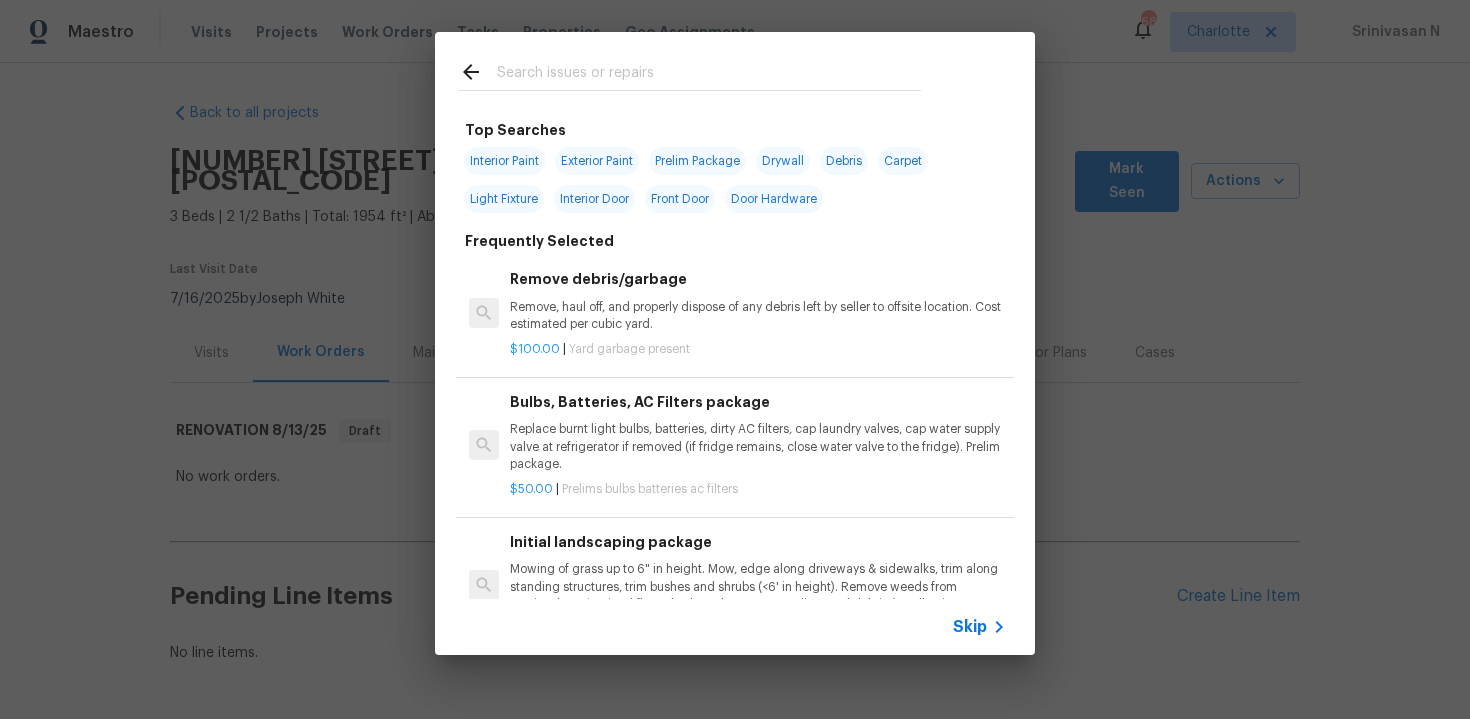 click on "Skip" at bounding box center (970, 627) 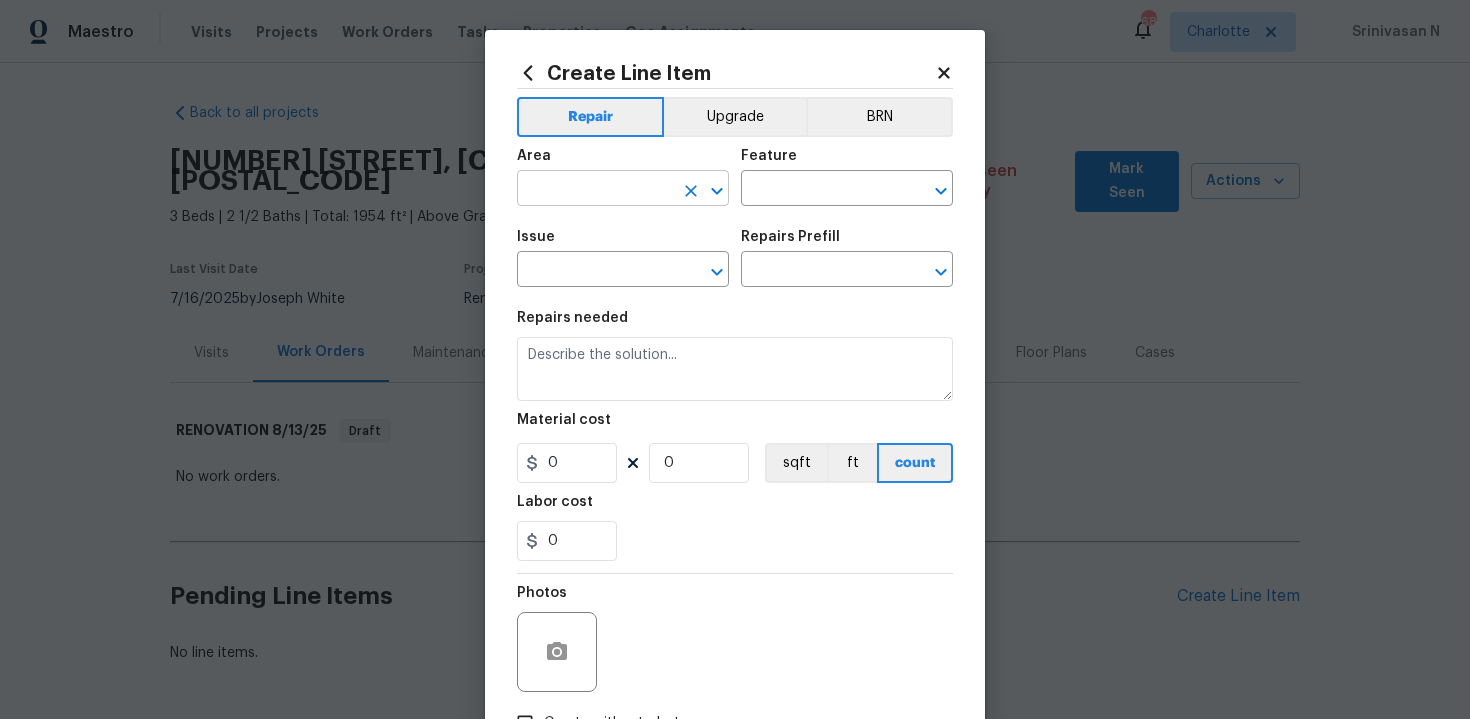 click at bounding box center (595, 190) 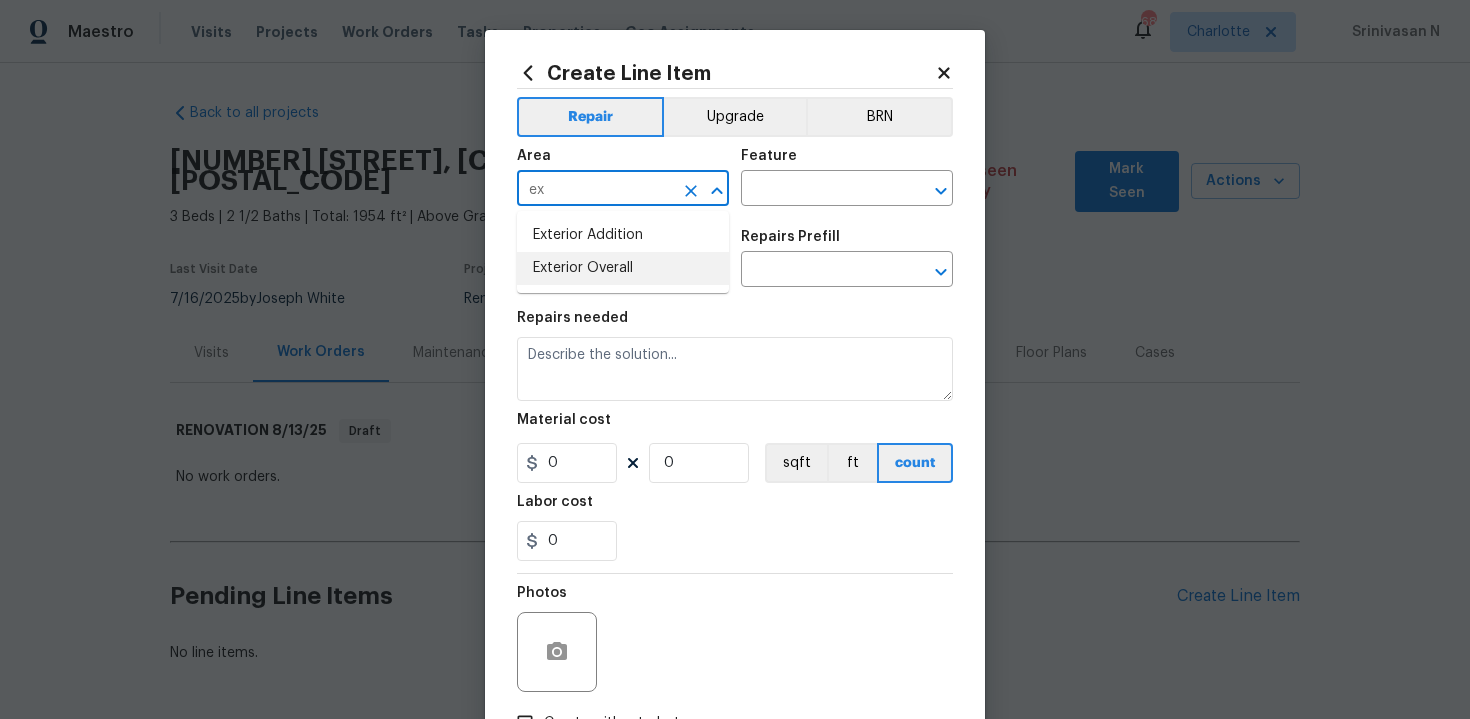 click on "Exterior Overall" at bounding box center [623, 268] 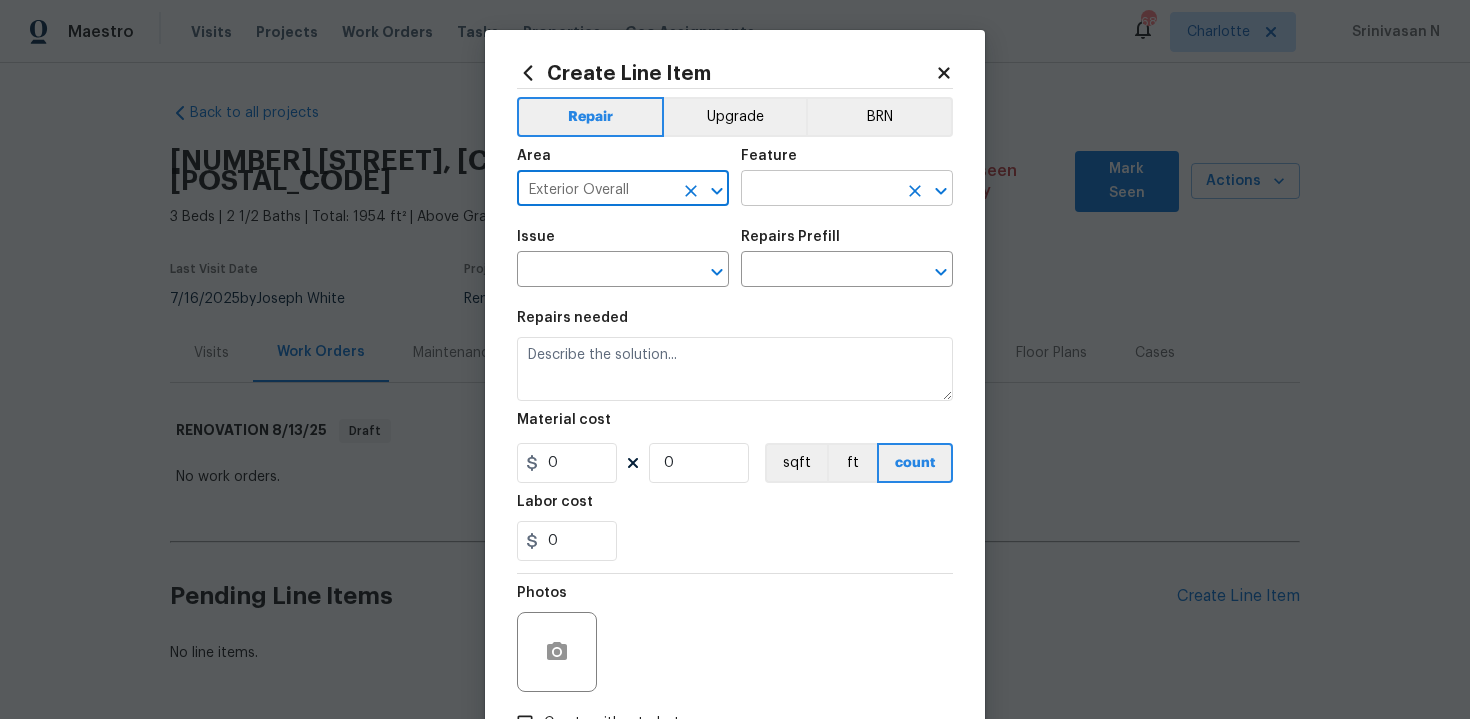type on "Exterior Overall" 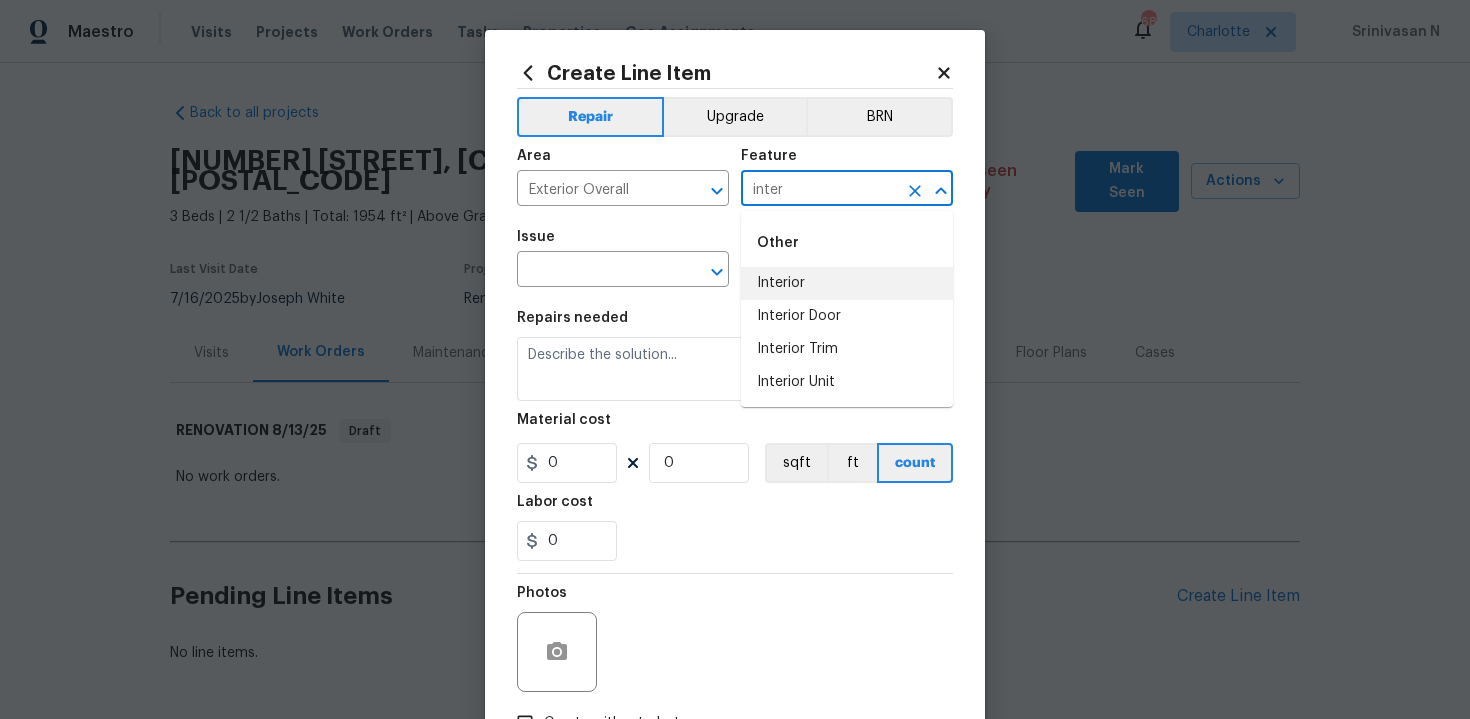 click on "Interior" at bounding box center (847, 283) 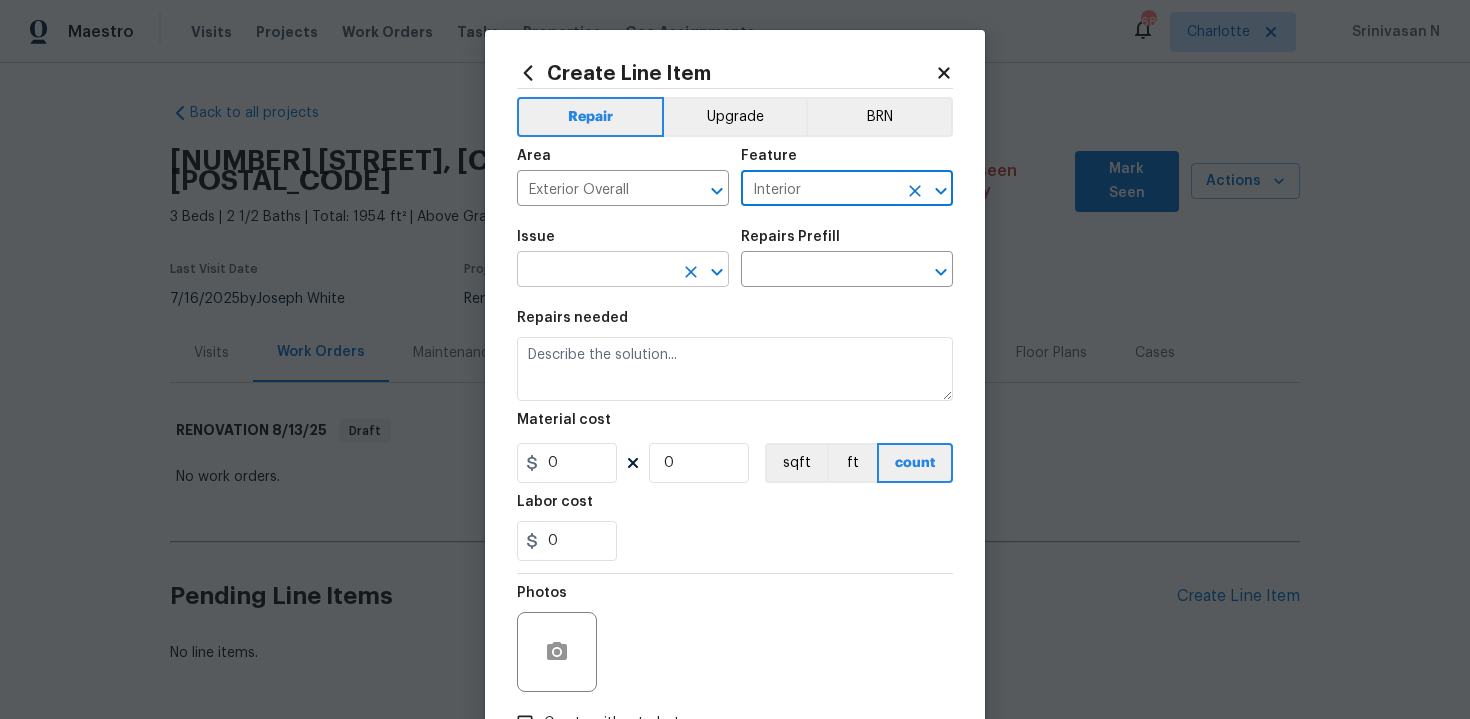 type on "Interior" 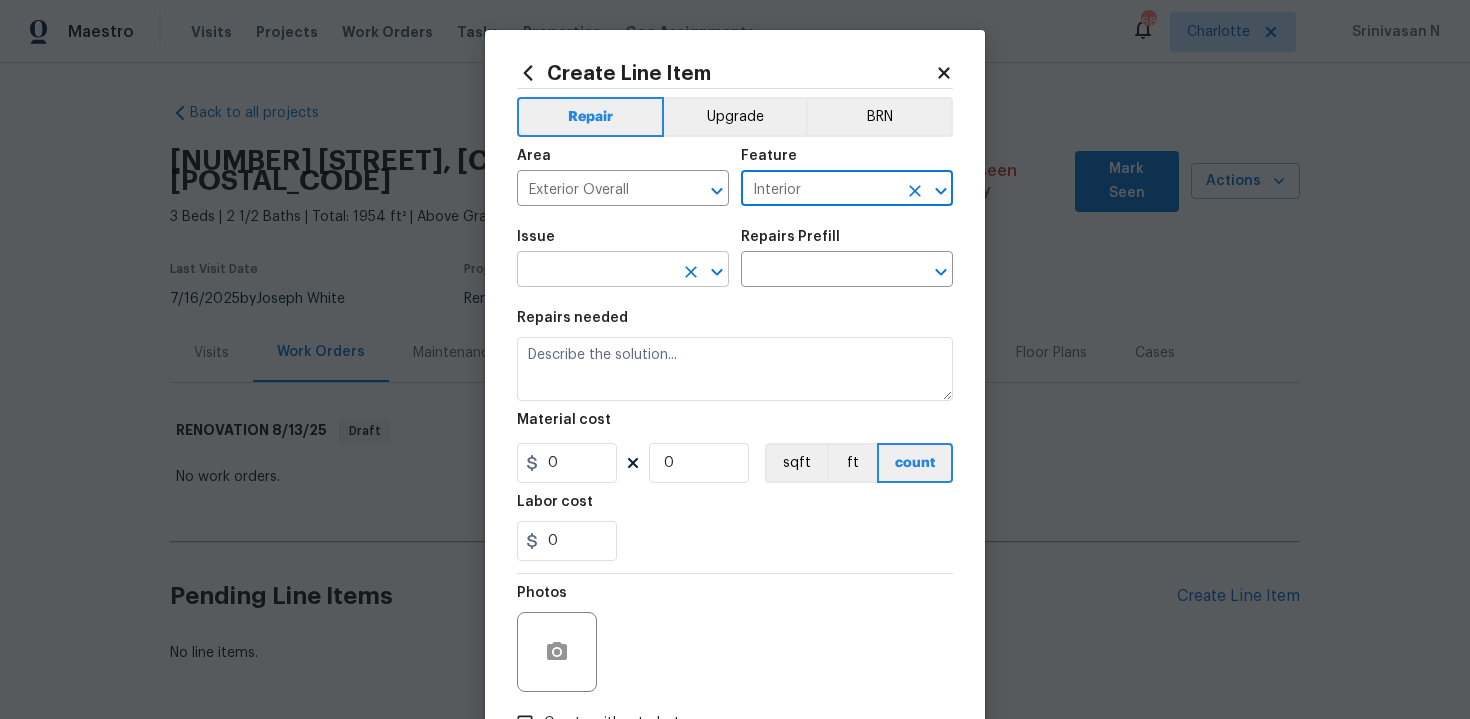 click at bounding box center [595, 271] 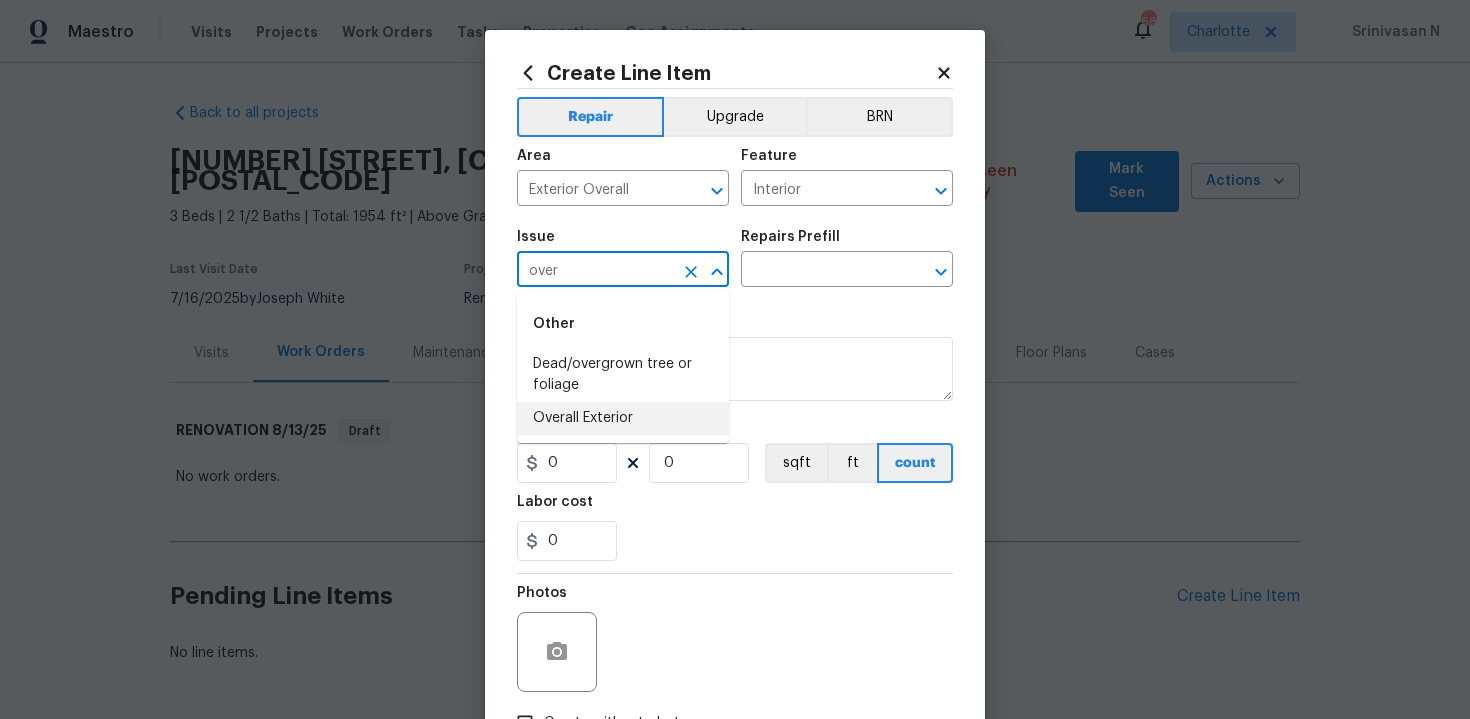 click on "Overall Exterior" at bounding box center (623, 418) 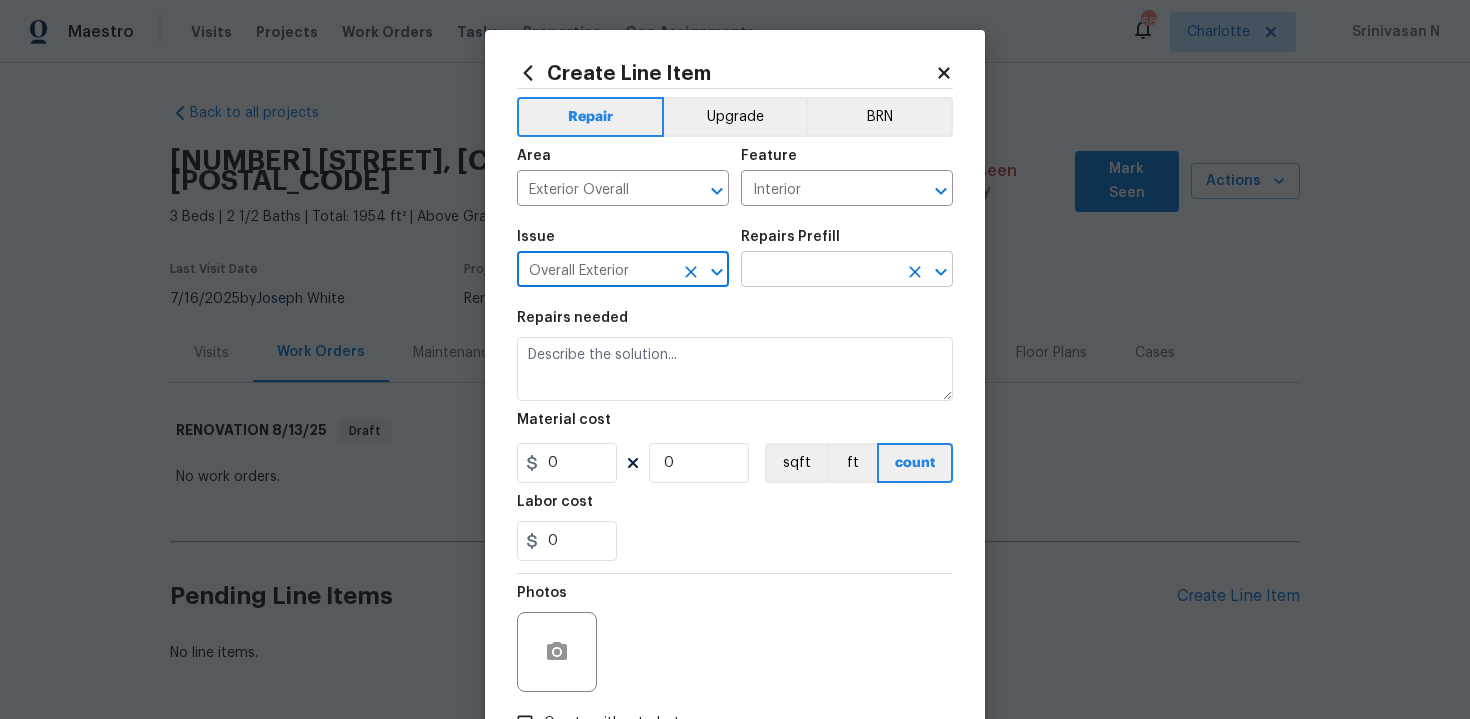 type on "Overall Exterior" 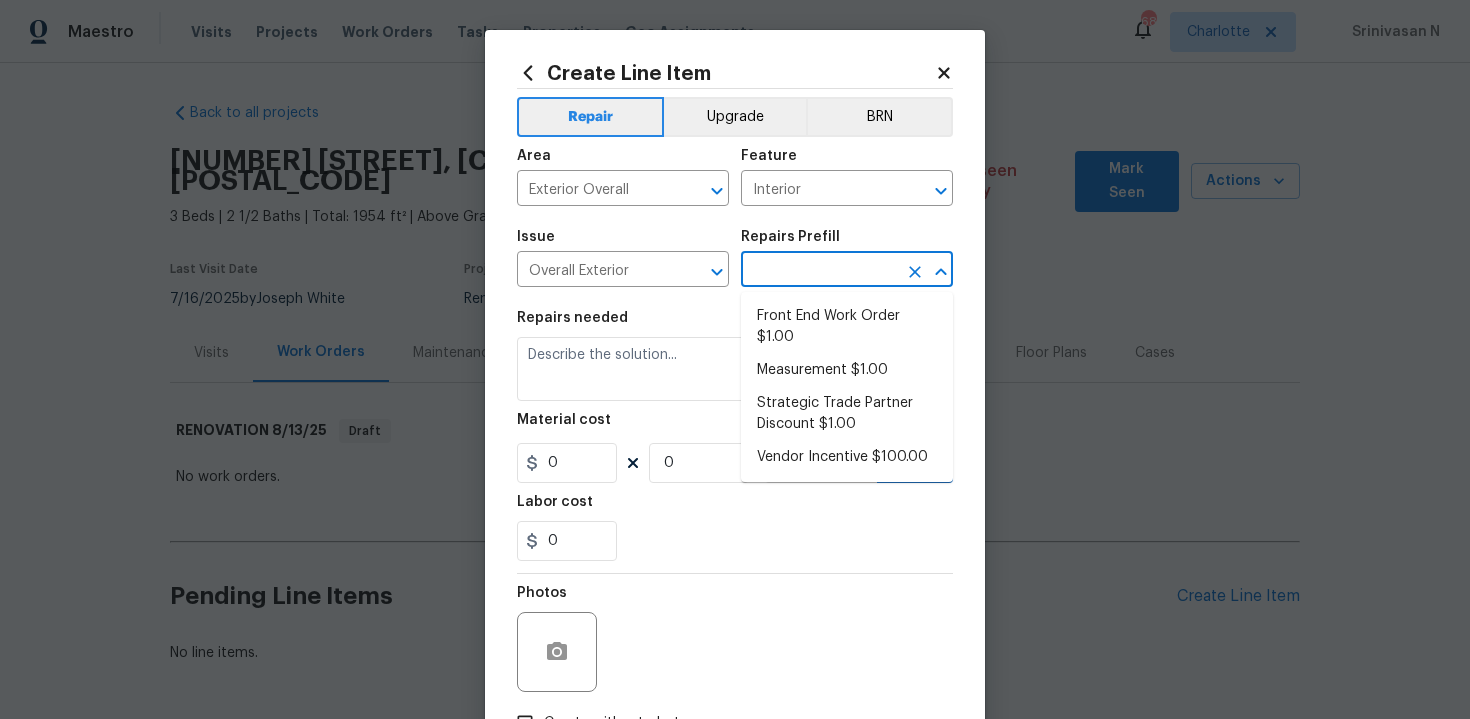 click on "Front End Work Order $1.00 Measurement $1.00 Strategic Trade Partner Discount $1.00 Vendor Incentive $100.00" at bounding box center (847, 387) 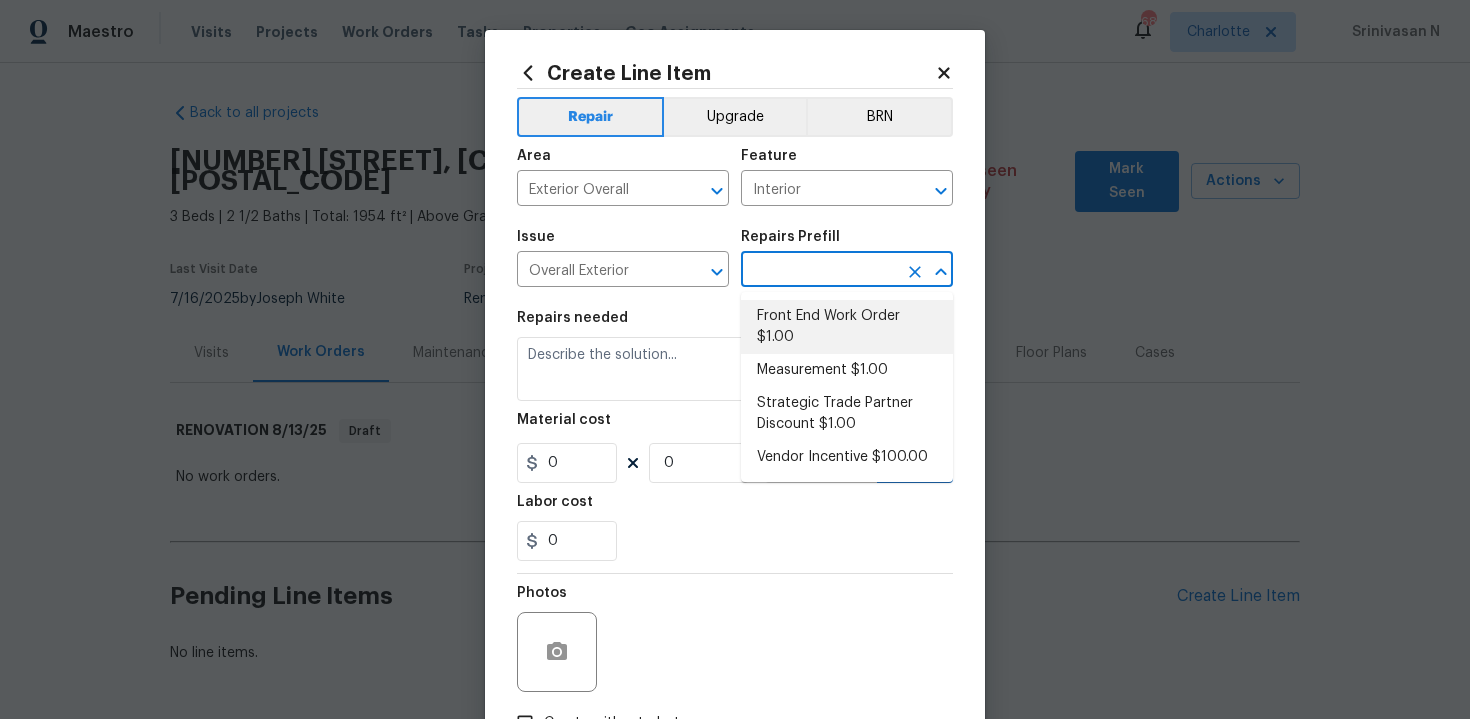 click on "Front End Work Order $1.00" at bounding box center [847, 327] 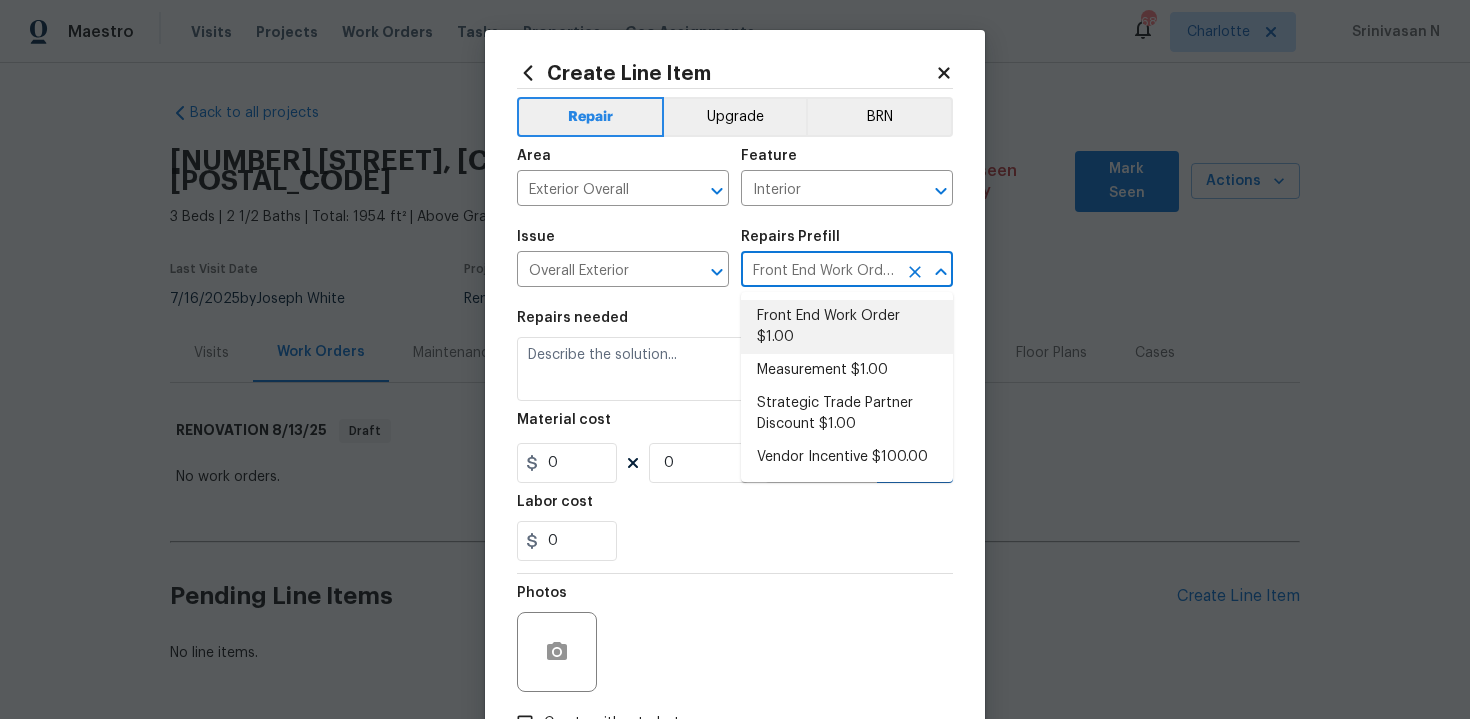 type on "Placeholder line item for the creation of front end work orders." 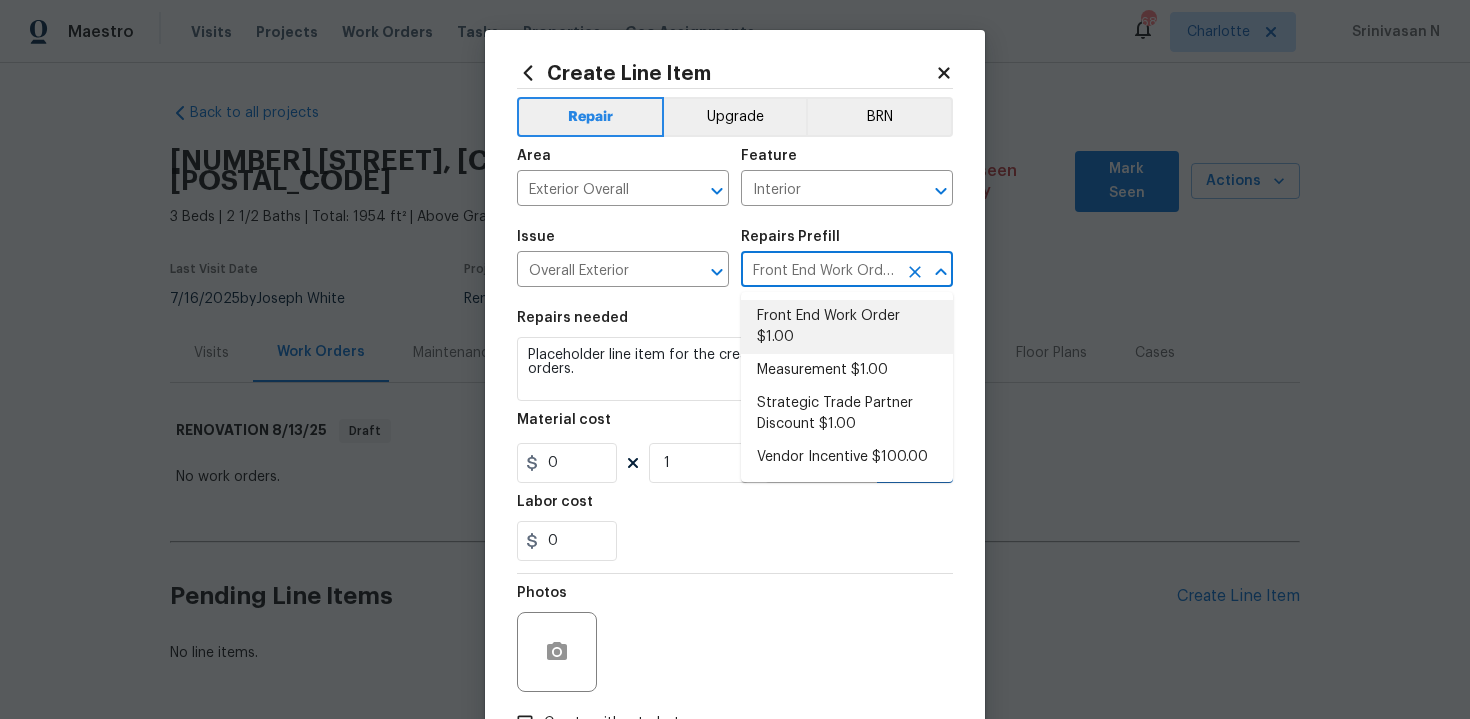 type on "1" 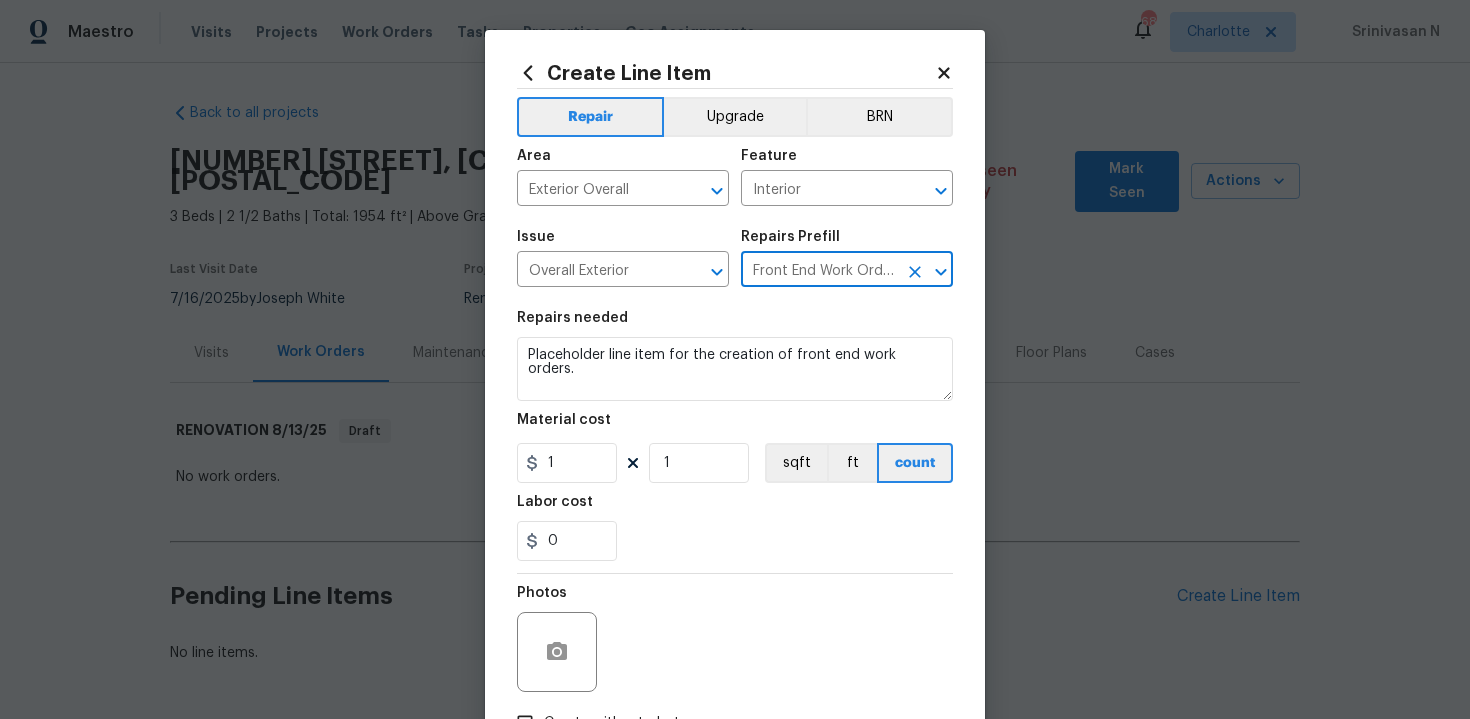 scroll, scrollTop: 143, scrollLeft: 0, axis: vertical 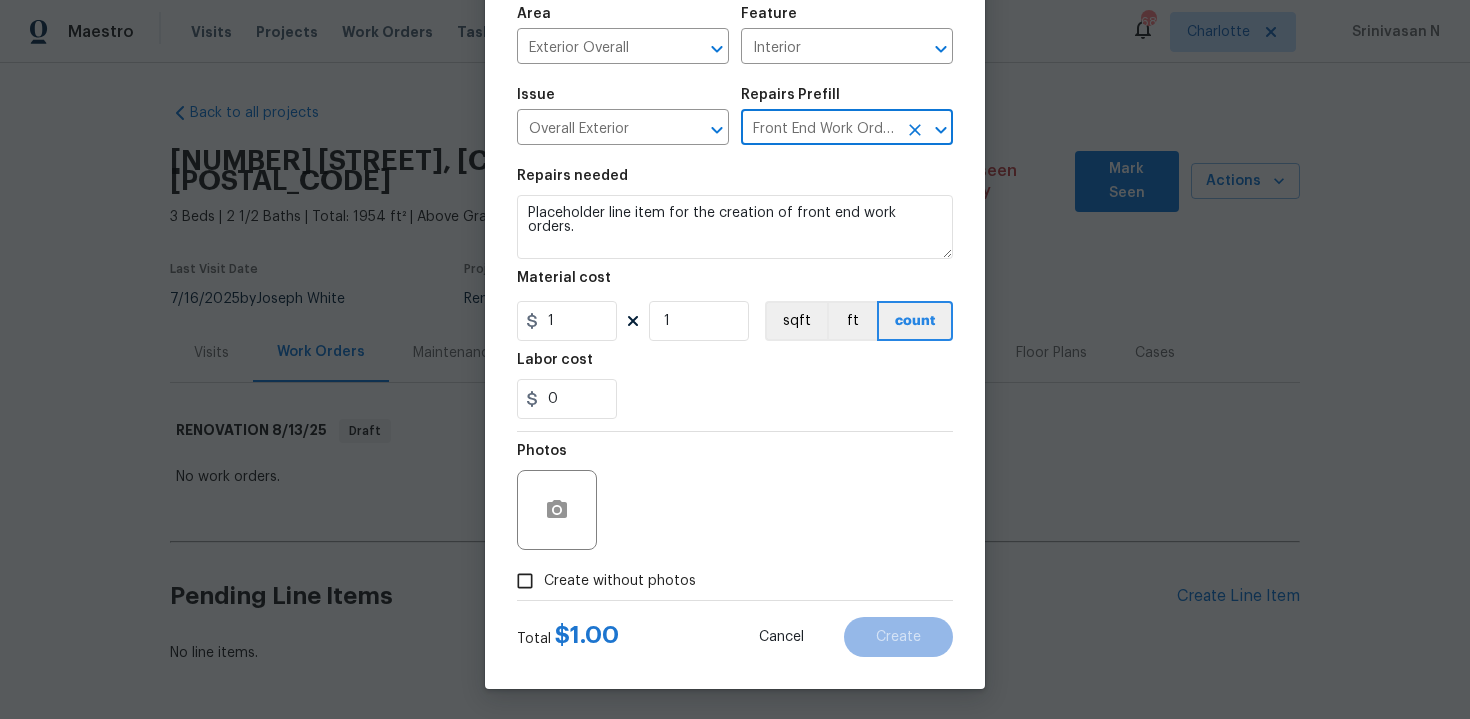 click on "Create without photos" at bounding box center [601, 581] 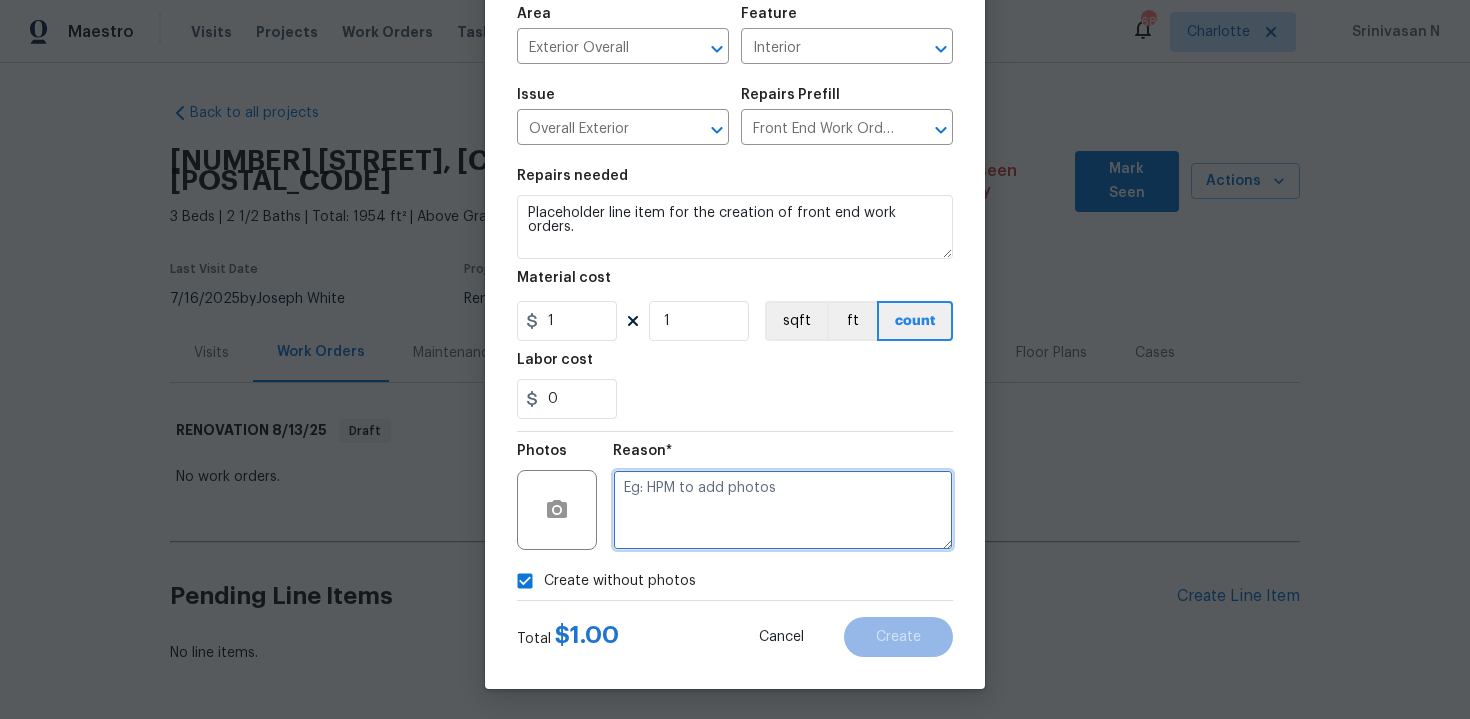 click at bounding box center (783, 510) 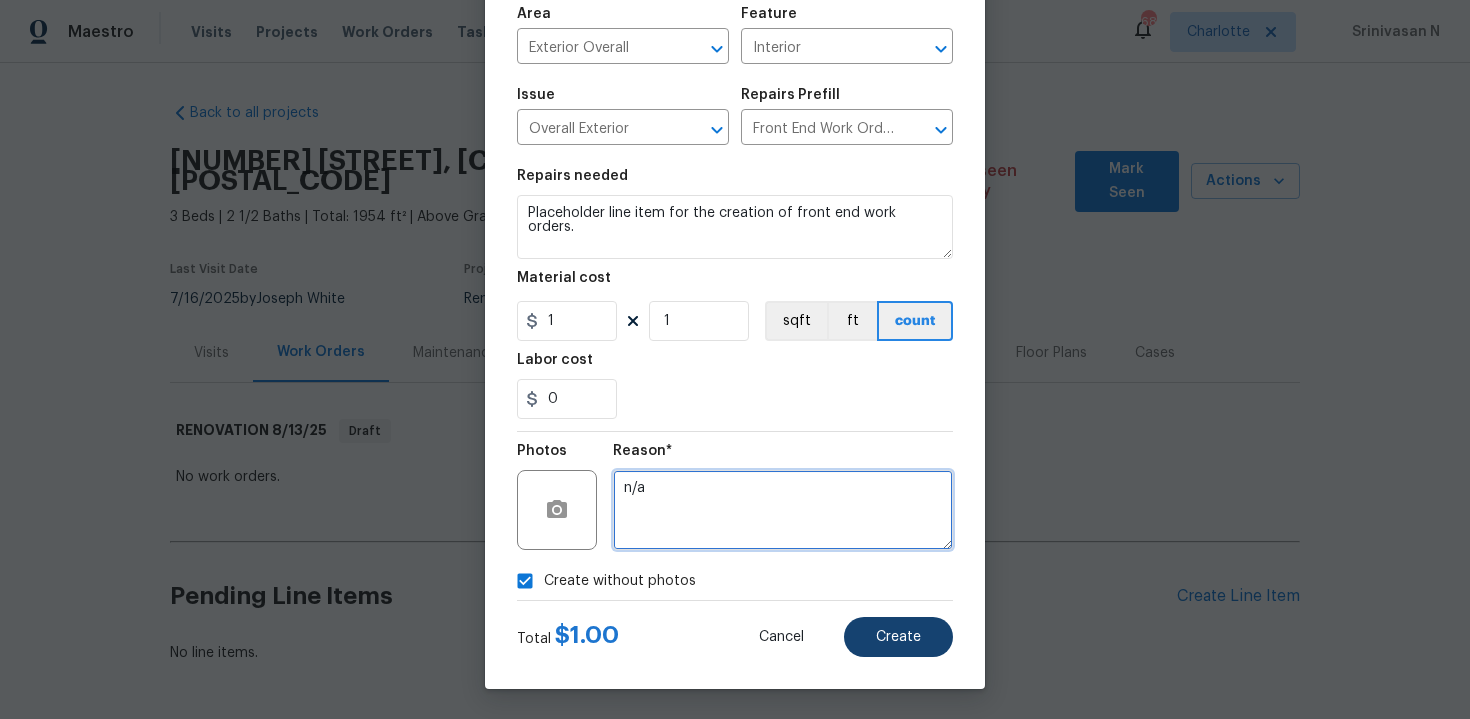 type on "n/a" 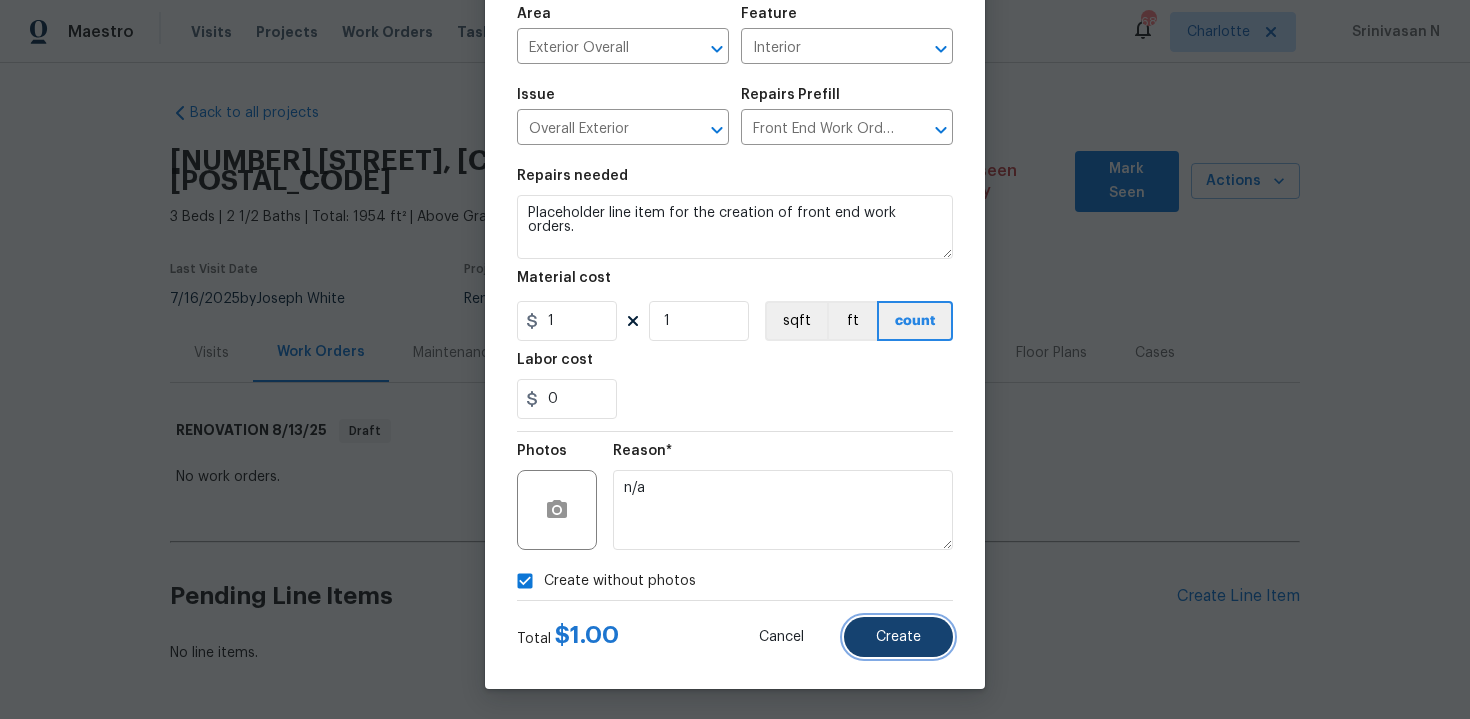 click on "Create" at bounding box center [898, 637] 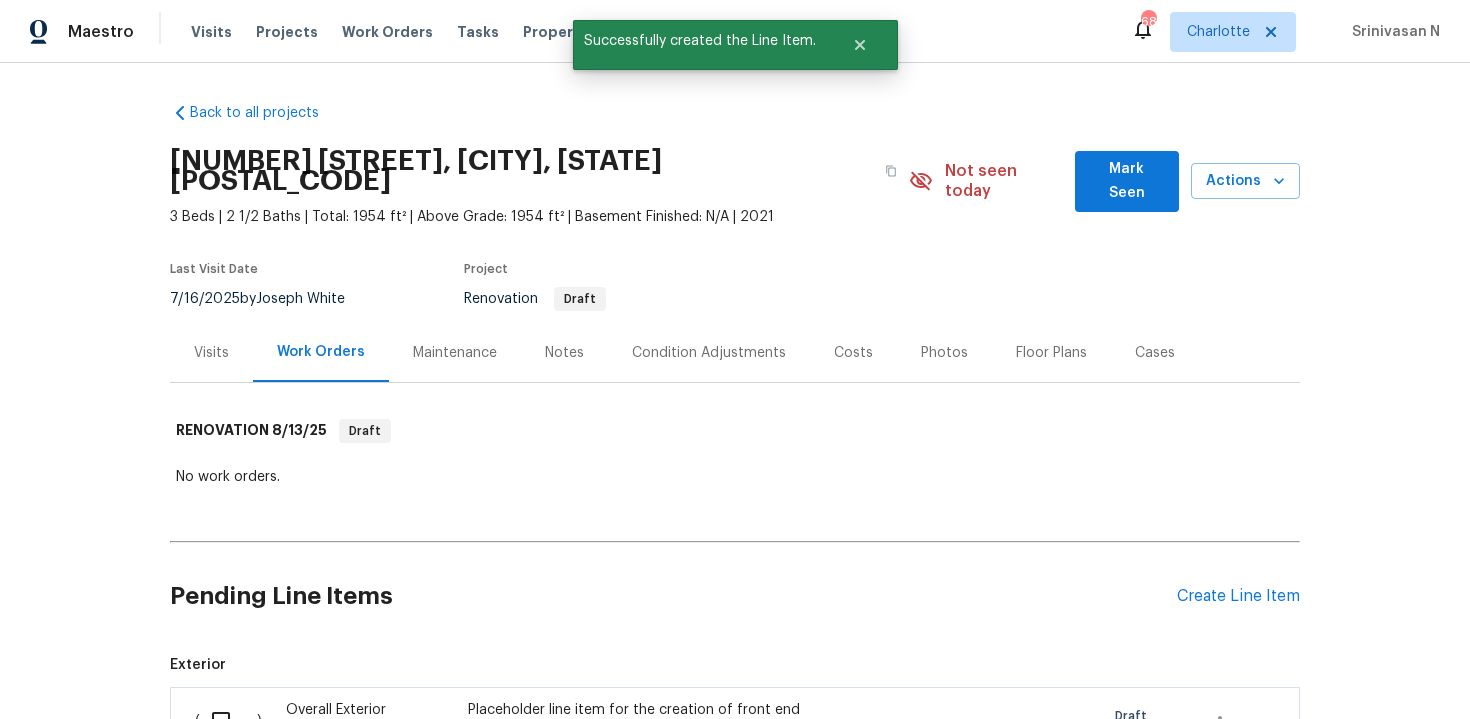scroll, scrollTop: 288, scrollLeft: 0, axis: vertical 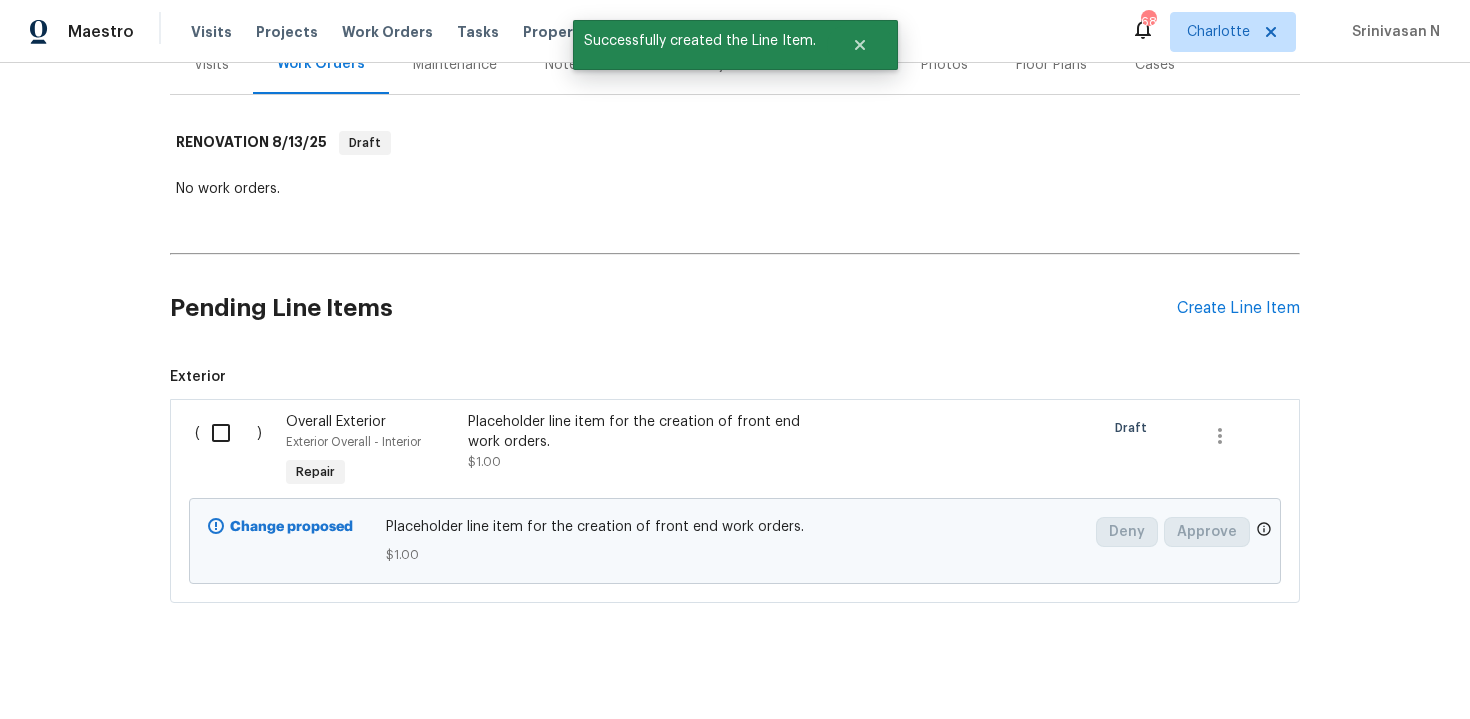 click at bounding box center [228, 433] 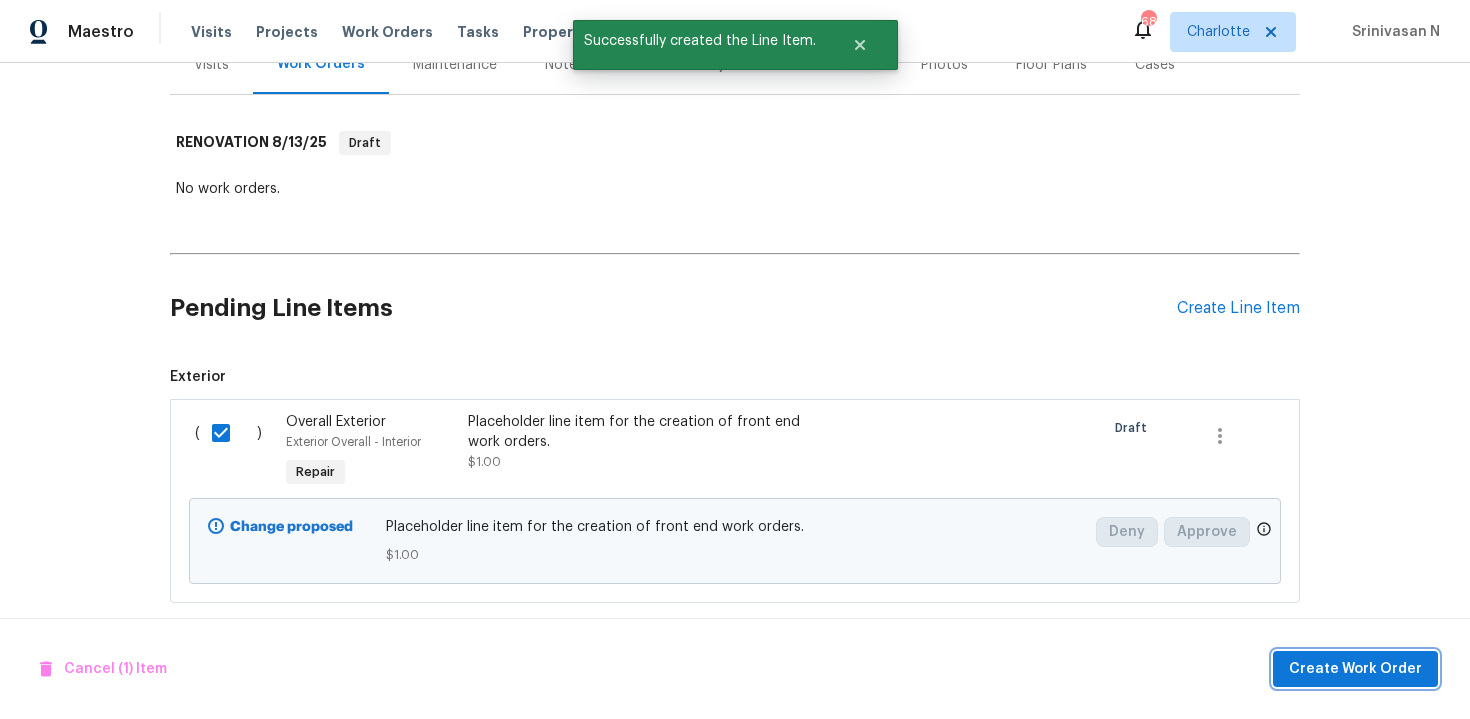 click on "Create Work Order" at bounding box center [1355, 669] 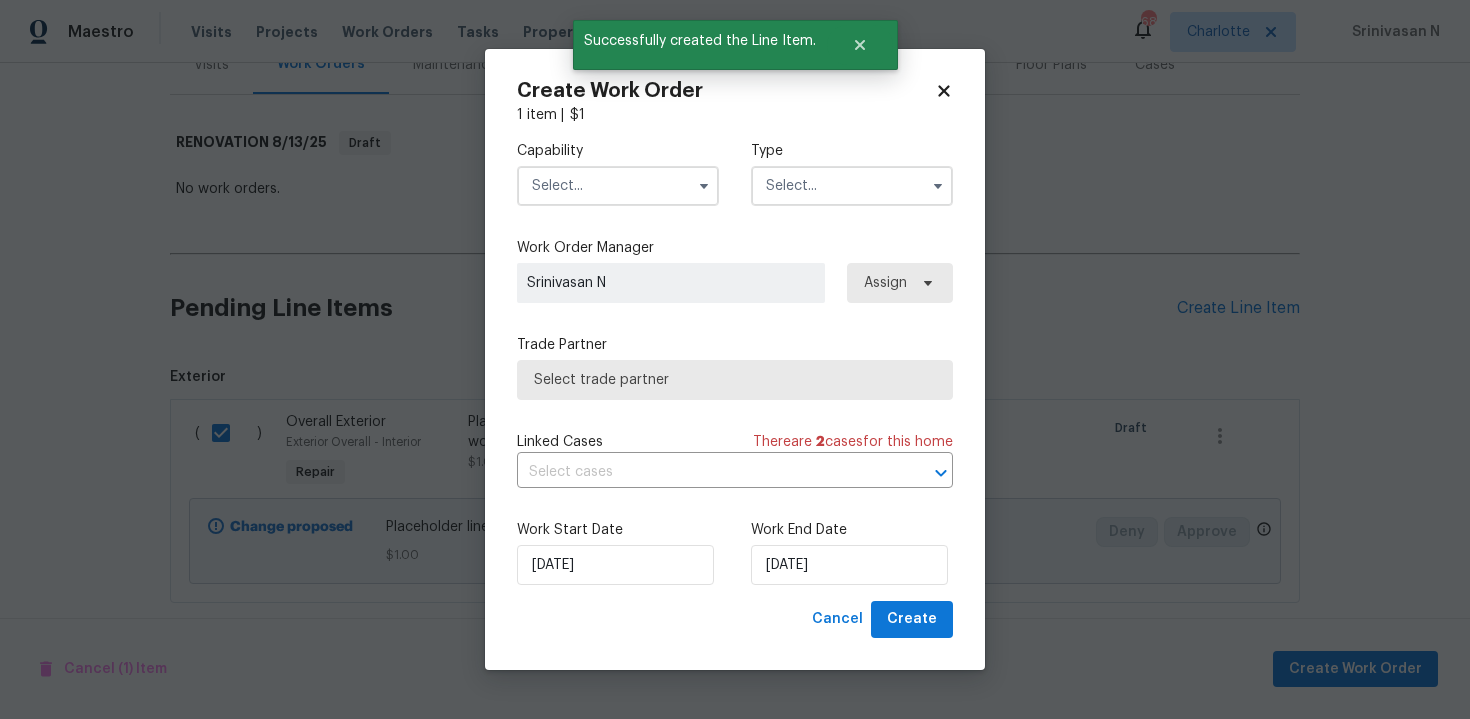 click at bounding box center [618, 186] 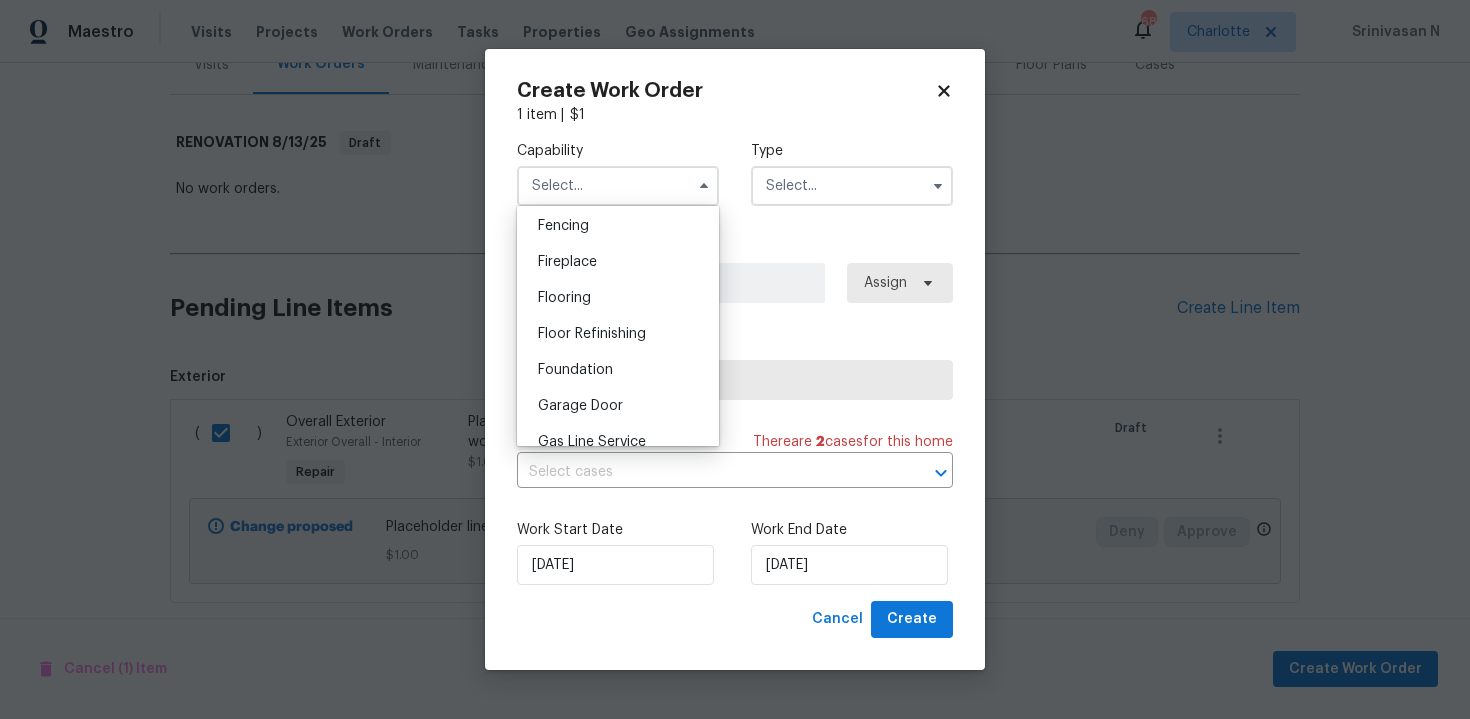 scroll, scrollTop: 799, scrollLeft: 0, axis: vertical 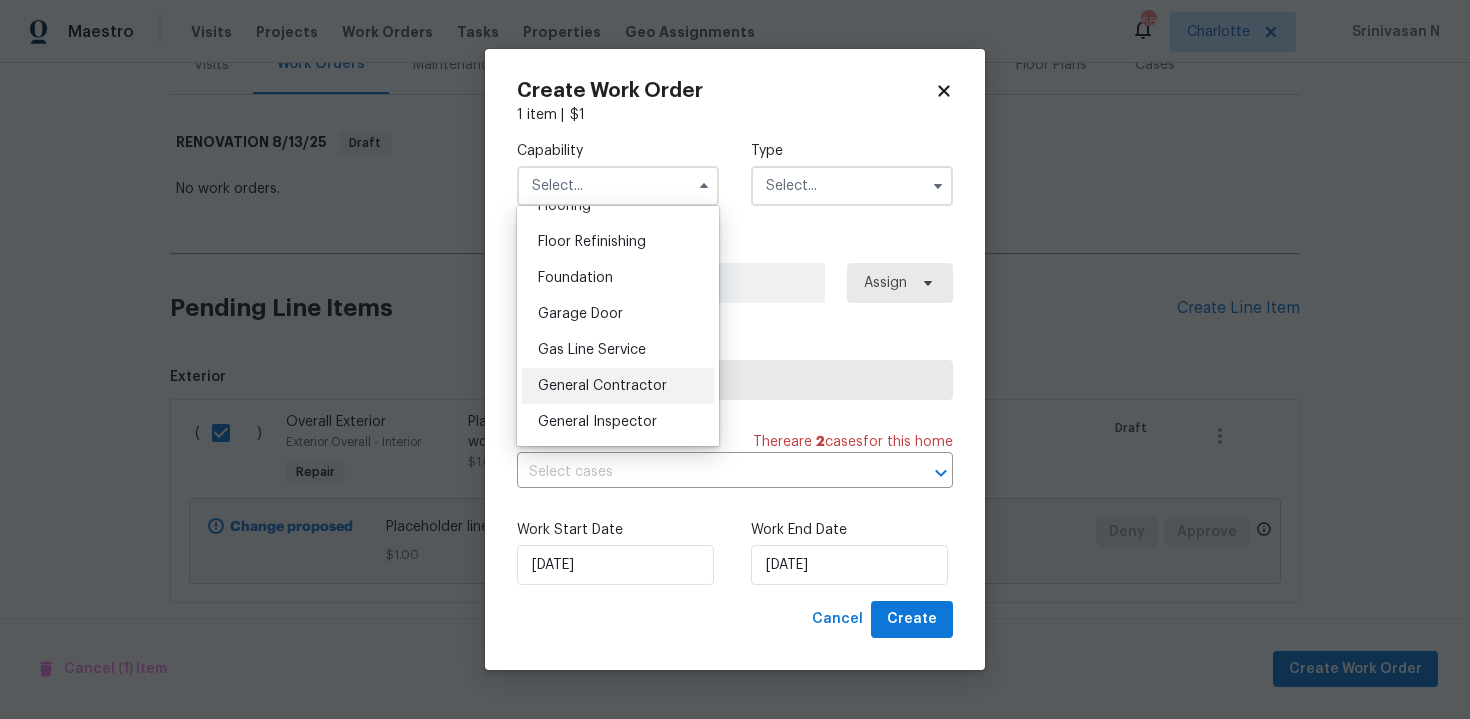 click on "General Contractor" at bounding box center [618, 386] 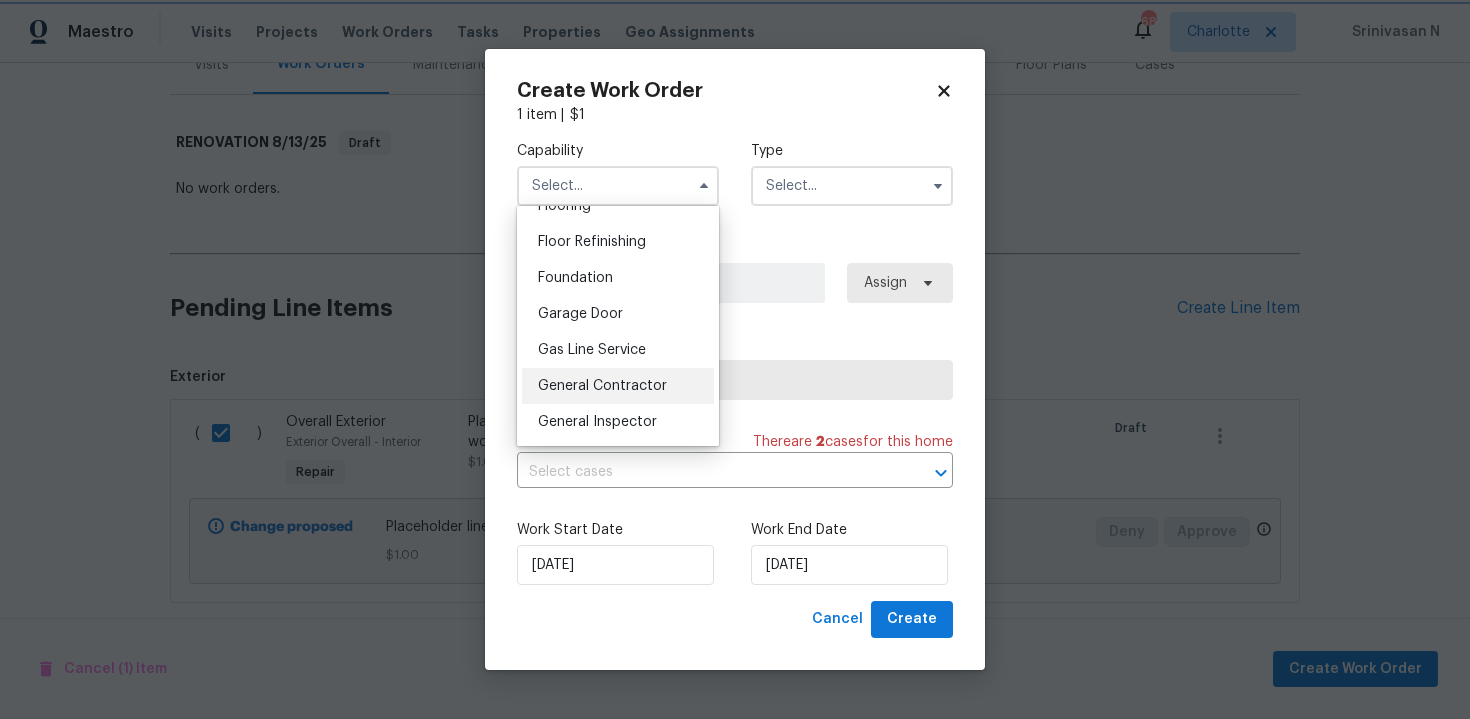 type on "General Contractor" 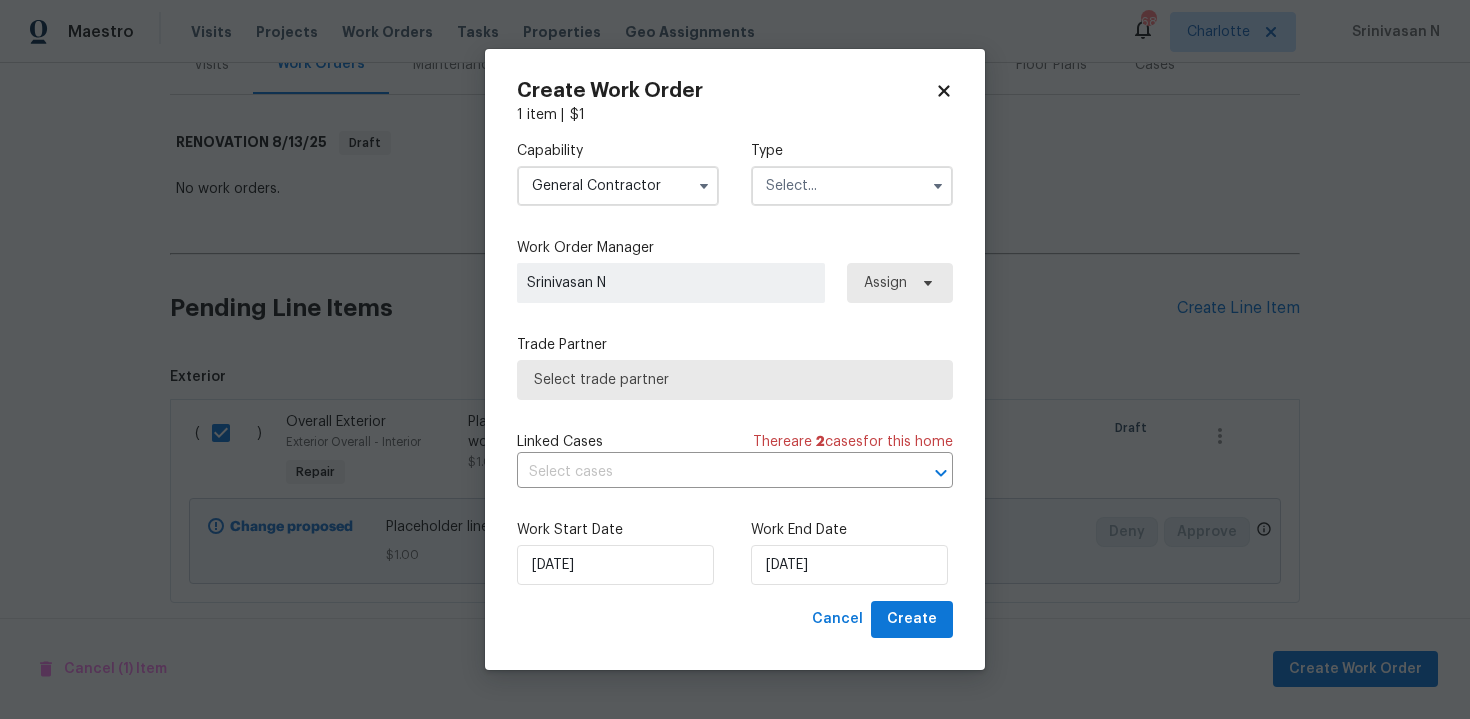 click at bounding box center (852, 186) 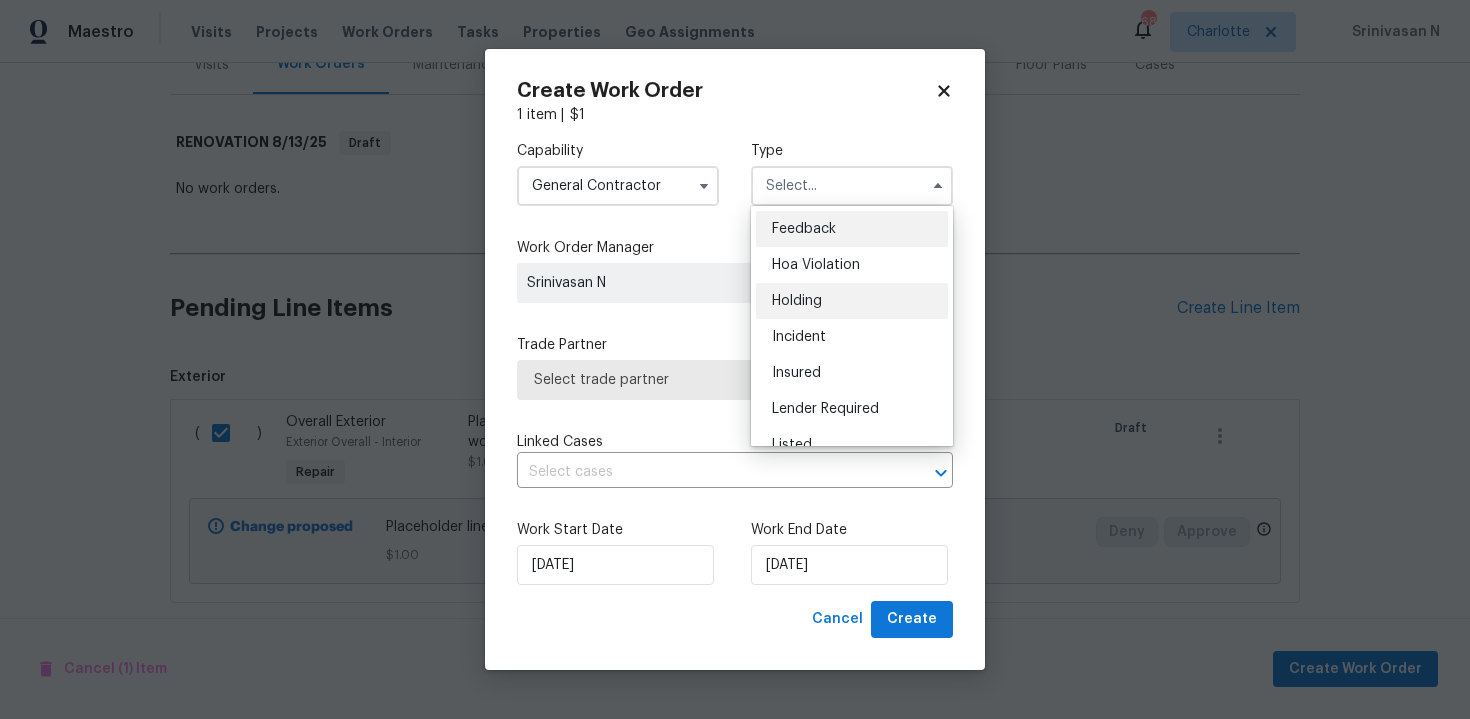 scroll, scrollTop: 454, scrollLeft: 0, axis: vertical 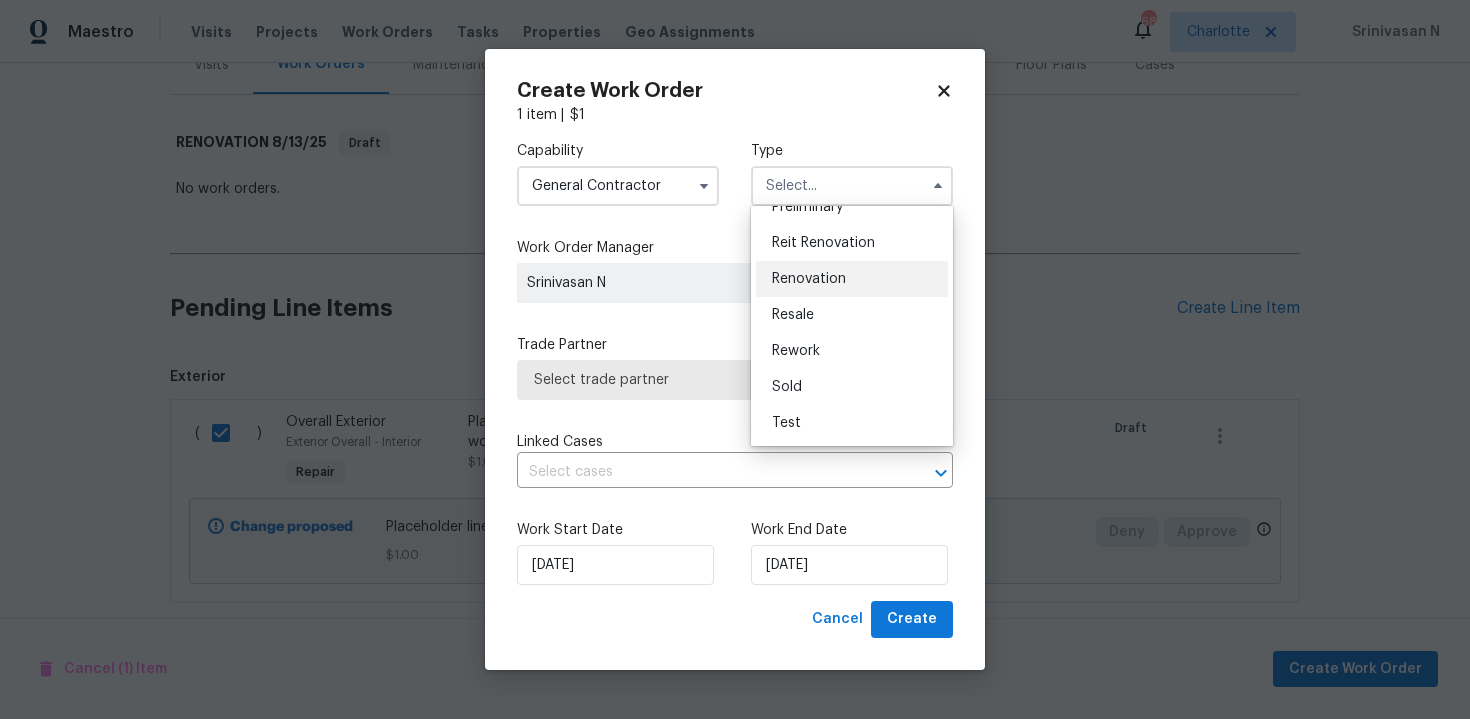 click on "Renovation" at bounding box center (852, 279) 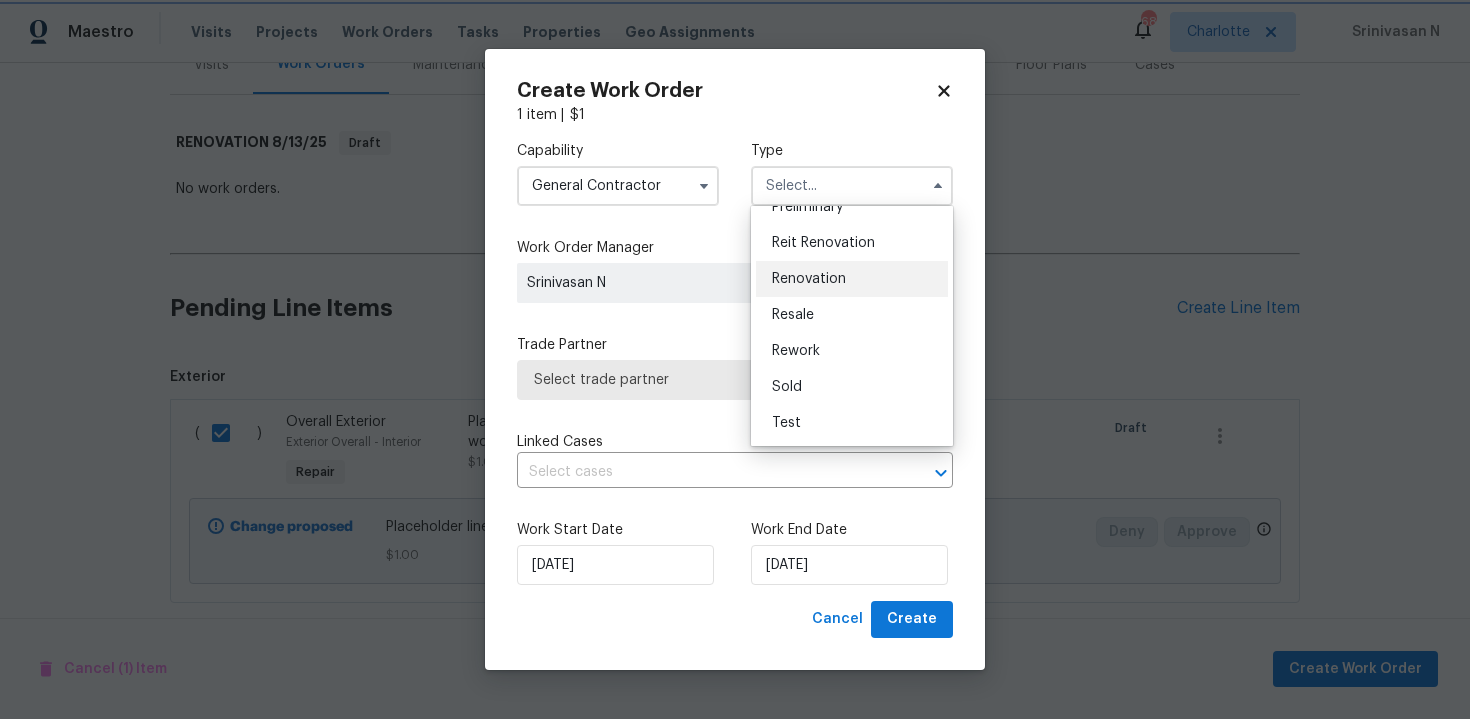 type on "Renovation" 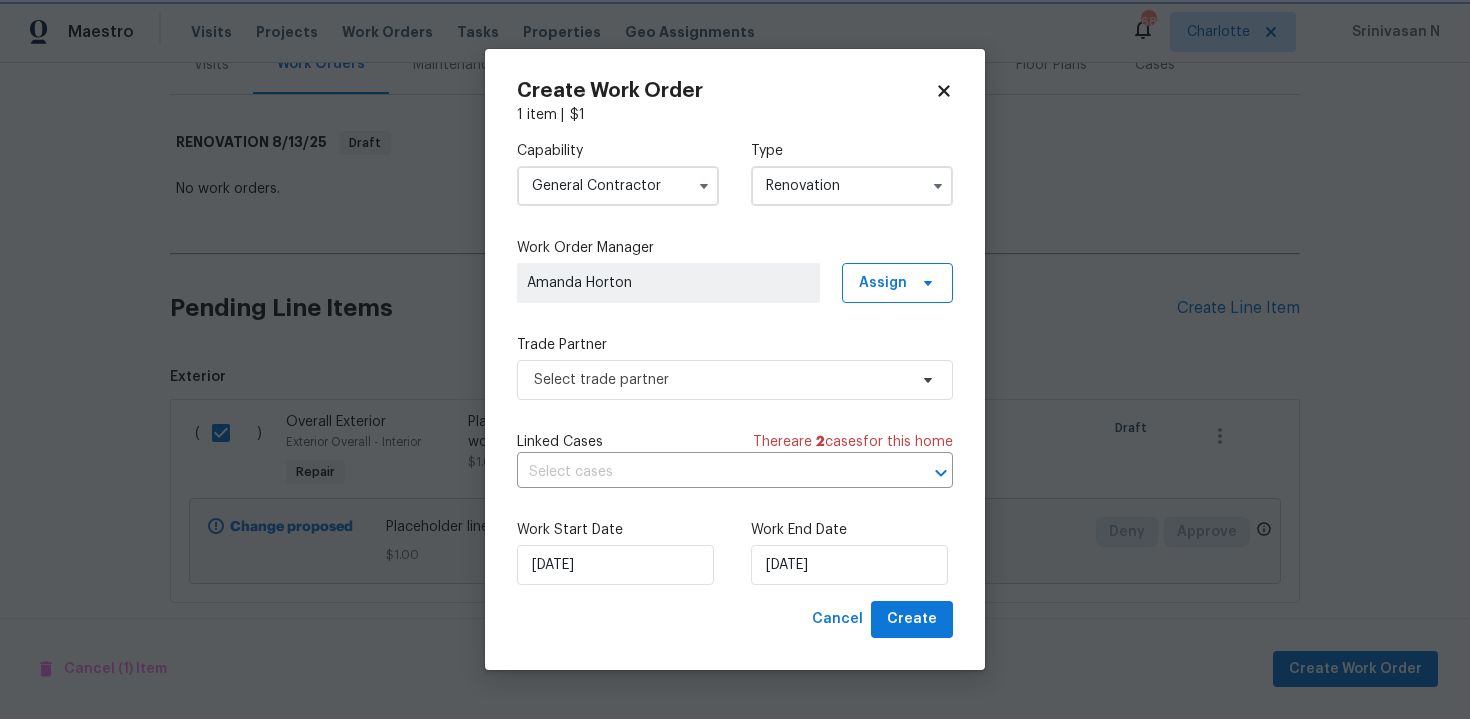 scroll, scrollTop: 0, scrollLeft: 0, axis: both 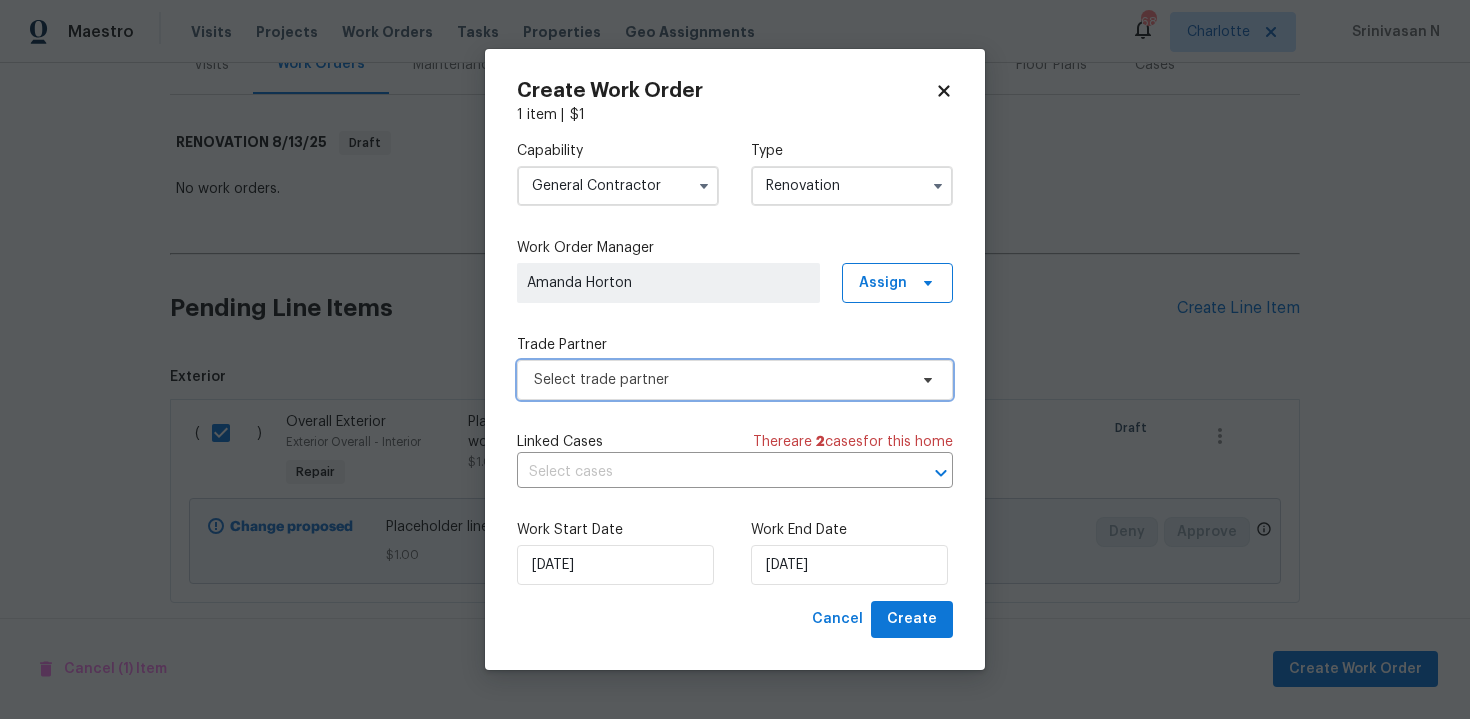 click on "Select trade partner" at bounding box center (720, 380) 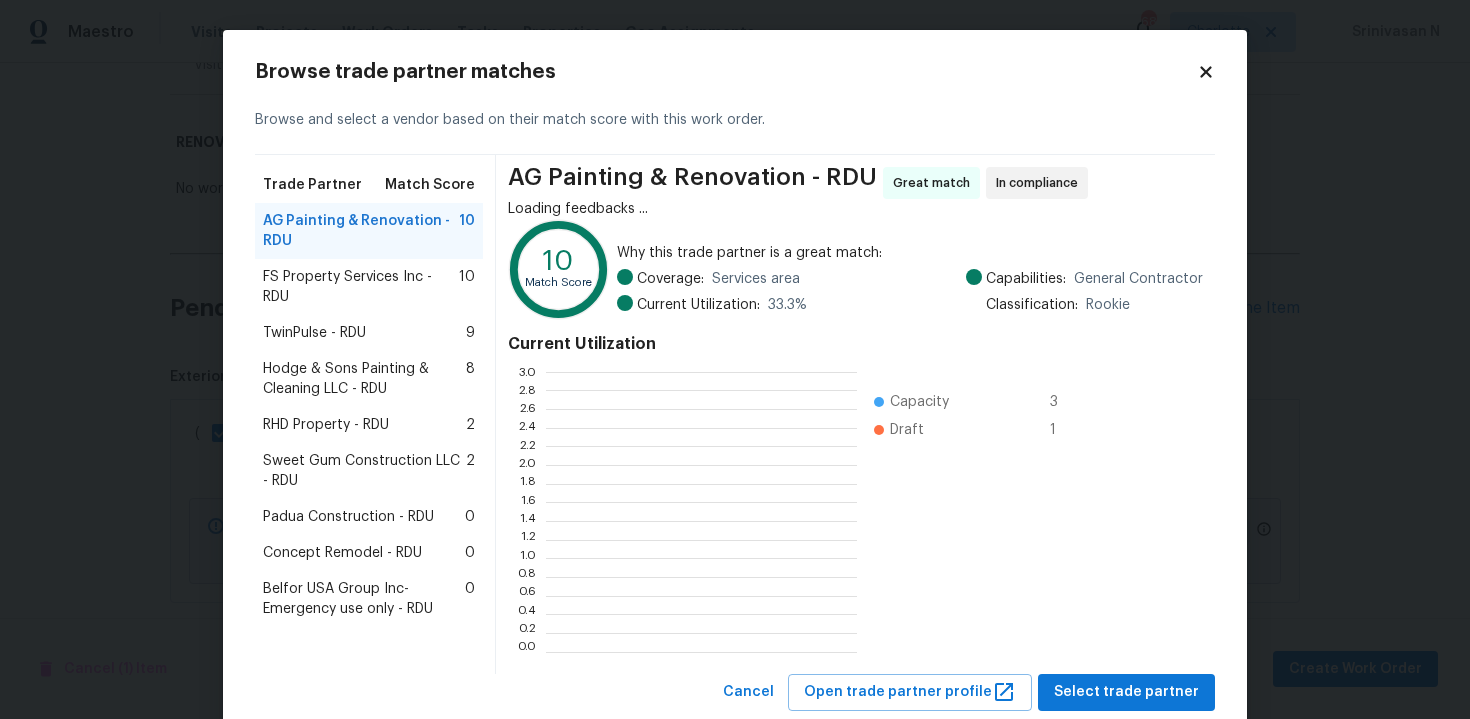 scroll, scrollTop: 2, scrollLeft: 1, axis: both 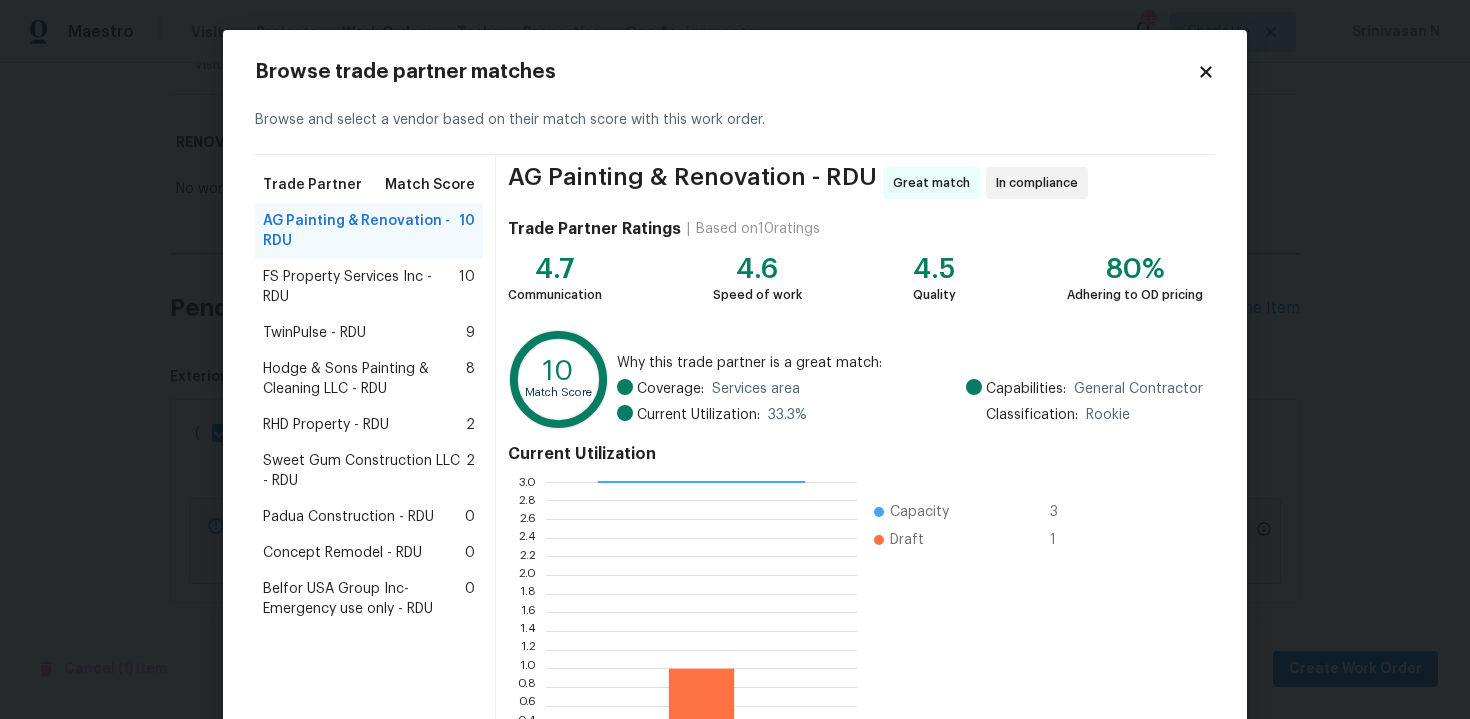click on "RHD Property - RDU" at bounding box center (326, 425) 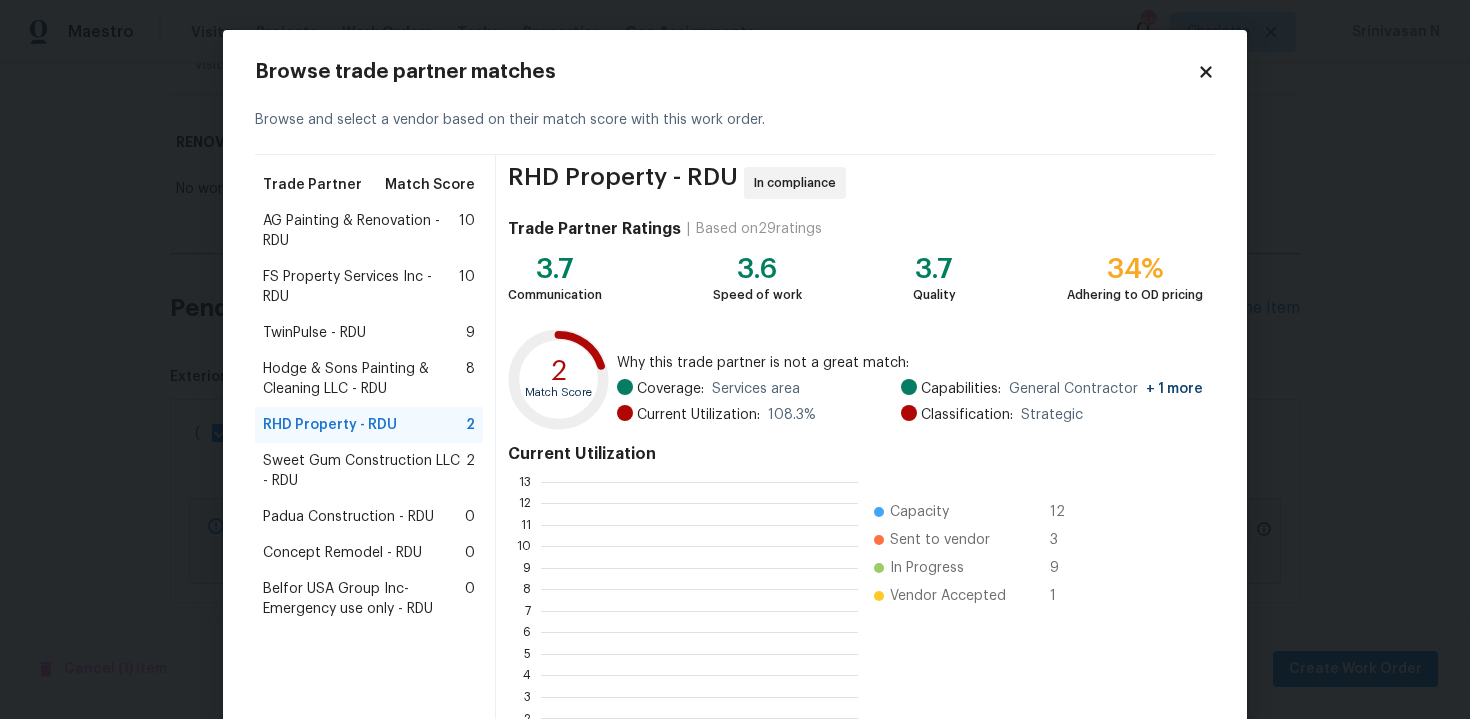 scroll, scrollTop: 280, scrollLeft: 317, axis: both 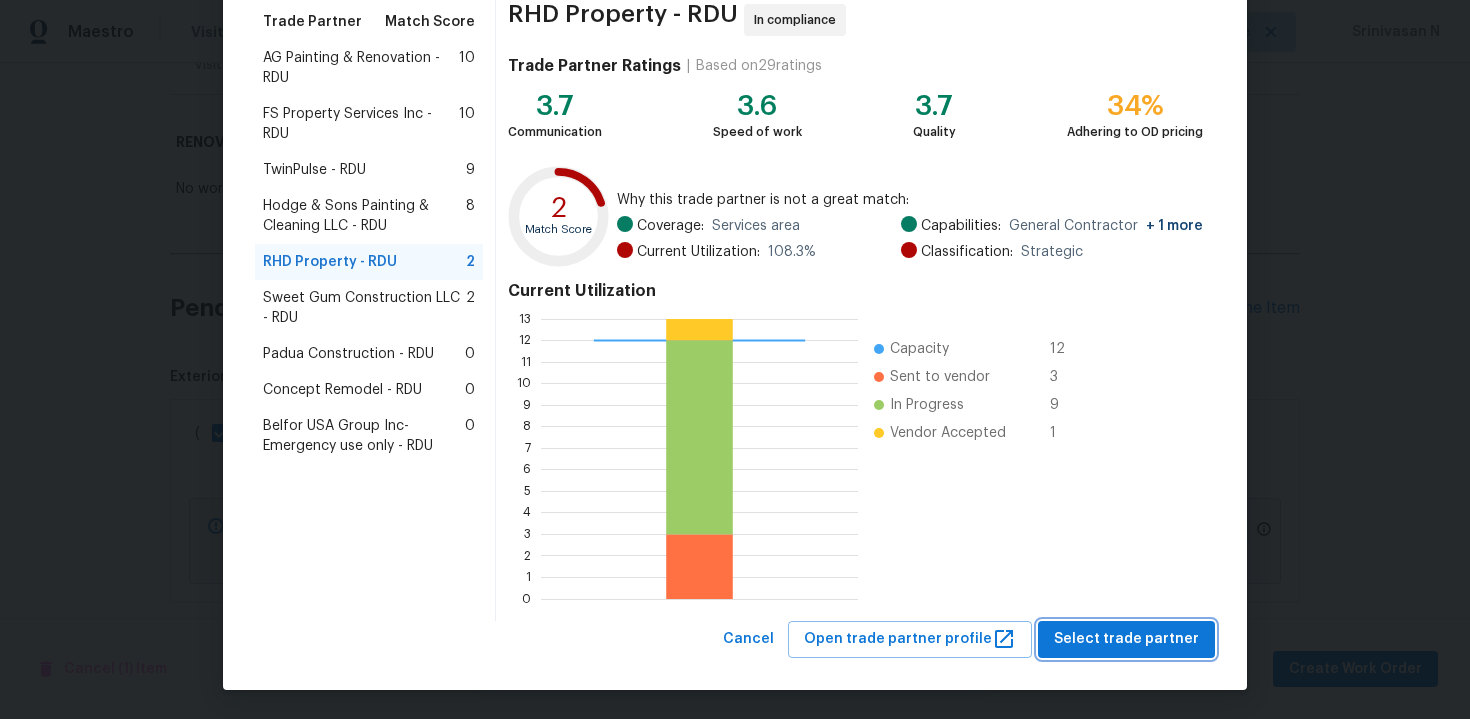 click on "Select trade partner" at bounding box center (1126, 639) 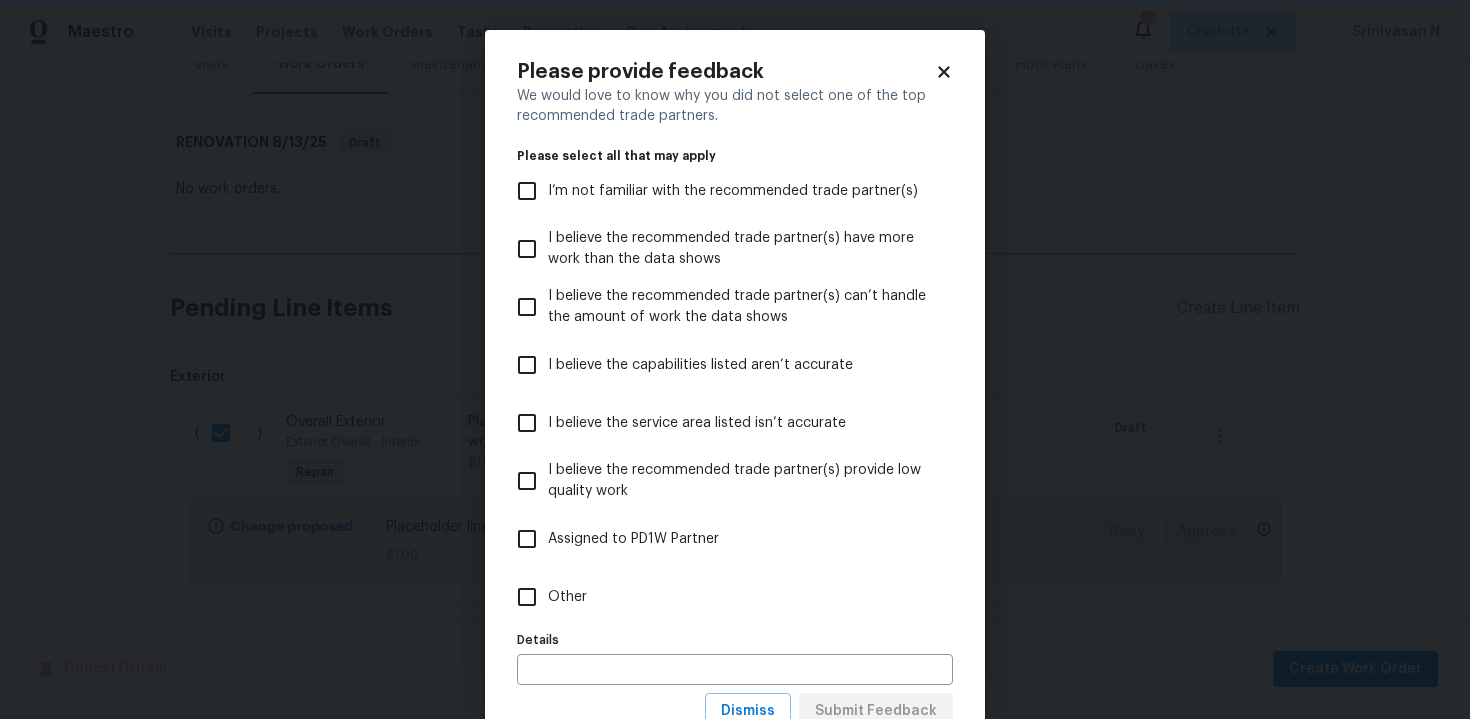 scroll, scrollTop: 0, scrollLeft: 0, axis: both 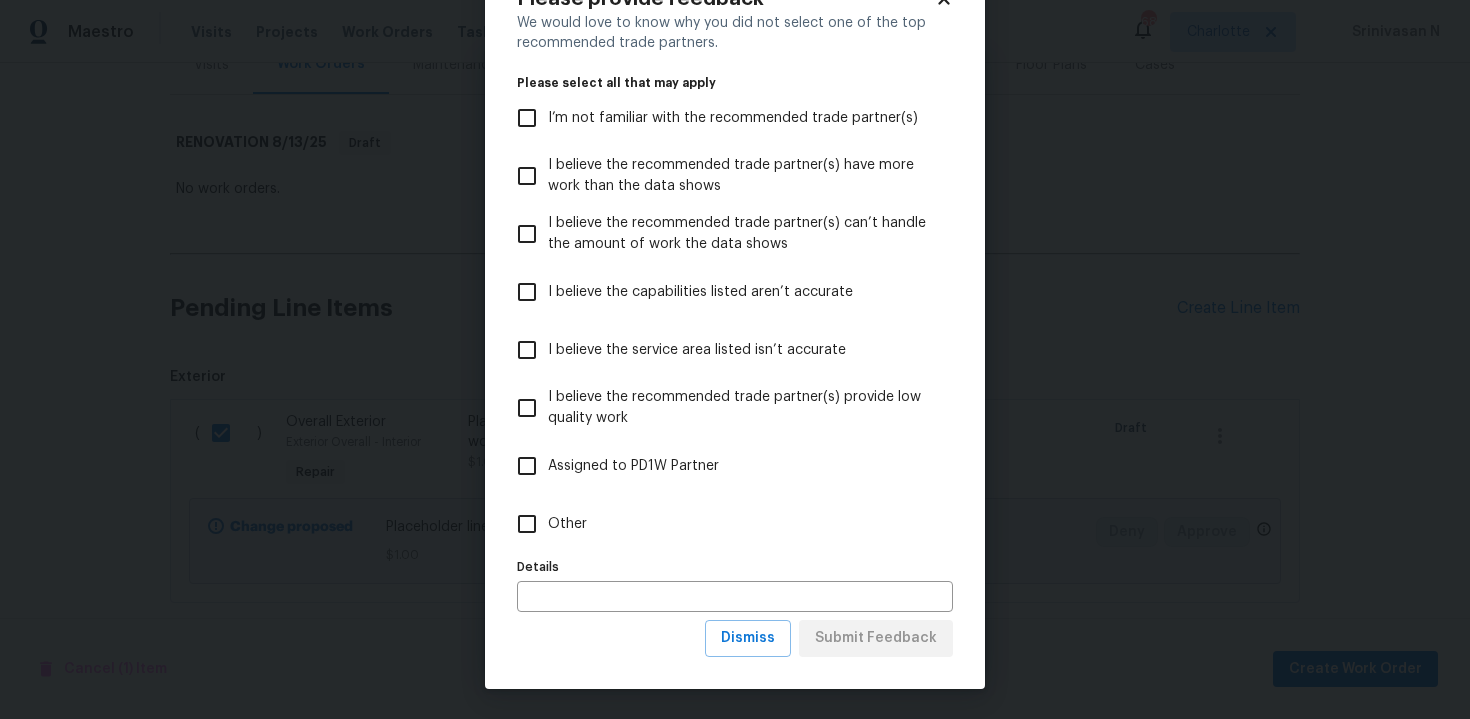 click on "Other" at bounding box center [527, 524] 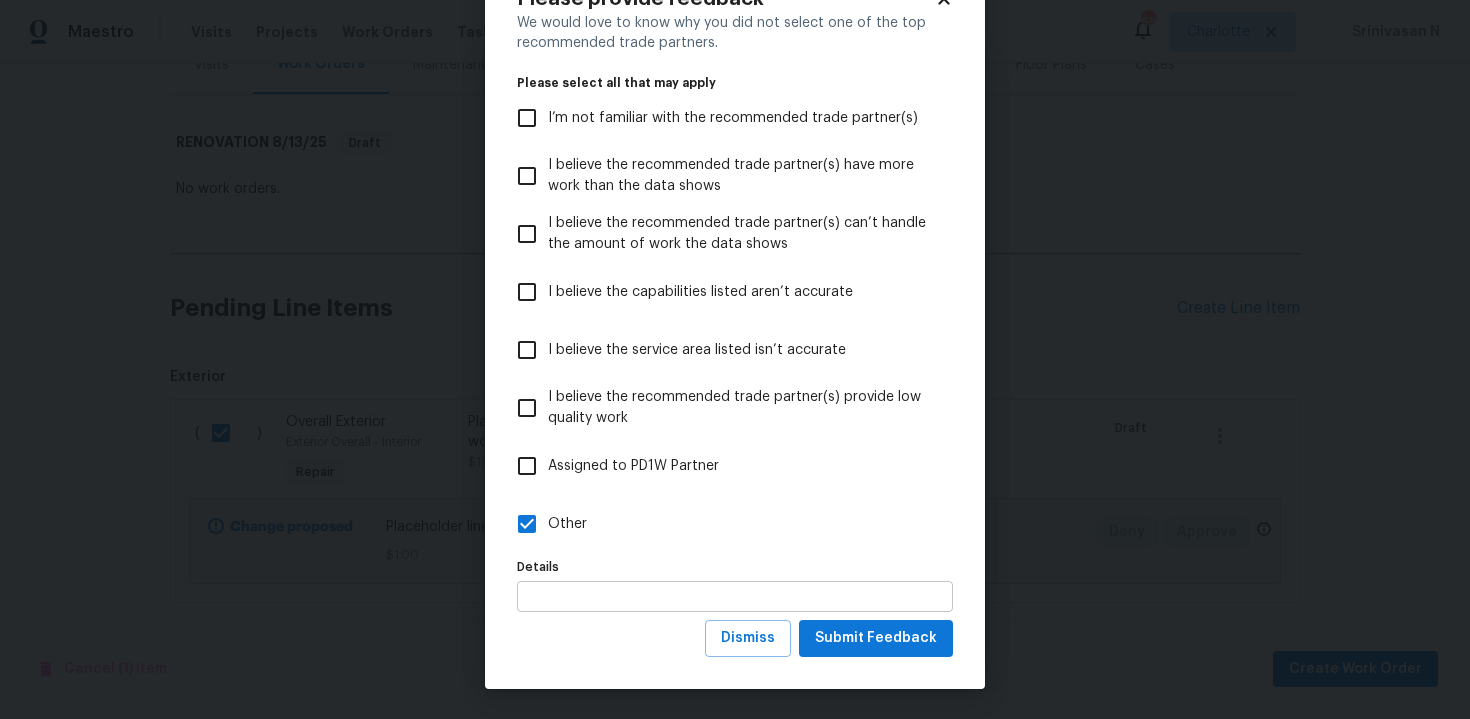 click at bounding box center (735, 596) 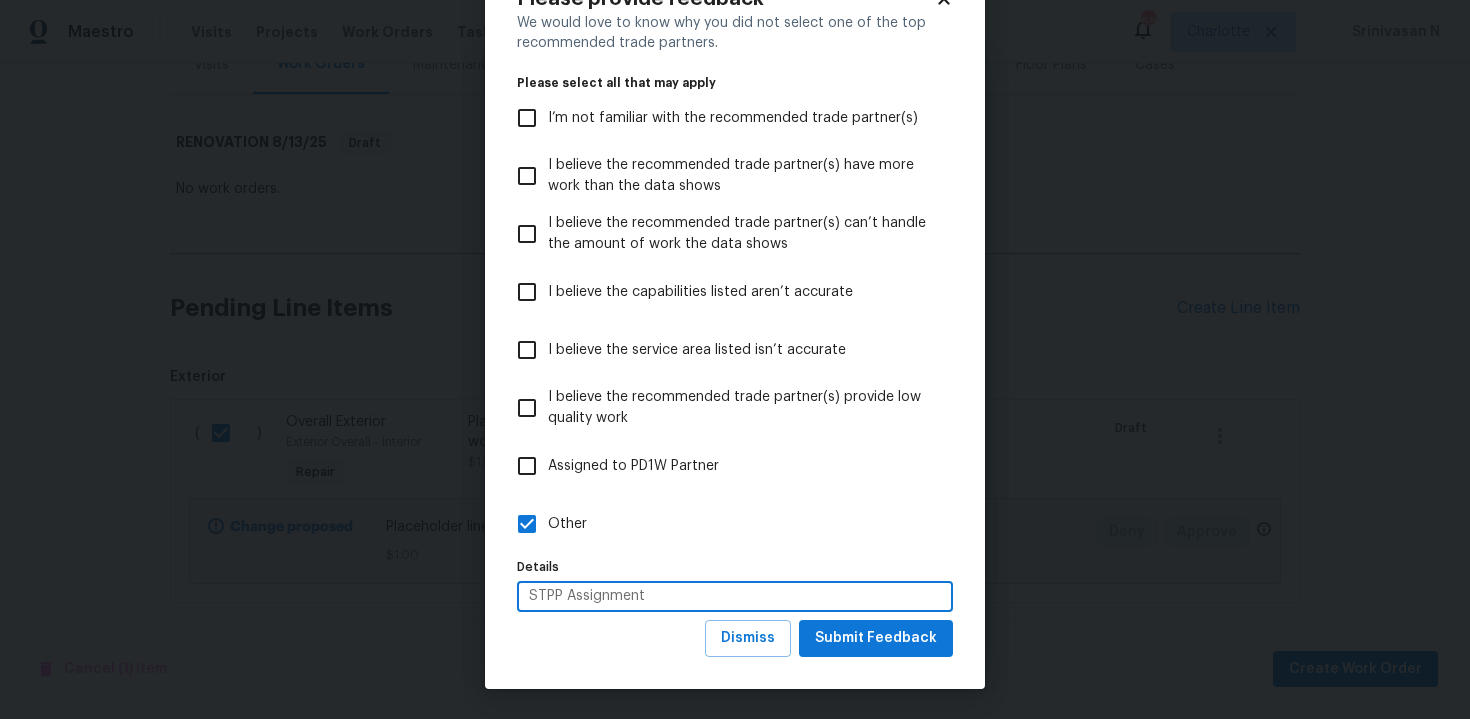 type on "STPP Assignment" 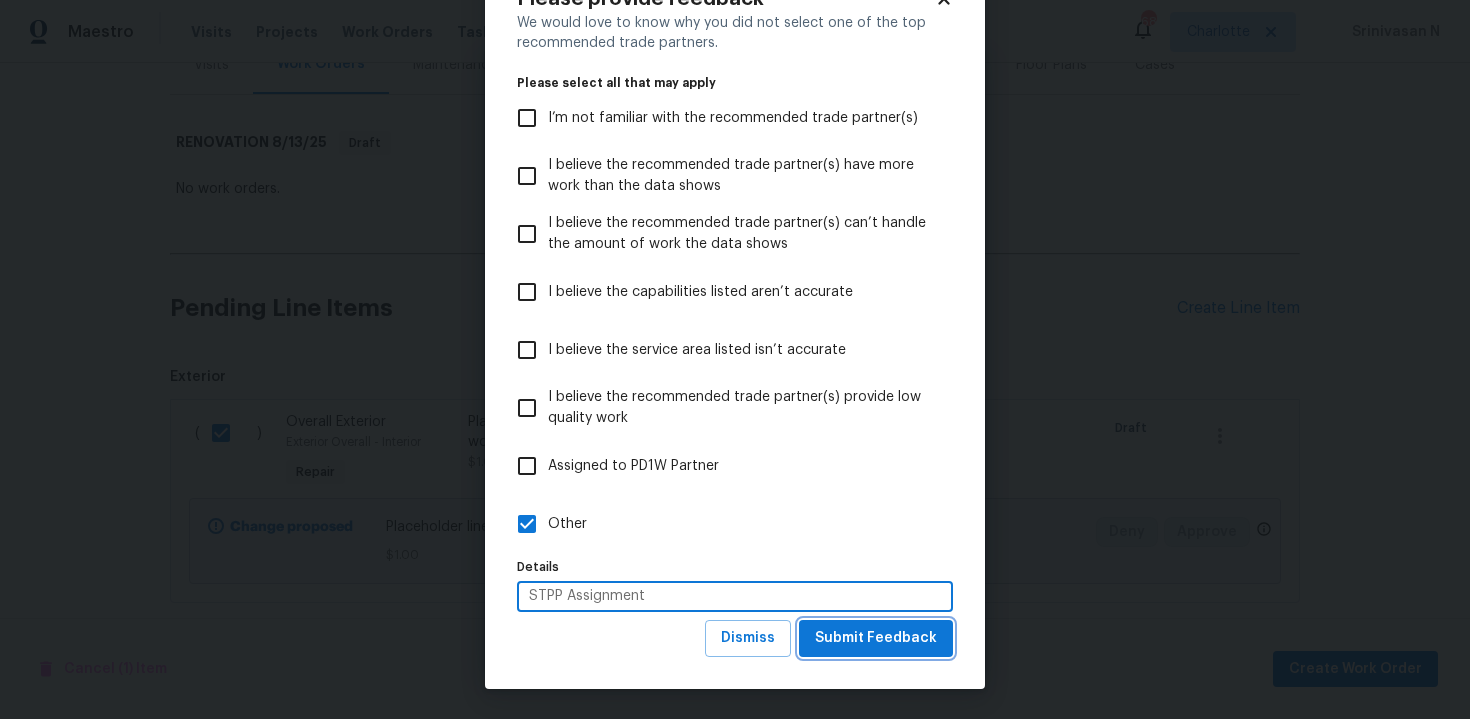 click on "Submit Feedback" at bounding box center [876, 638] 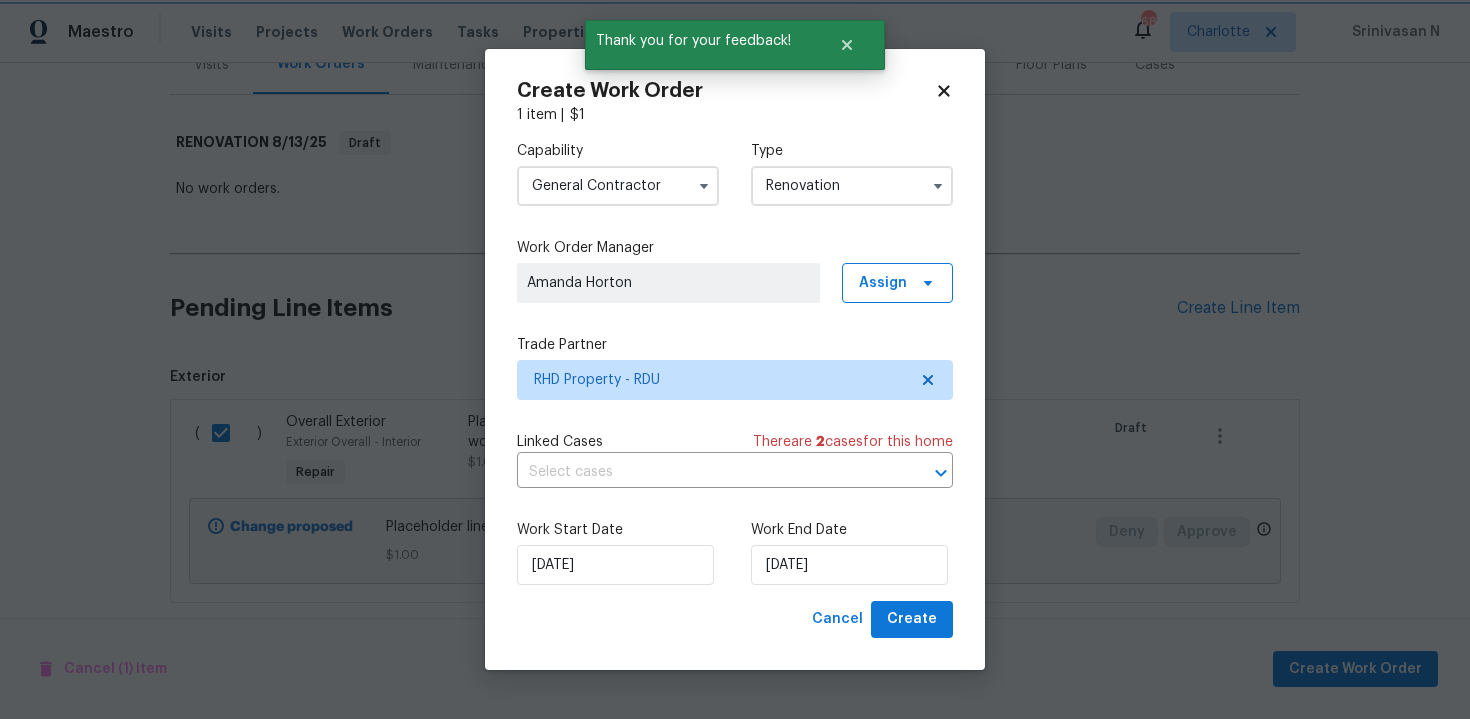 scroll, scrollTop: 0, scrollLeft: 0, axis: both 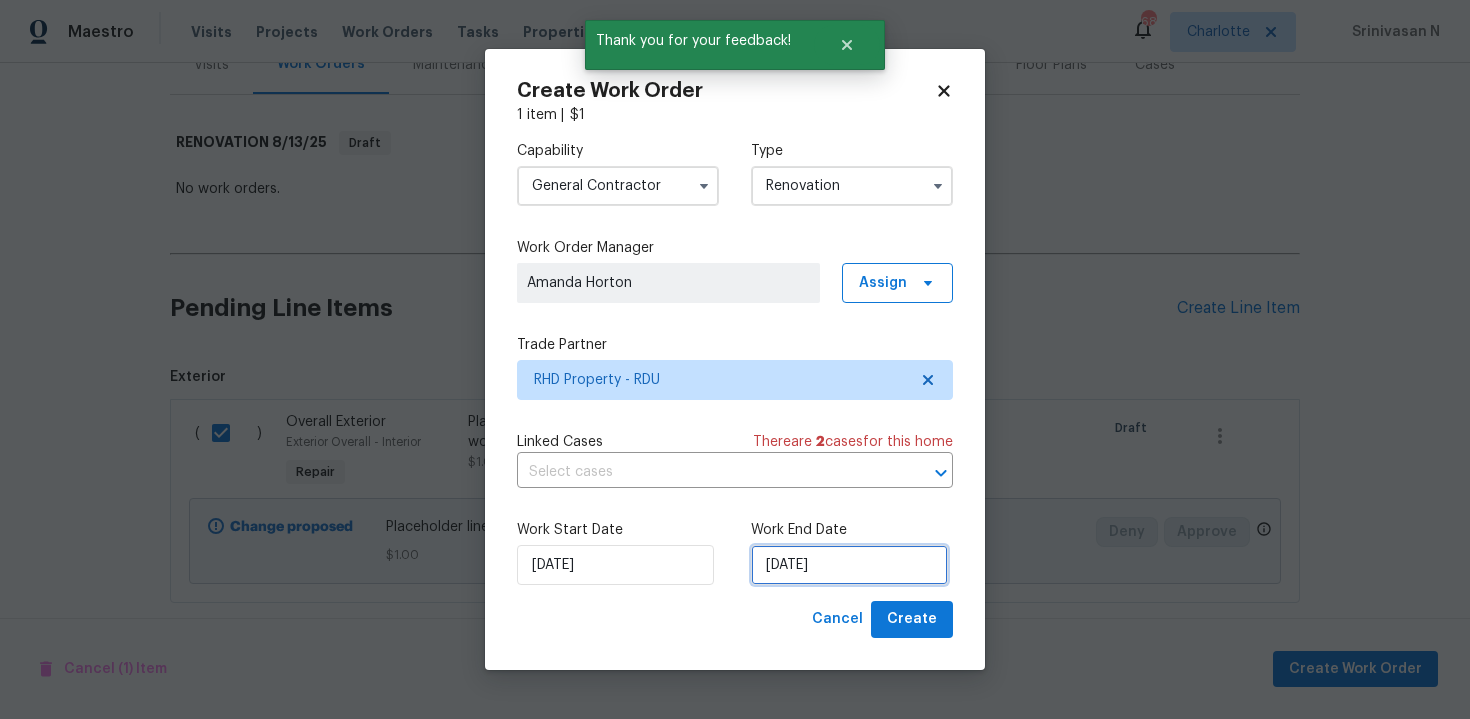 click on "[DATE]" at bounding box center (849, 565) 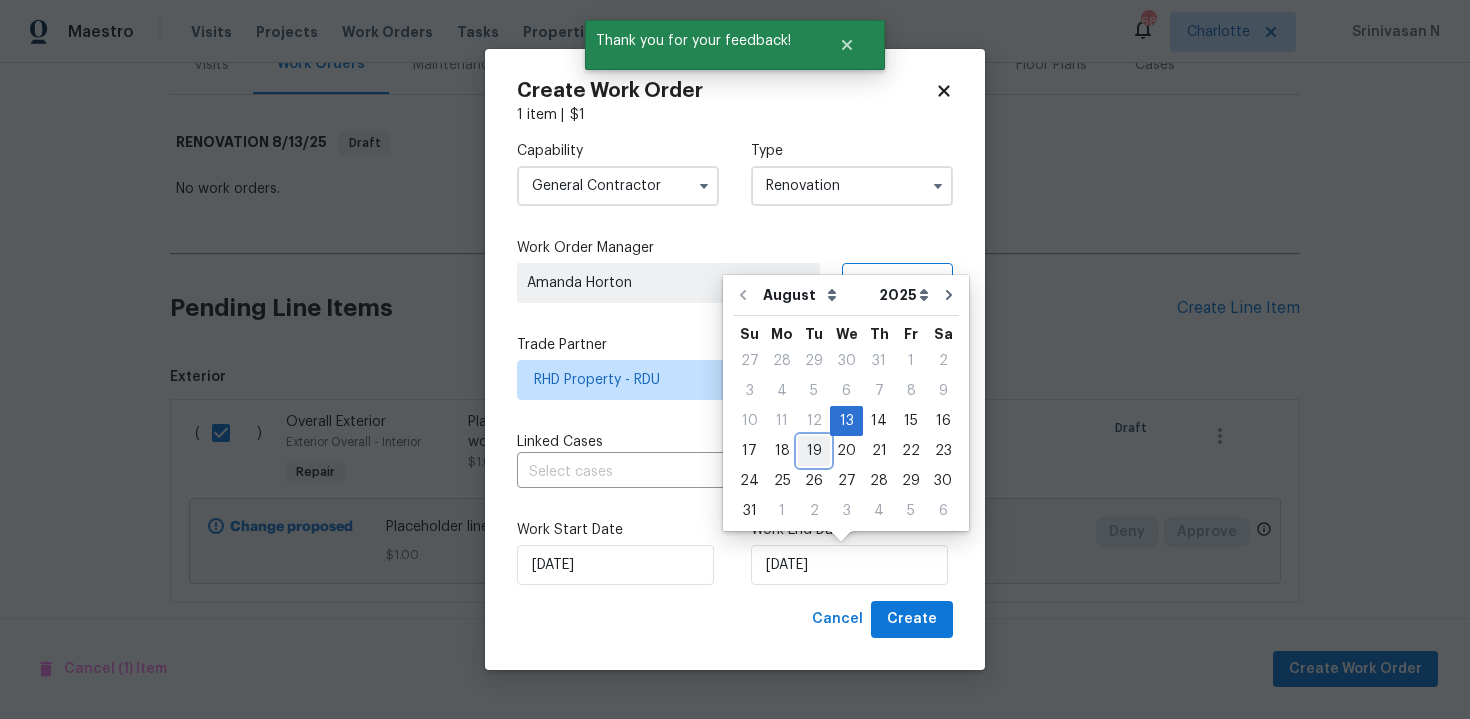 click on "19" at bounding box center (814, 451) 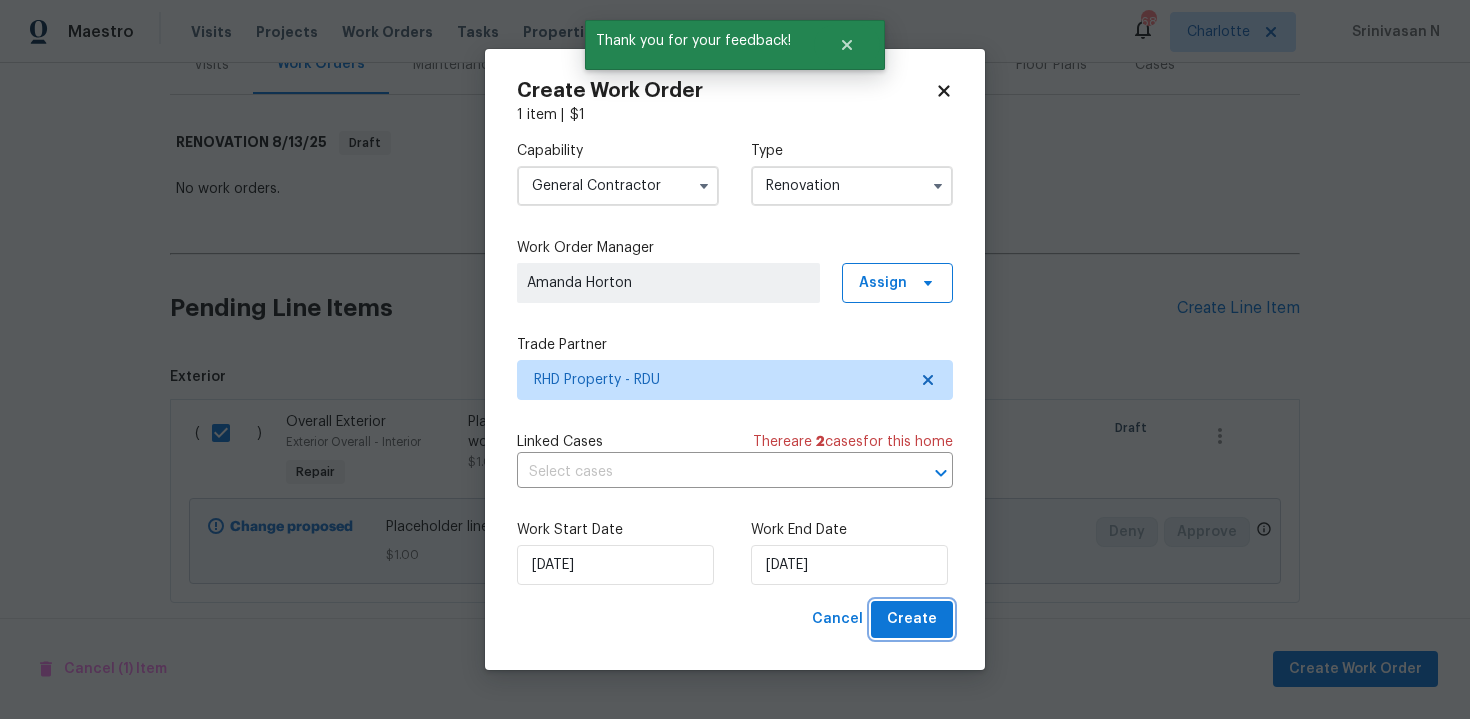 click on "Create" at bounding box center [912, 619] 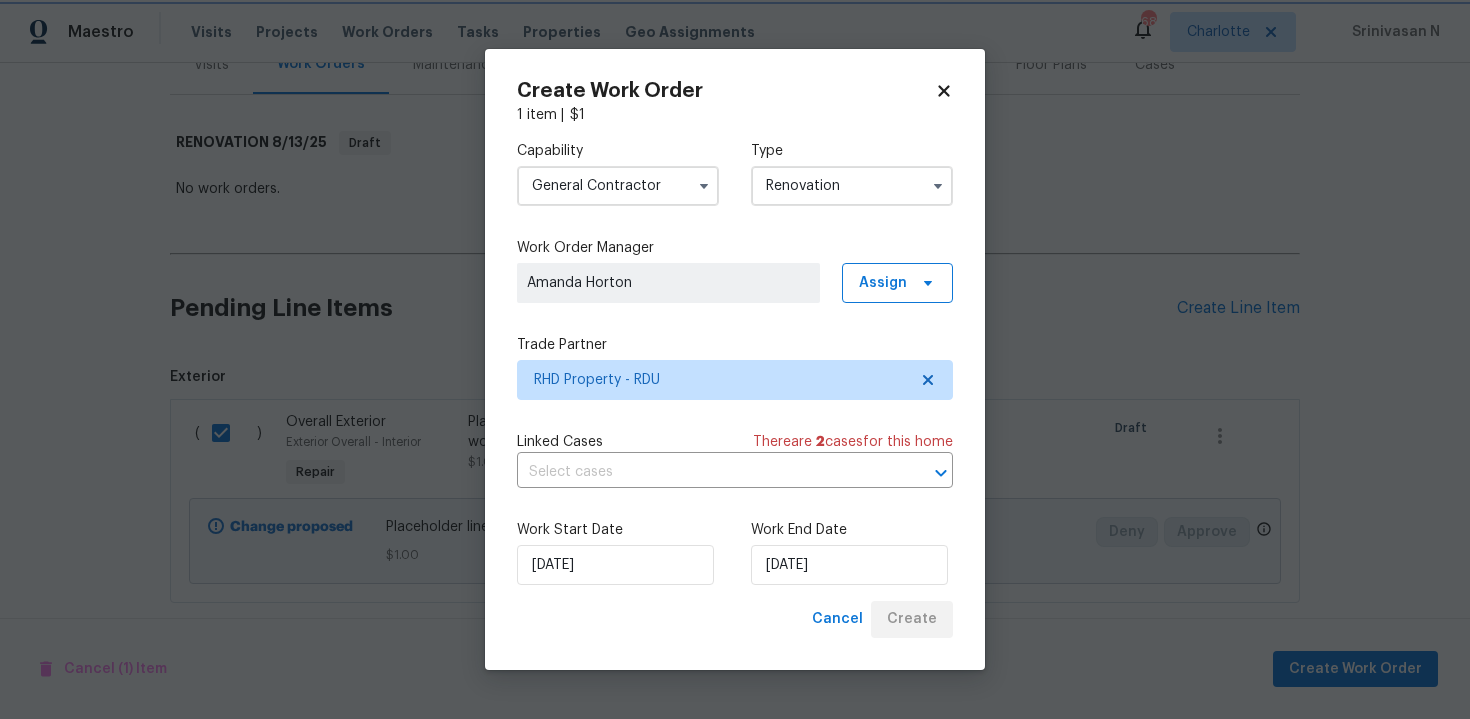 scroll, scrollTop: 113, scrollLeft: 0, axis: vertical 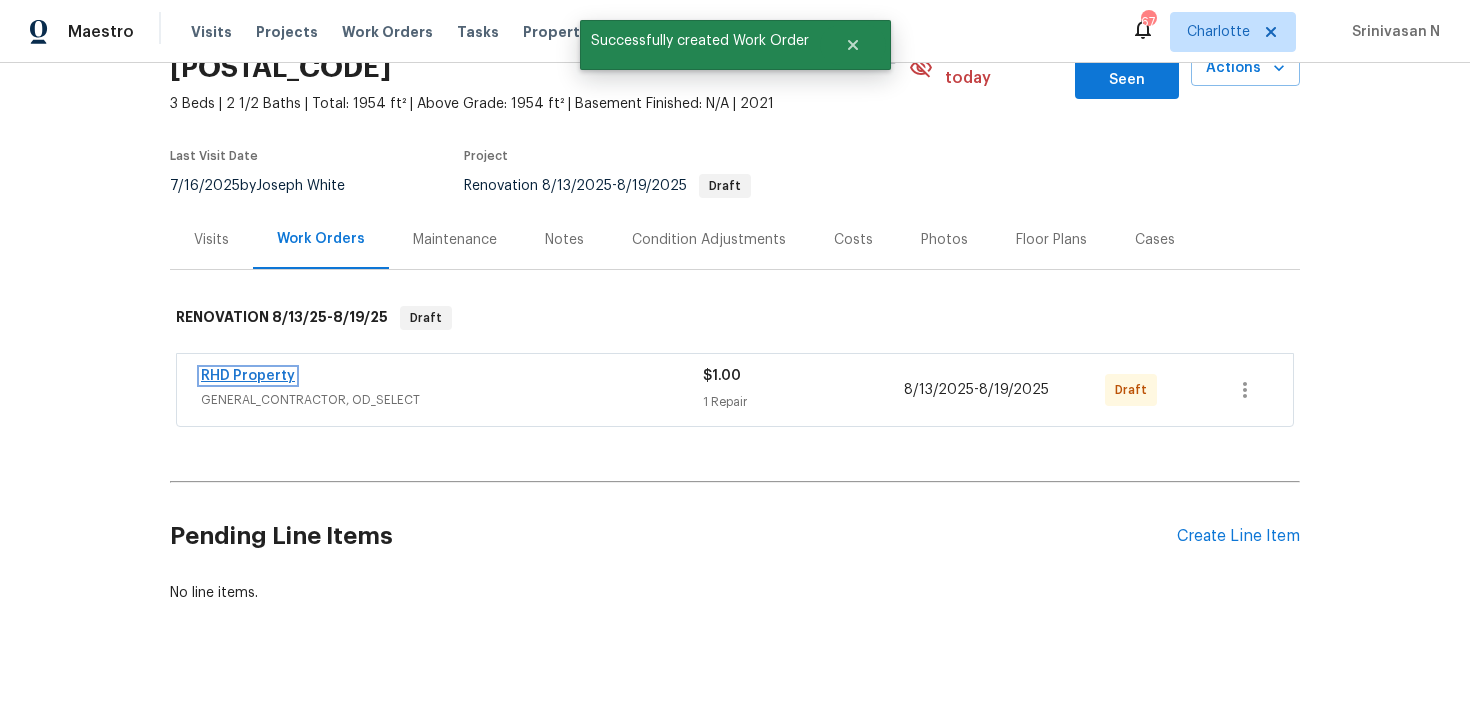 click on "RHD Property" at bounding box center [248, 376] 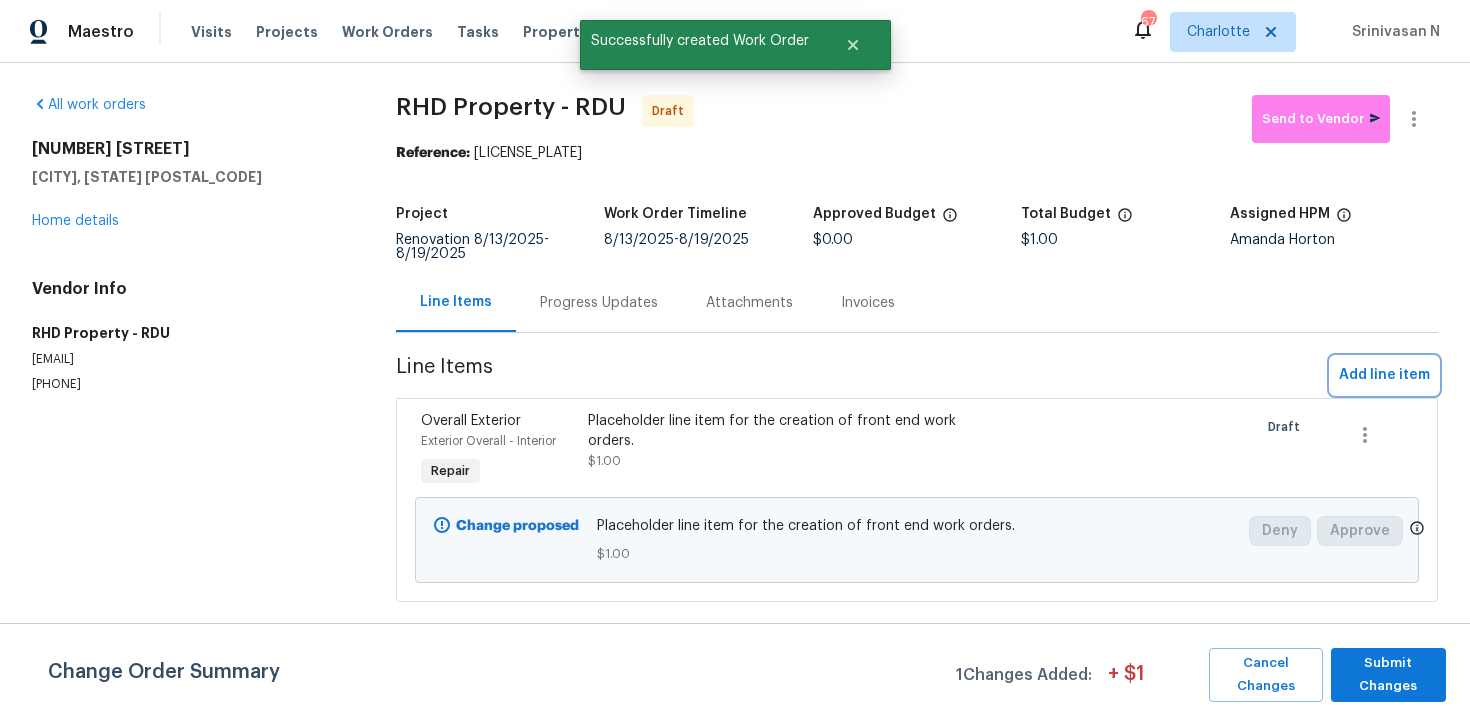 click on "Add line item" at bounding box center (1384, 375) 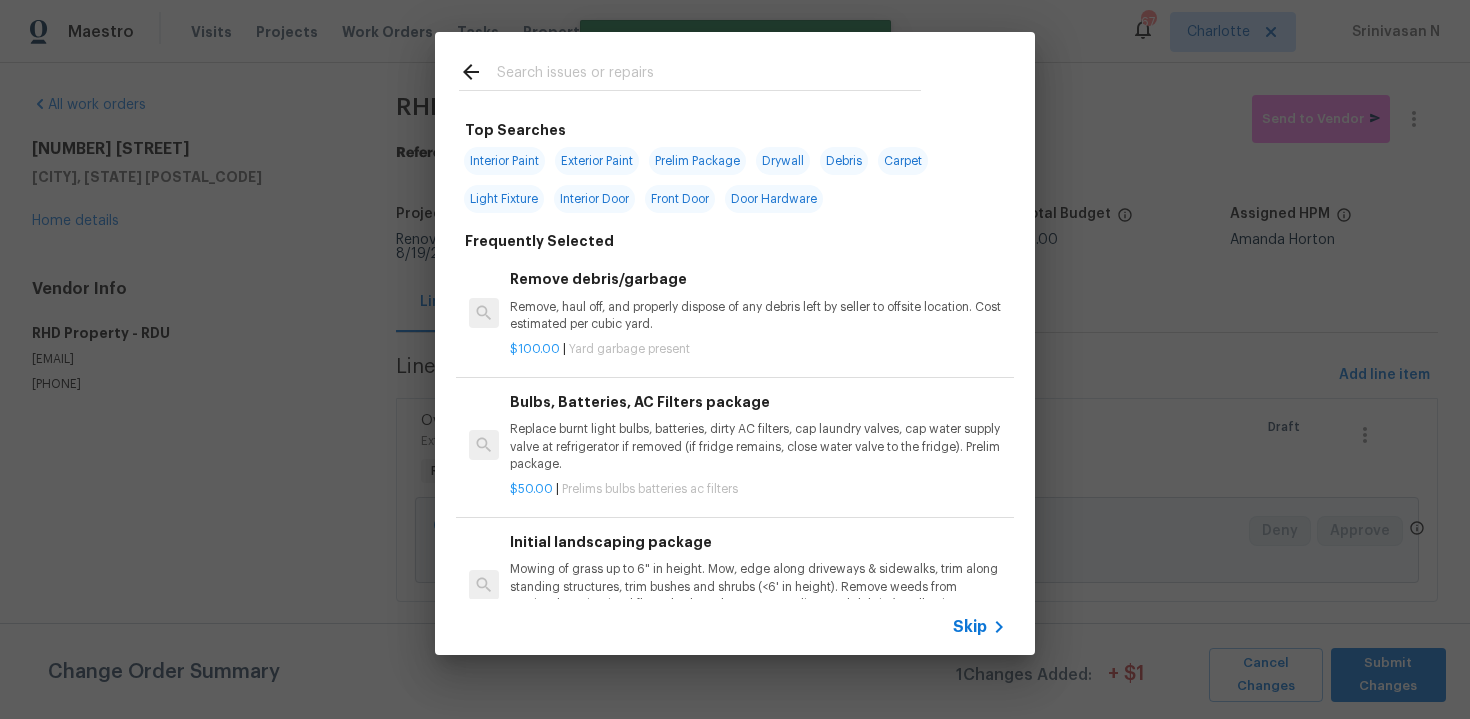 click on "Skip" at bounding box center (970, 627) 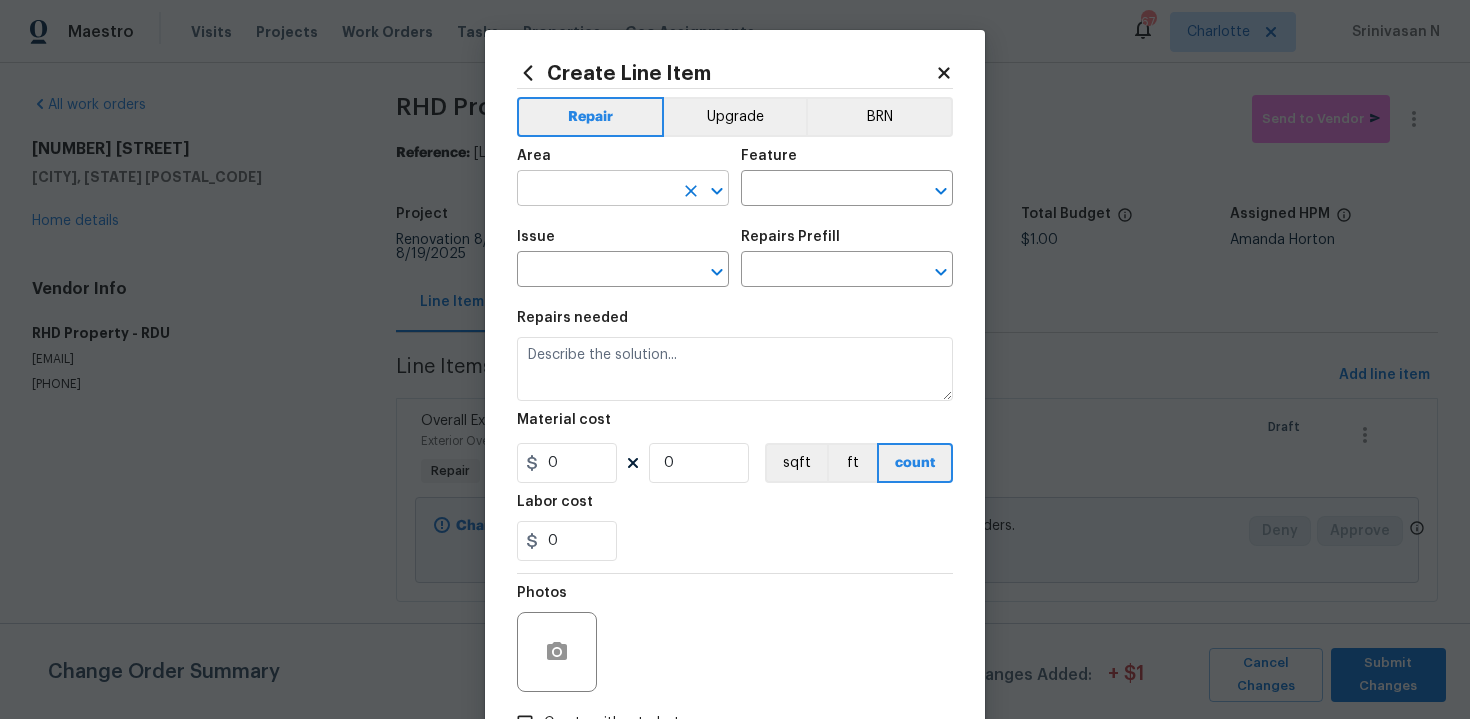 click at bounding box center (595, 190) 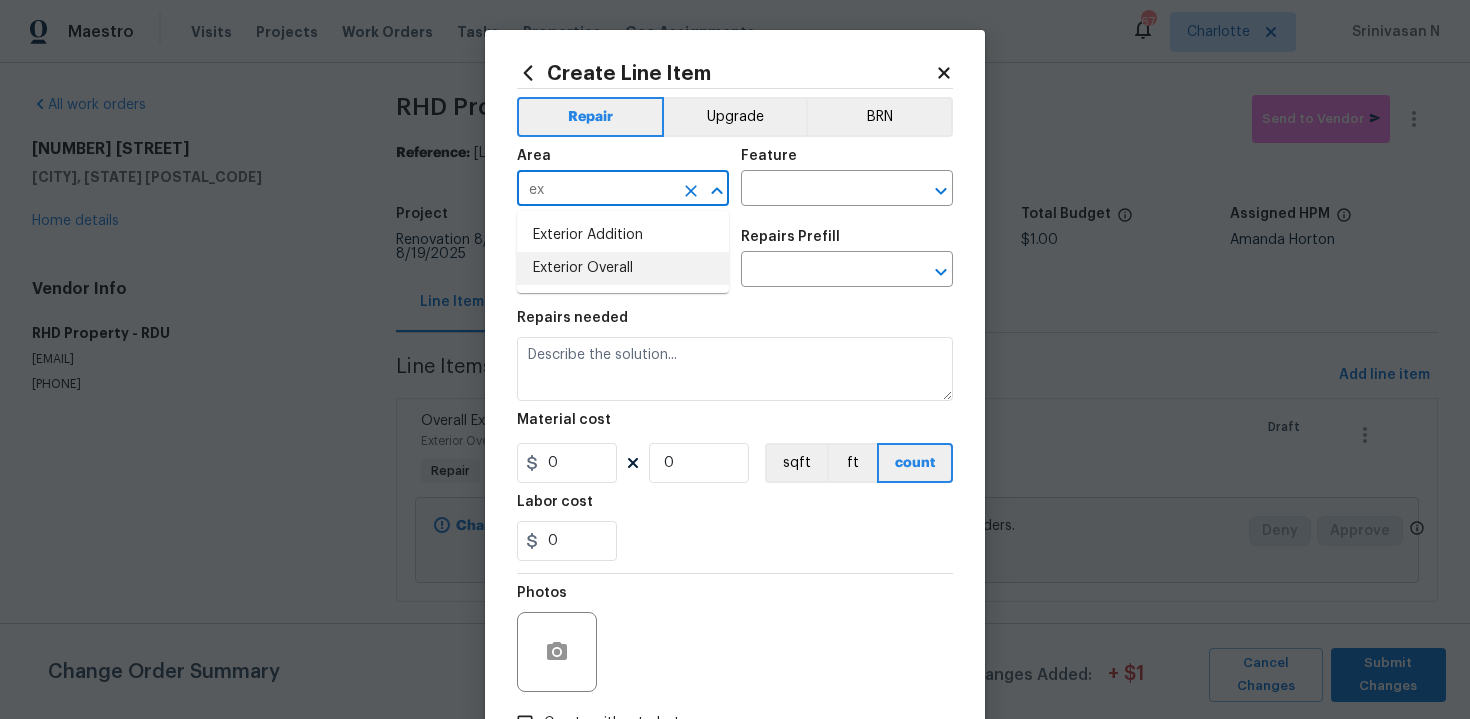 click on "Exterior Overall" at bounding box center [623, 268] 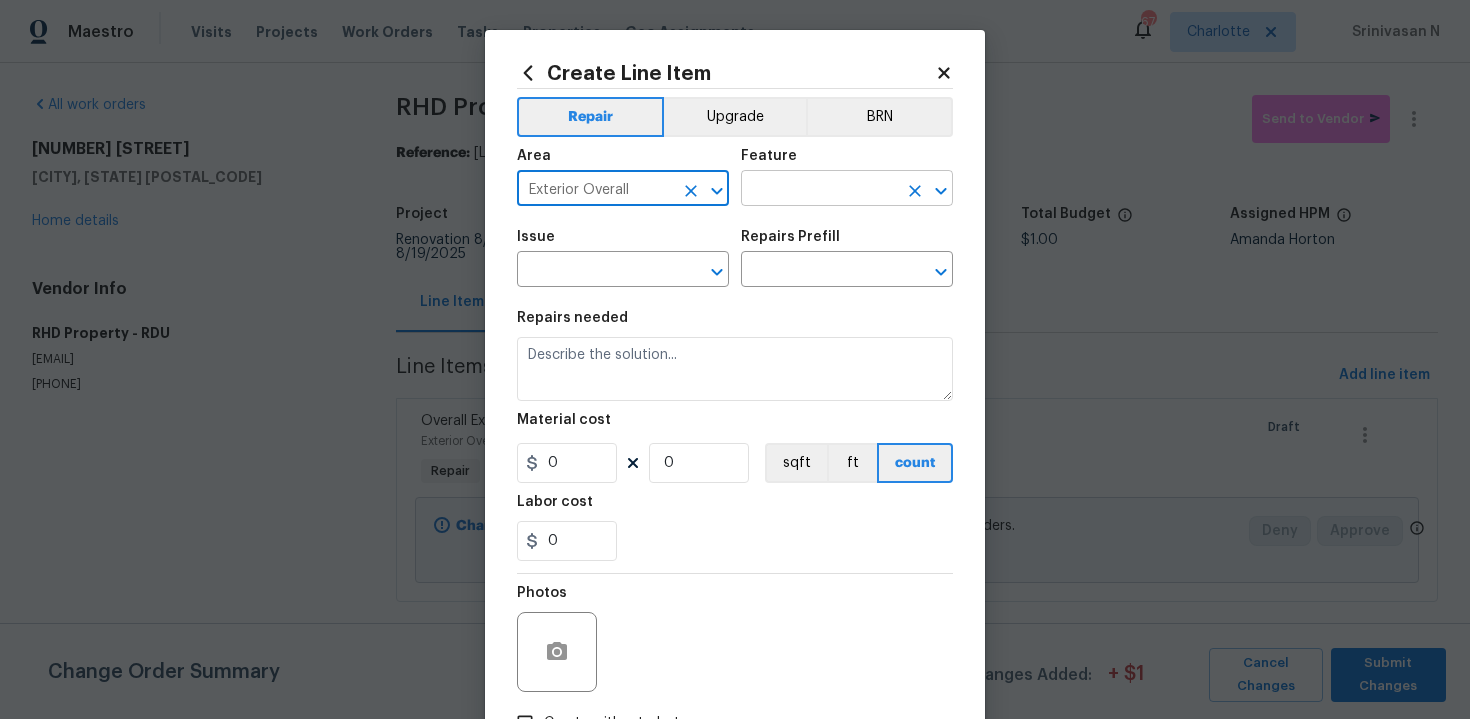 type on "Exterior Overall" 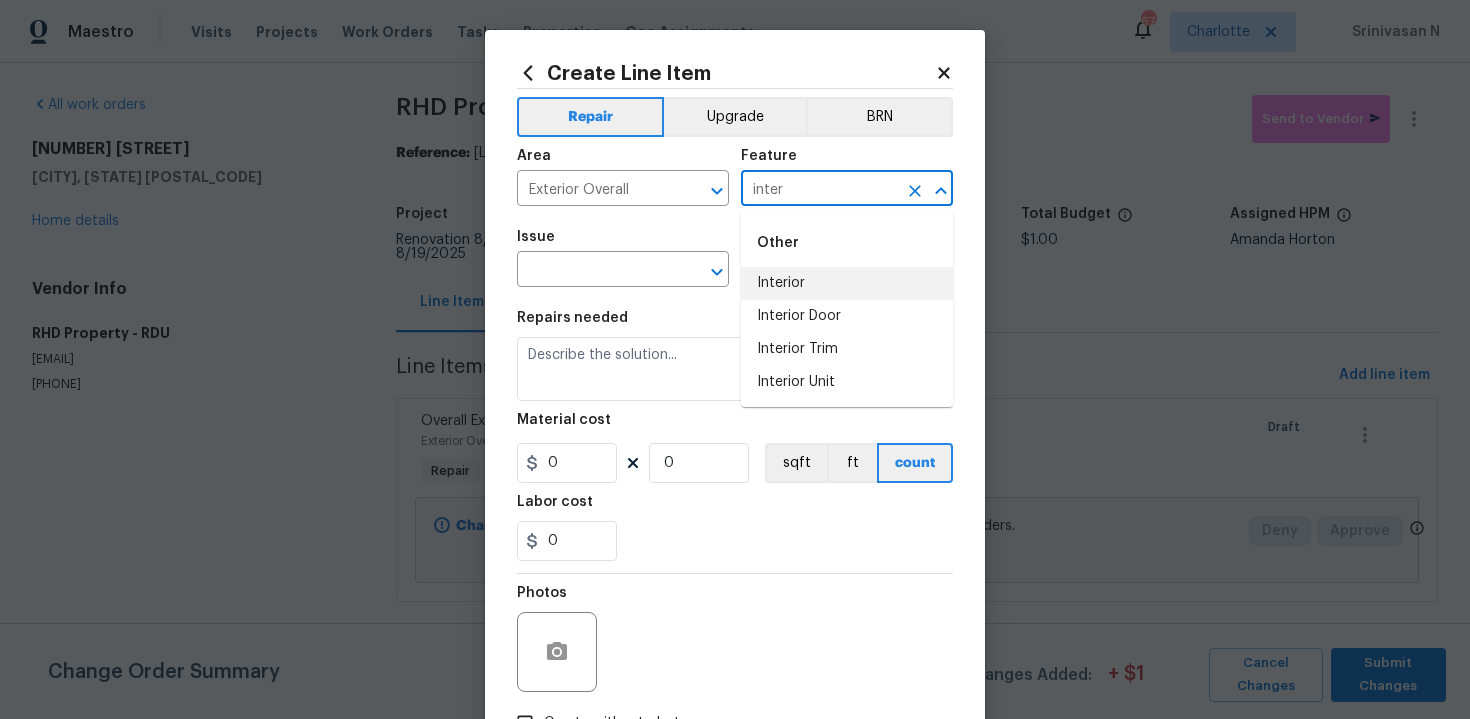 click on "Interior" at bounding box center (847, 283) 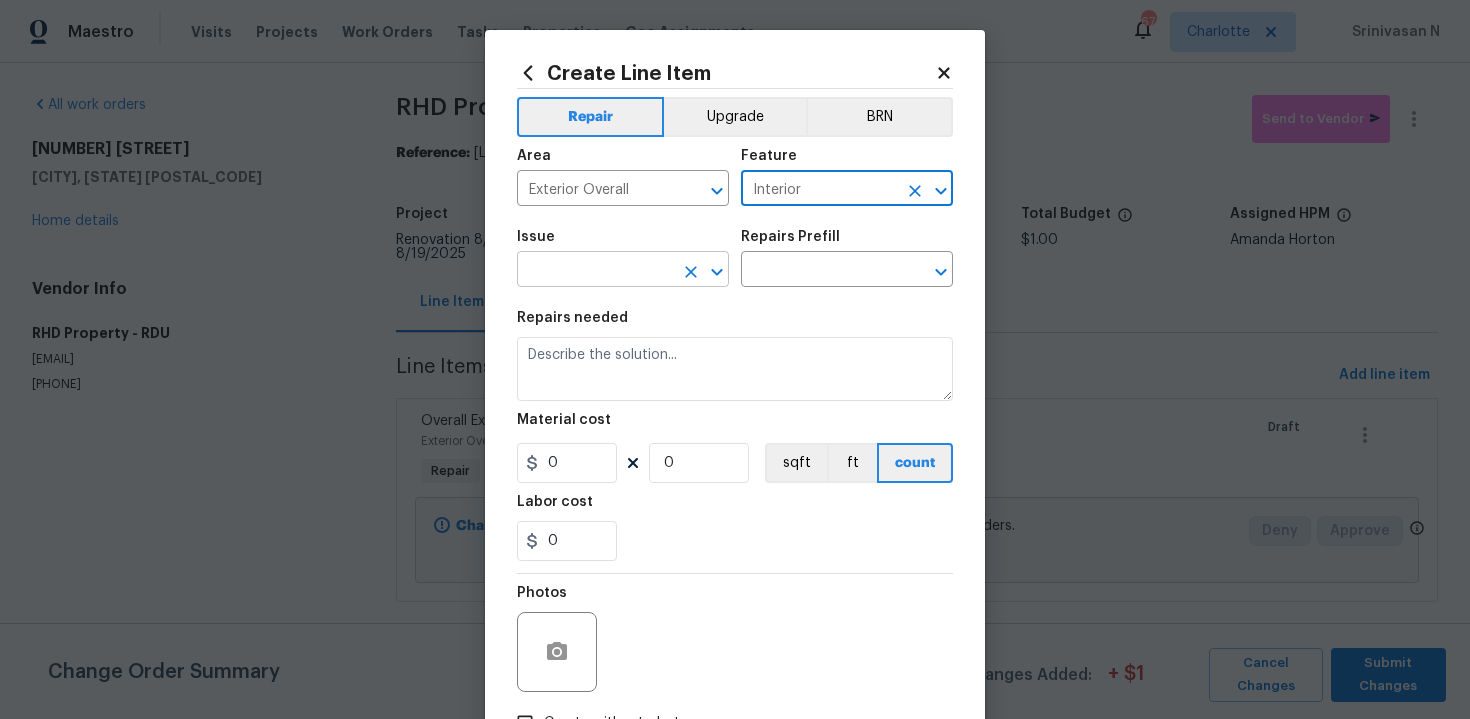 type on "Interior" 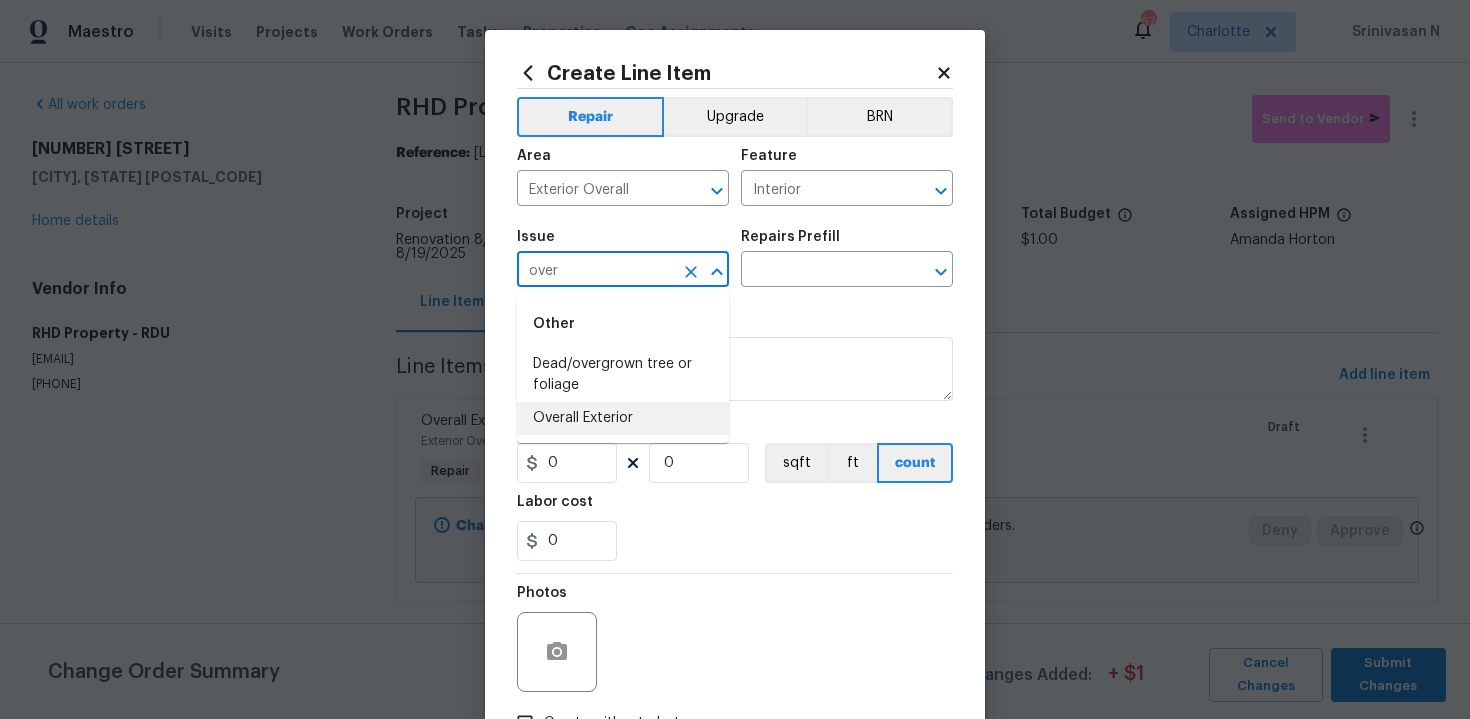 click on "Overall Exterior" at bounding box center (623, 418) 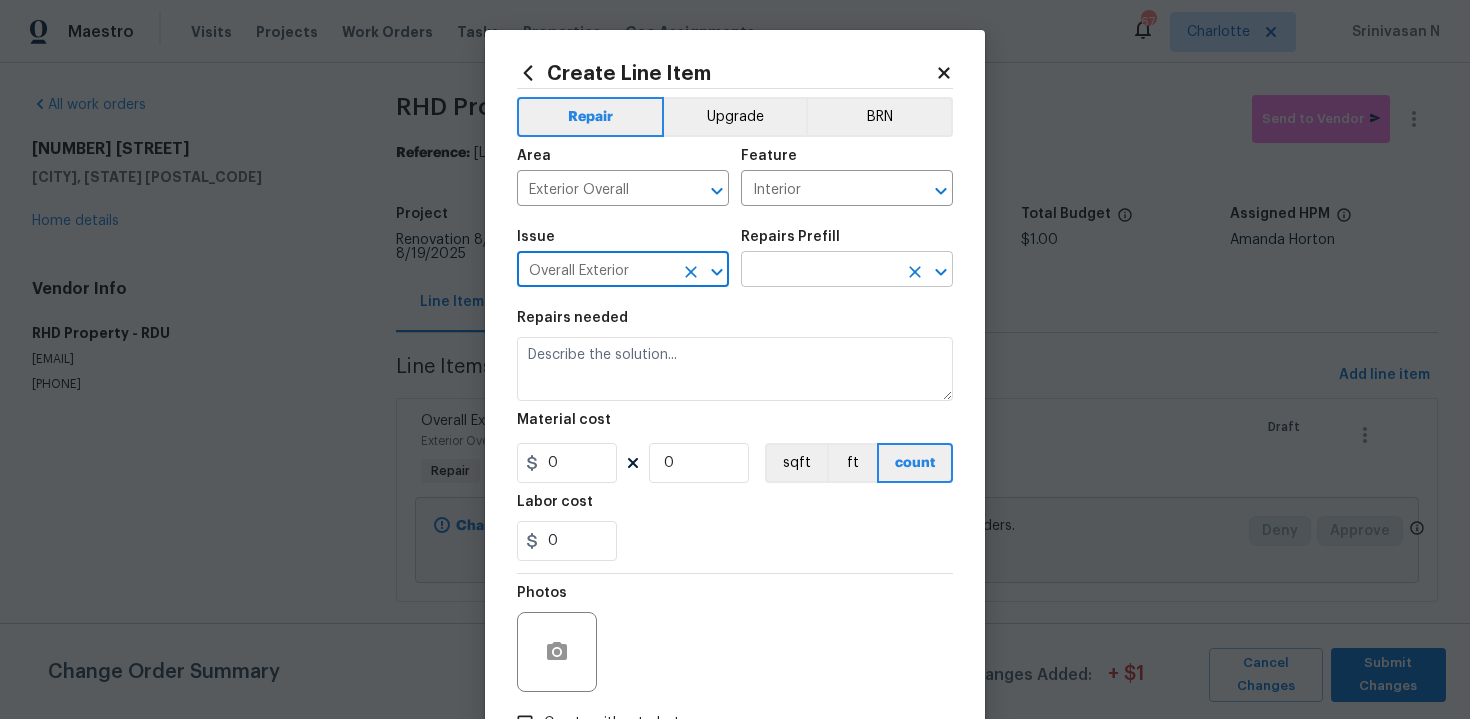 type on "Overall Exterior" 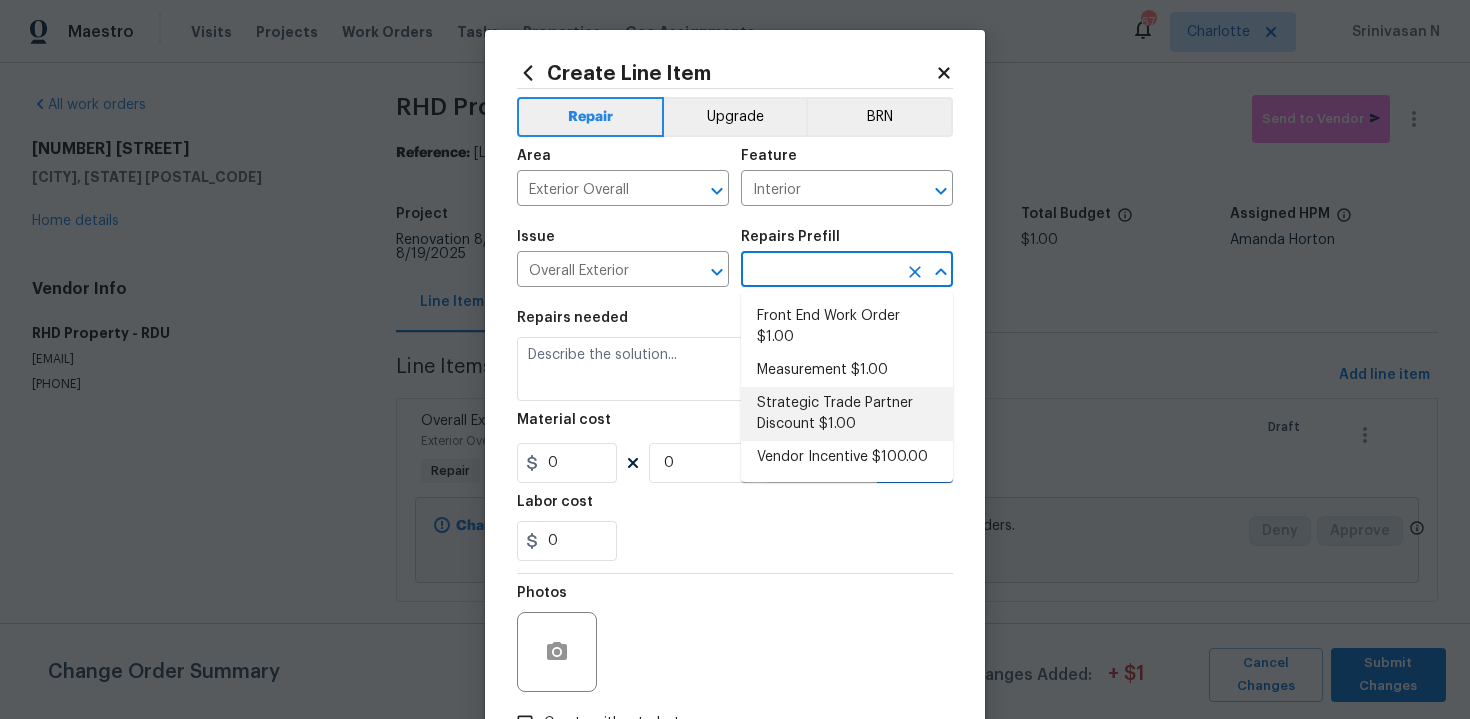click on "Strategic Trade Partner Discount $1.00" at bounding box center [847, 414] 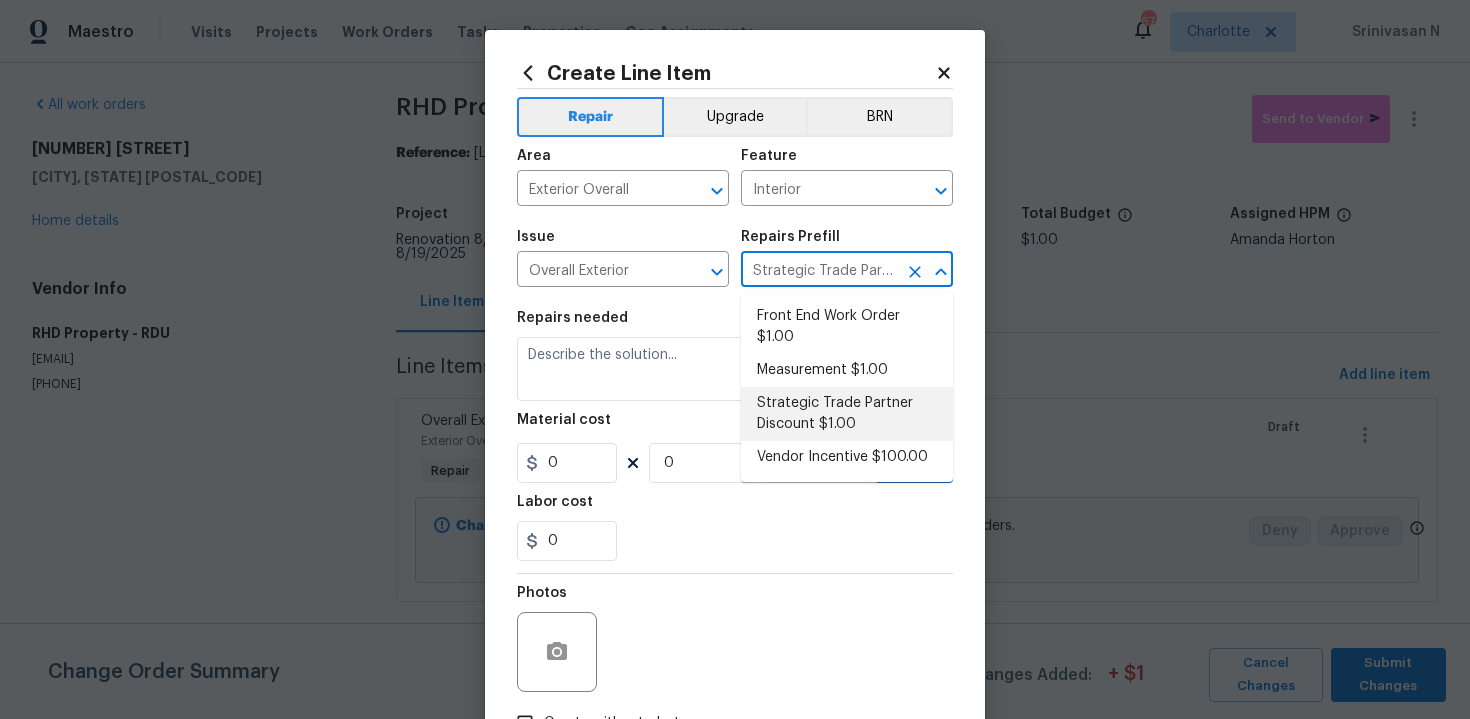 type on "Calculate and apply 5% STPP discount to the total of the work order as a negative cost" 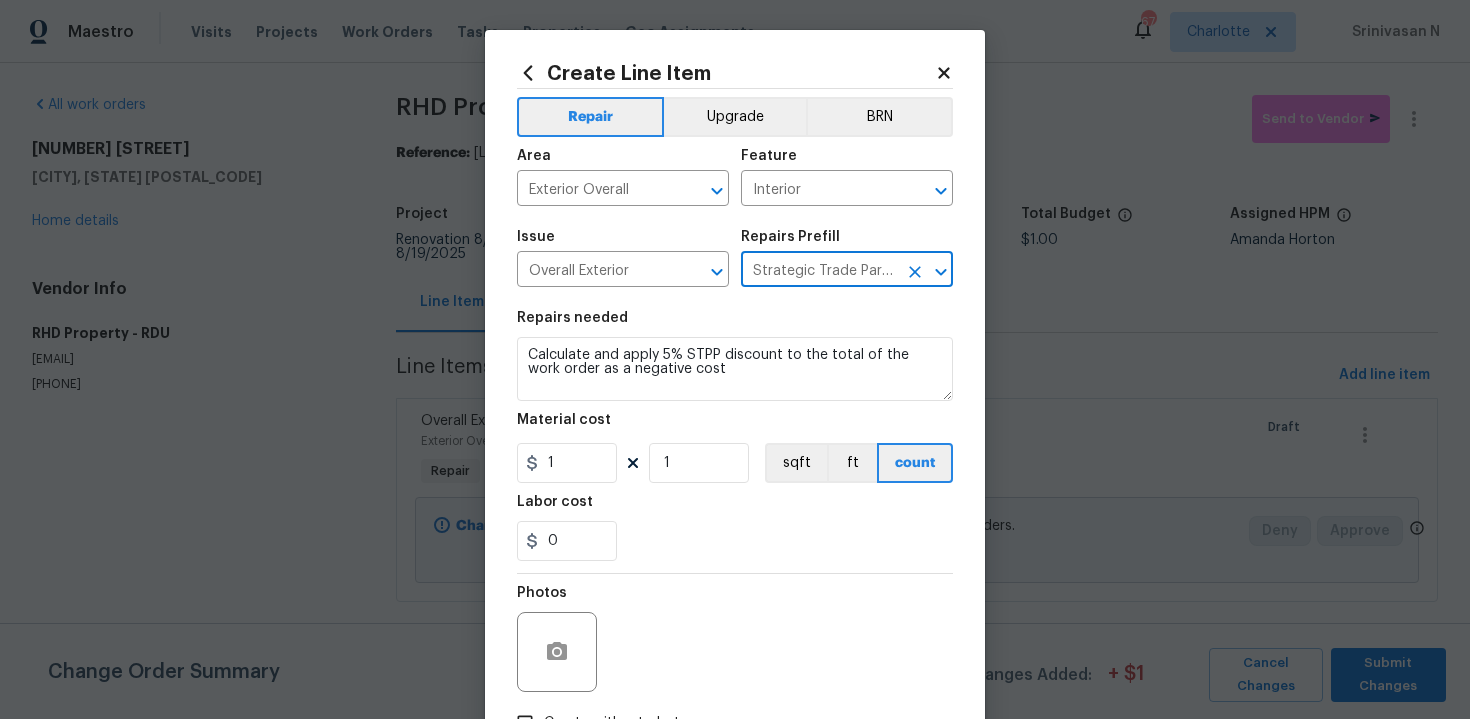scroll, scrollTop: 143, scrollLeft: 0, axis: vertical 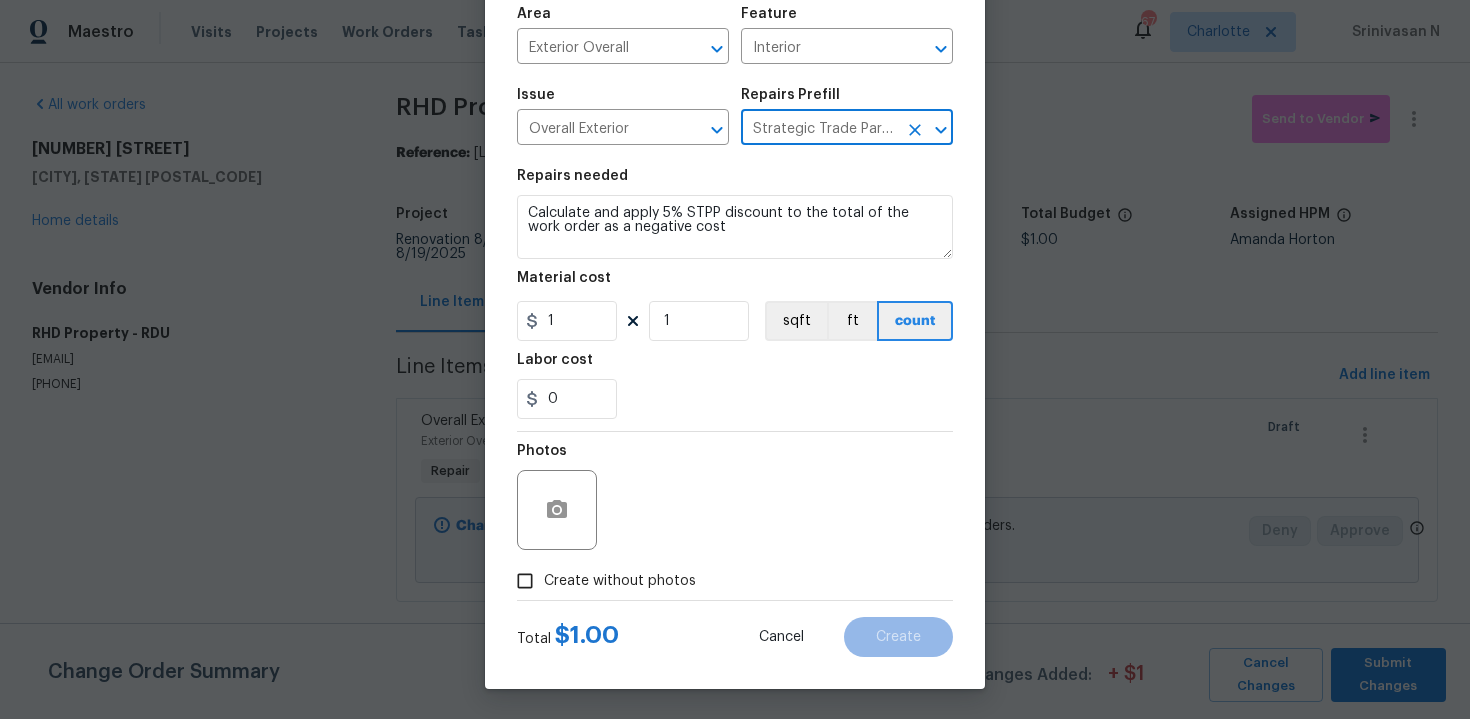 click on "Create without photos" at bounding box center [620, 581] 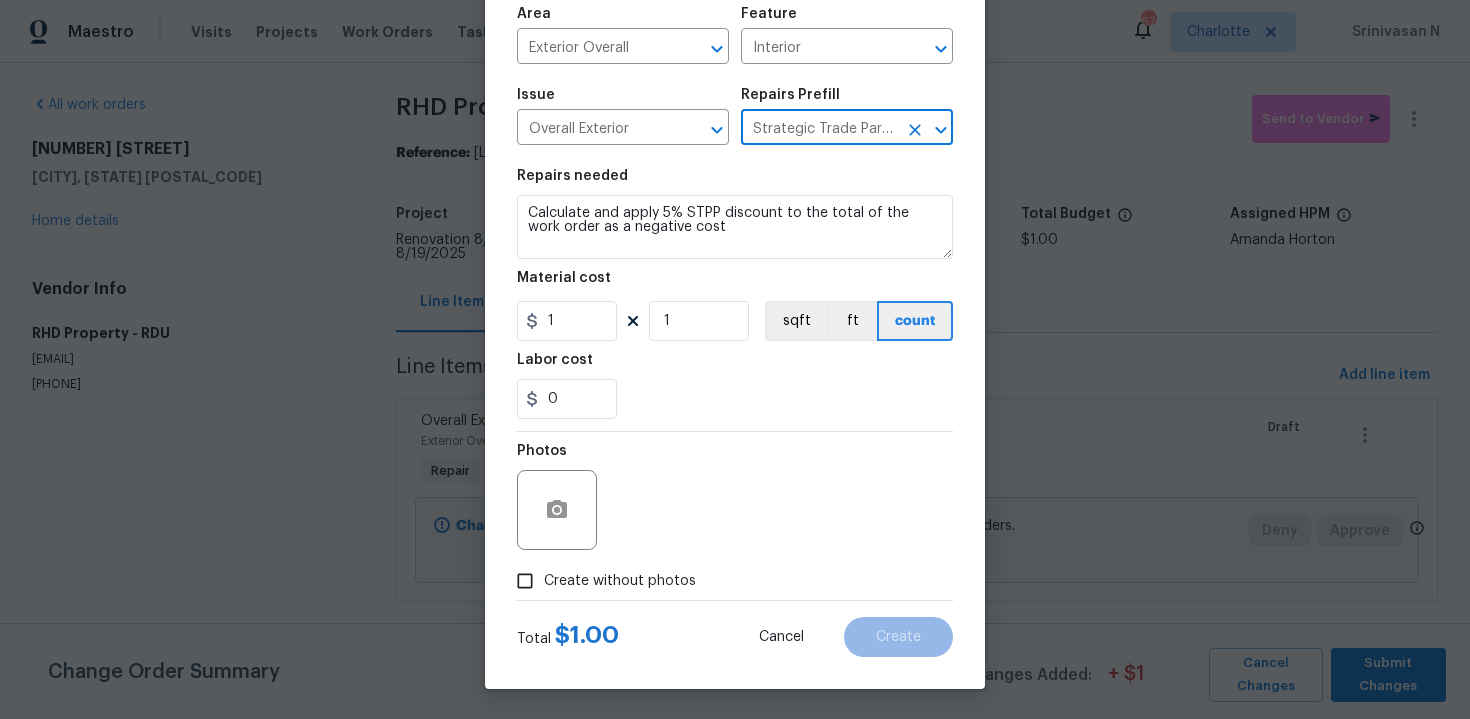 click on "Create without photos" at bounding box center (525, 581) 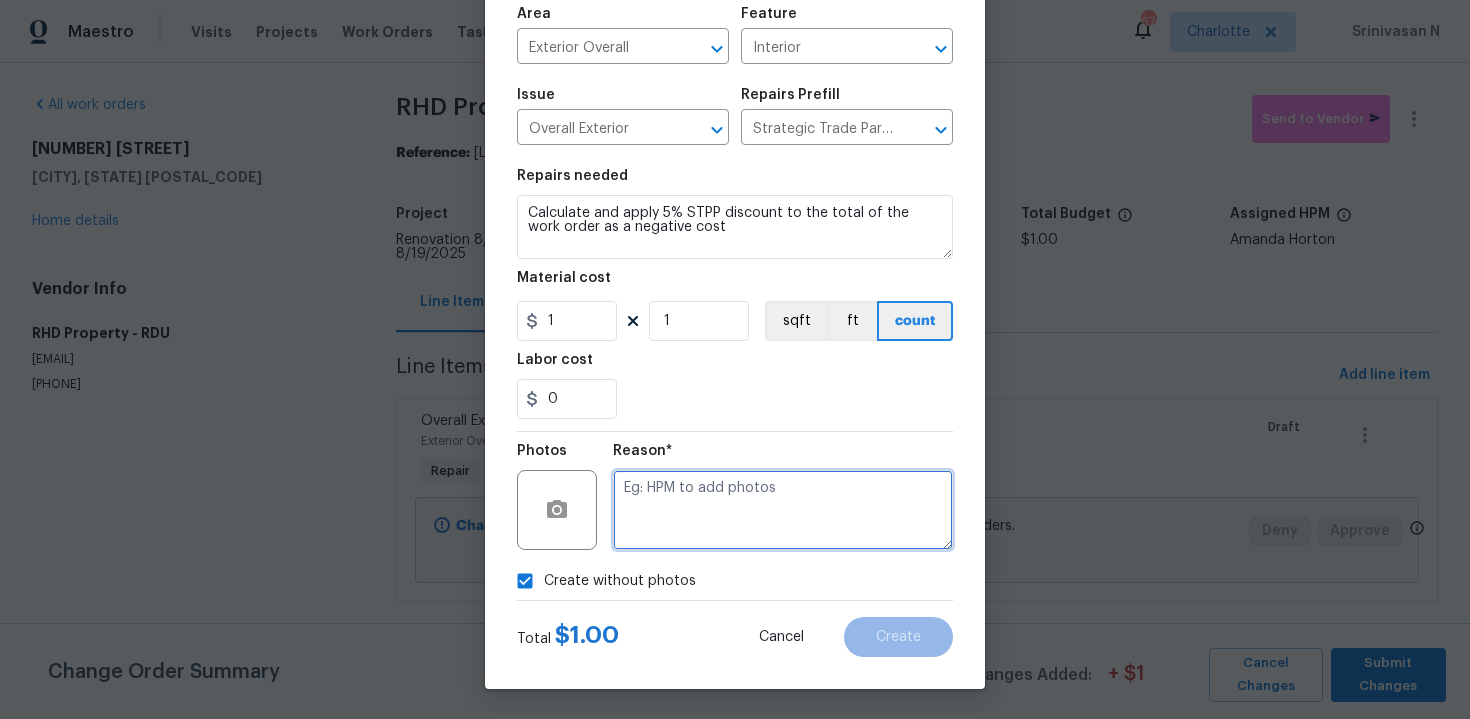 click at bounding box center [783, 510] 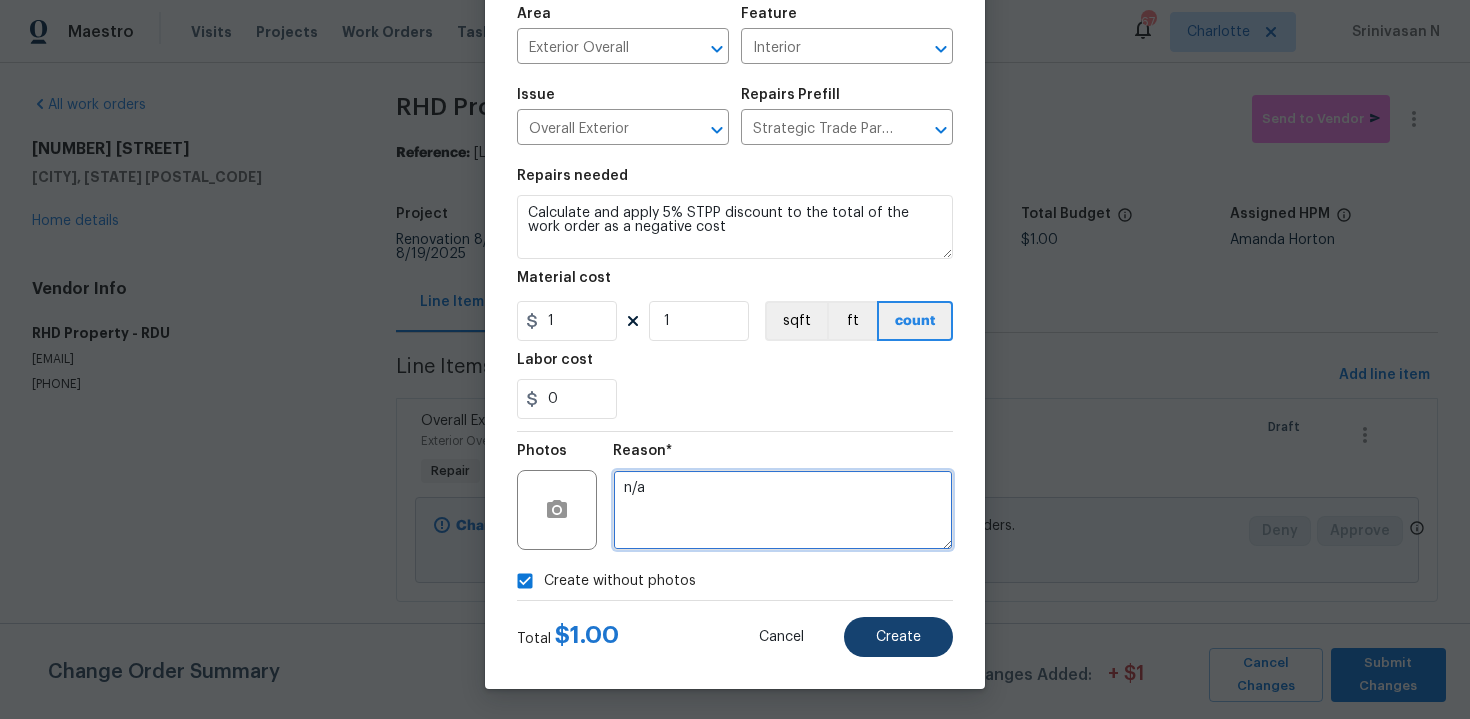 type on "n/a" 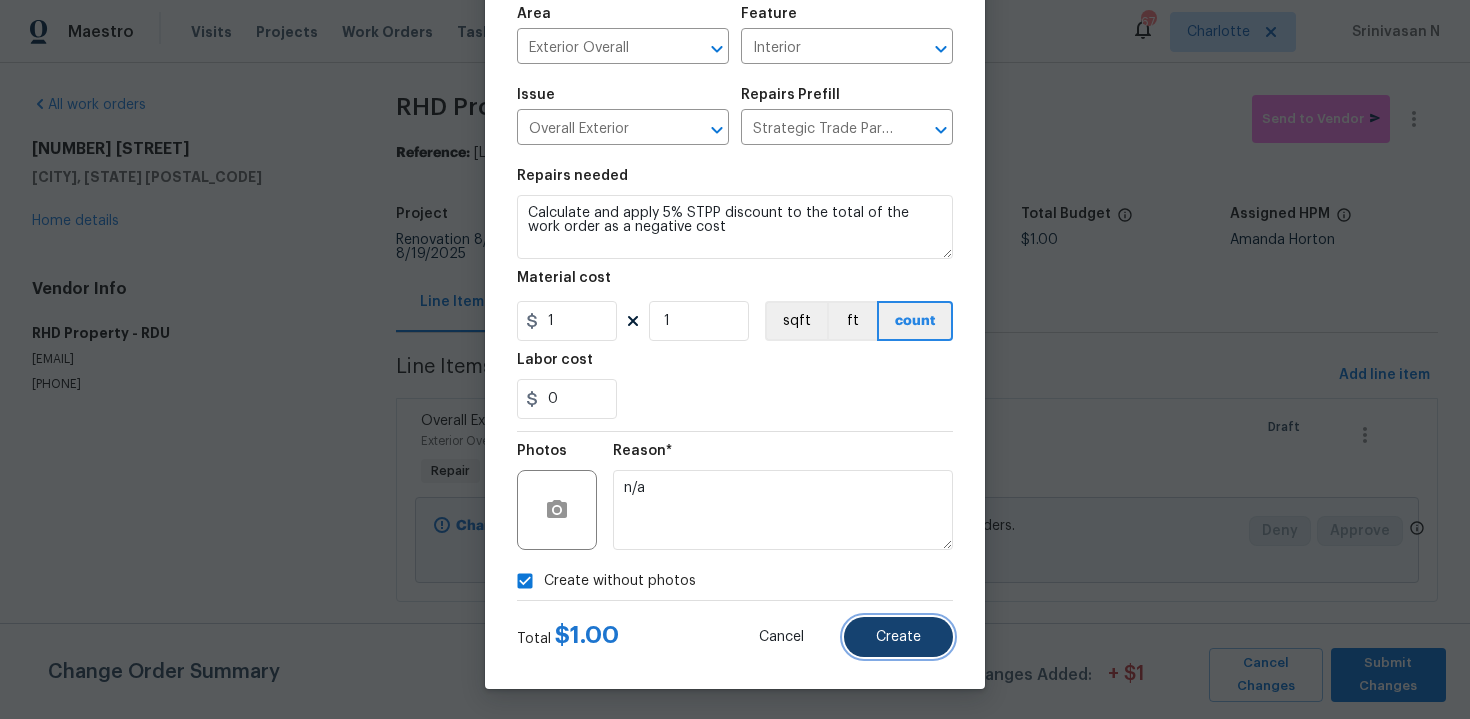 click on "Create" at bounding box center [898, 637] 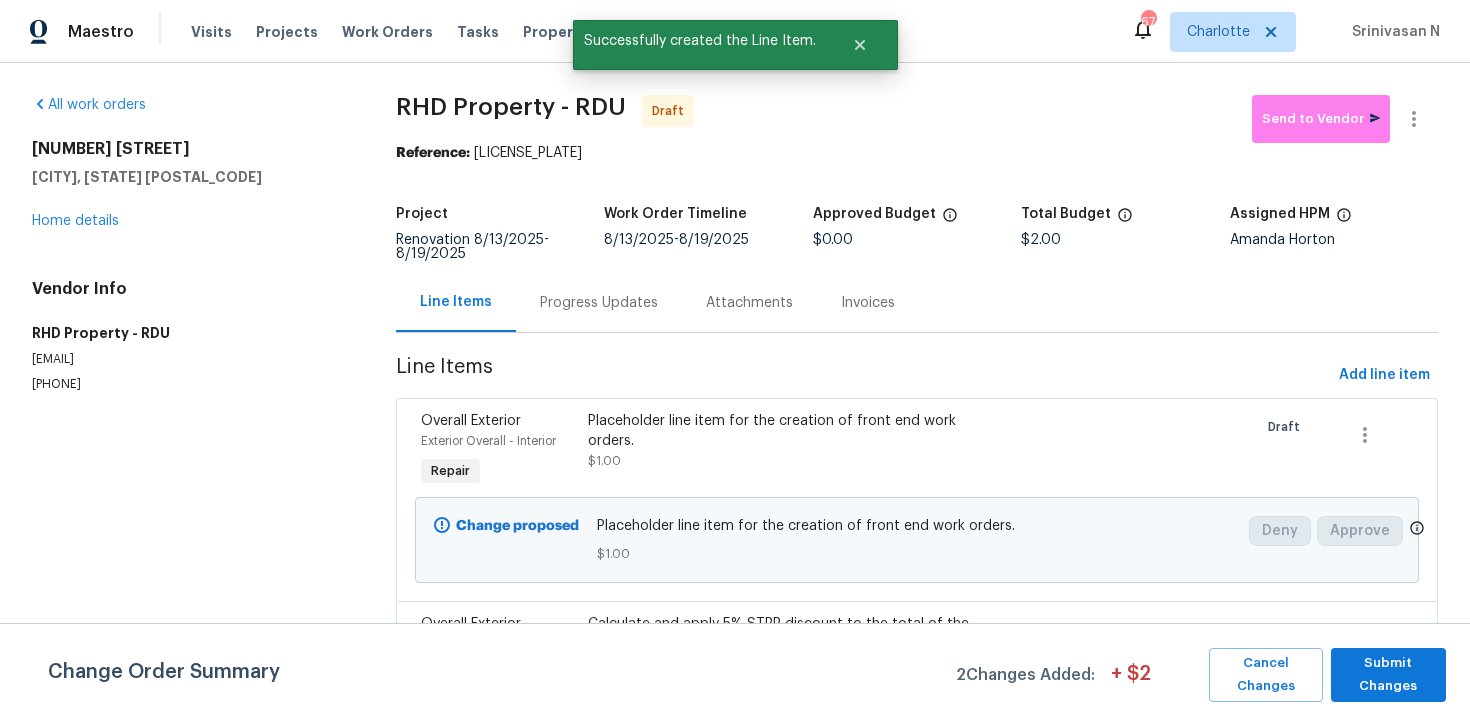 scroll, scrollTop: 143, scrollLeft: 0, axis: vertical 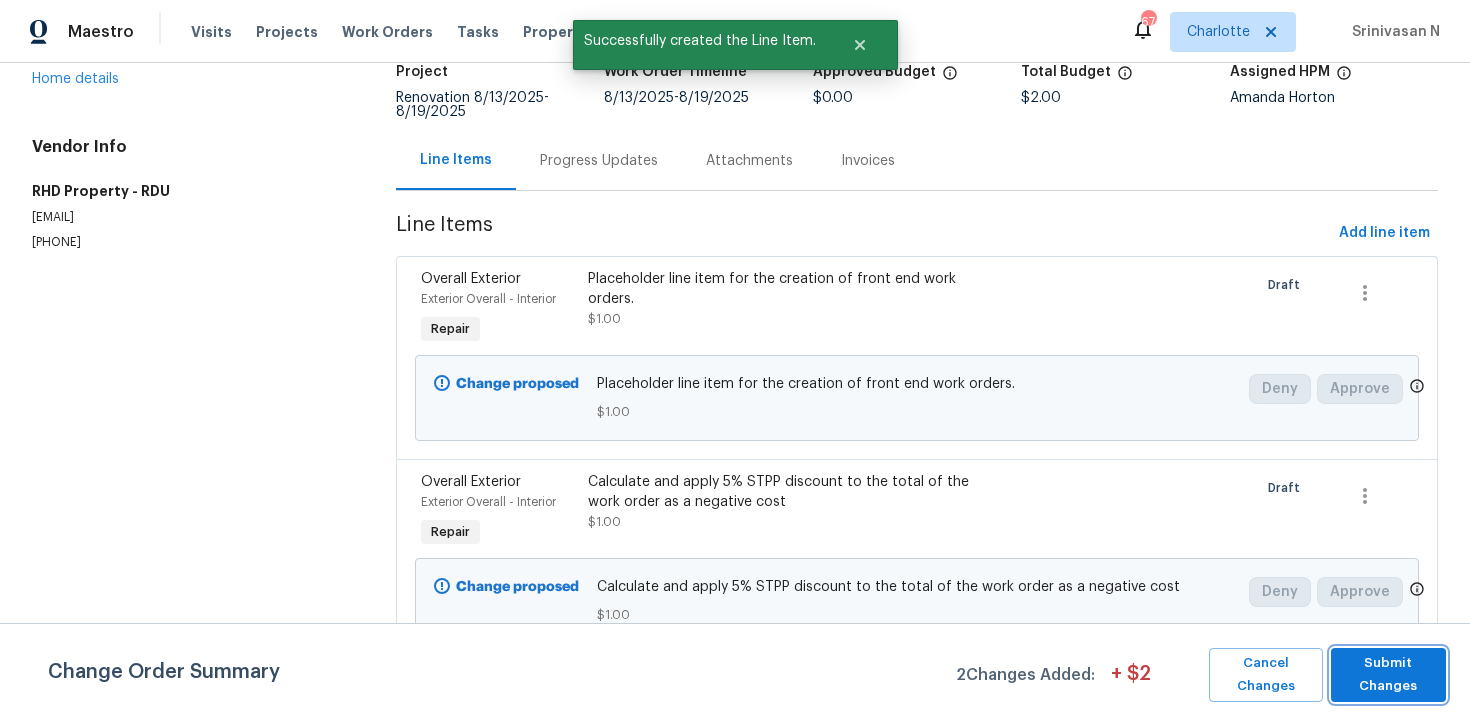 click on "Submit Changes" at bounding box center [1388, 675] 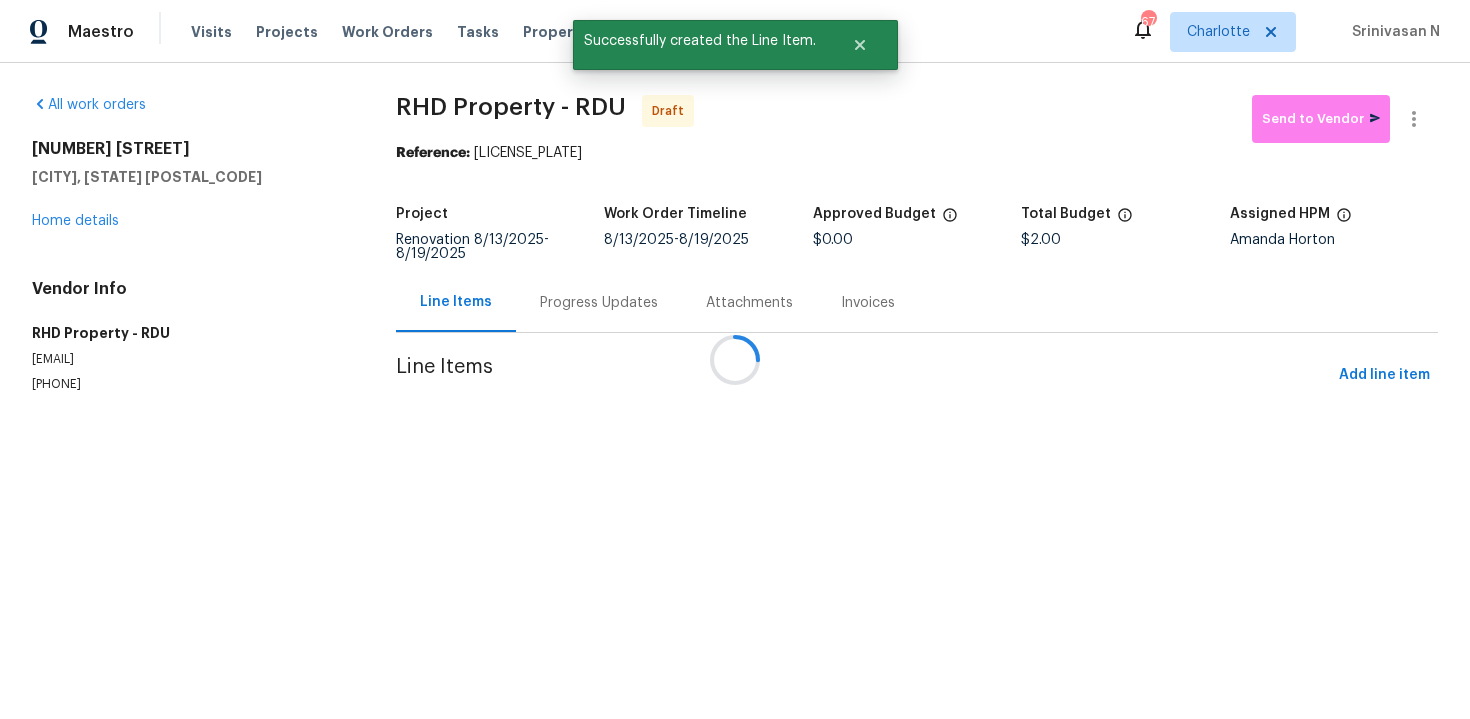 scroll, scrollTop: 0, scrollLeft: 0, axis: both 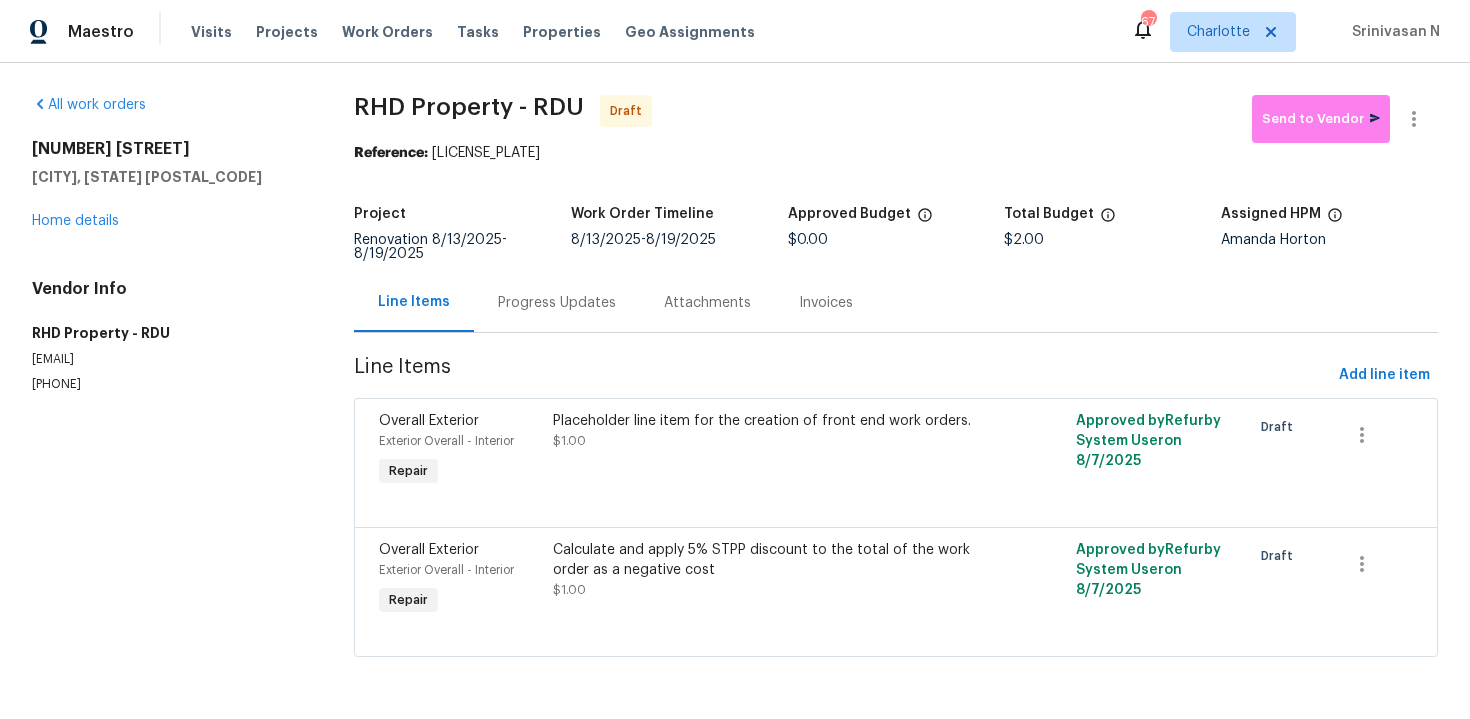 click on "[NUMBER] [STREET] [CITY], [STATE] [POSTAL_CODE] Home details" at bounding box center (169, 185) 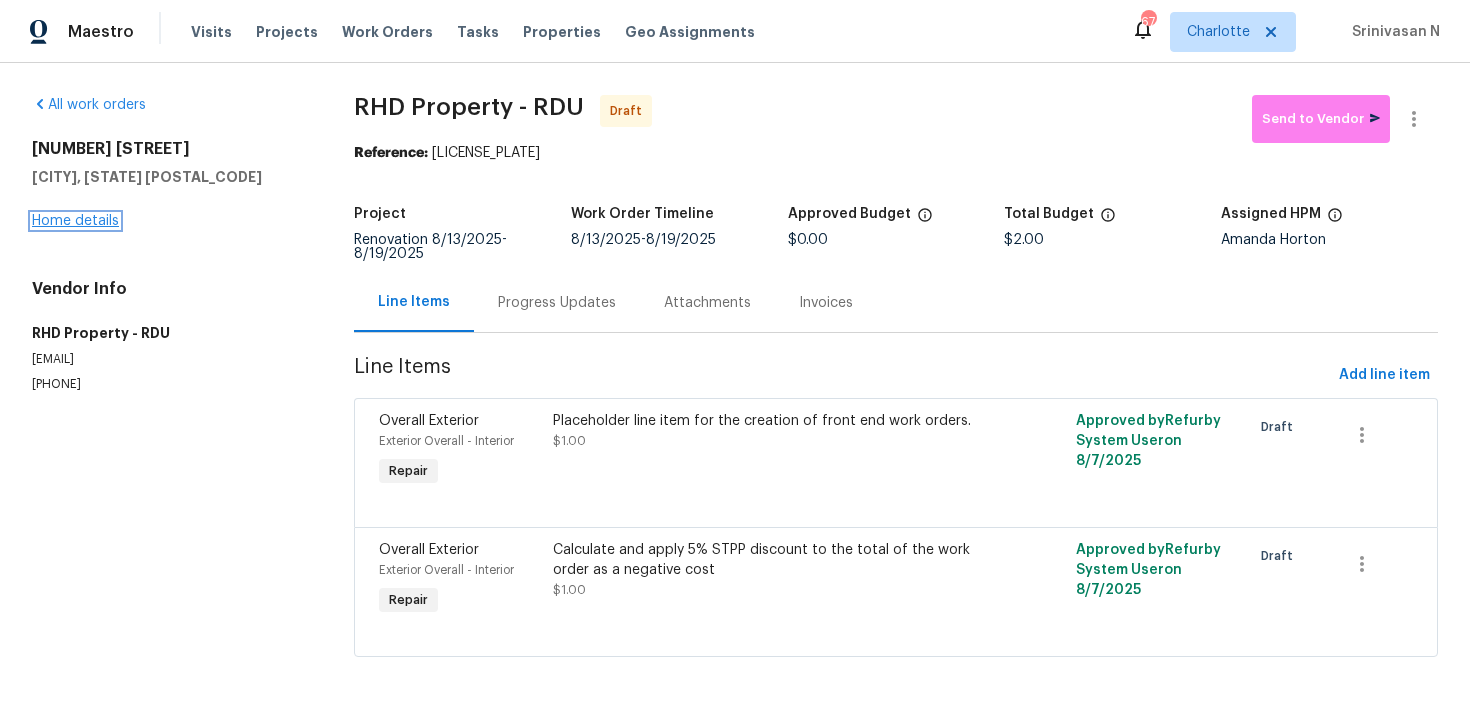 click on "Home details" at bounding box center [75, 221] 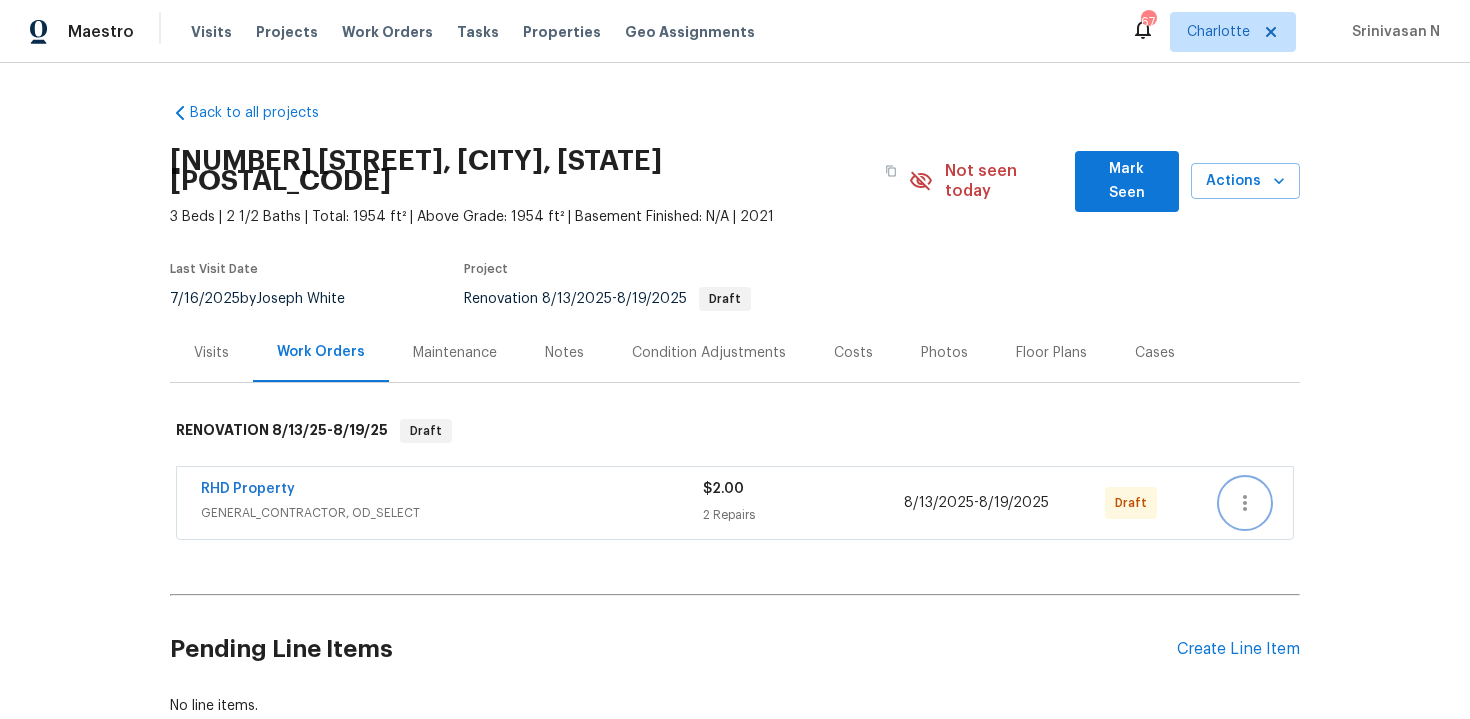 click 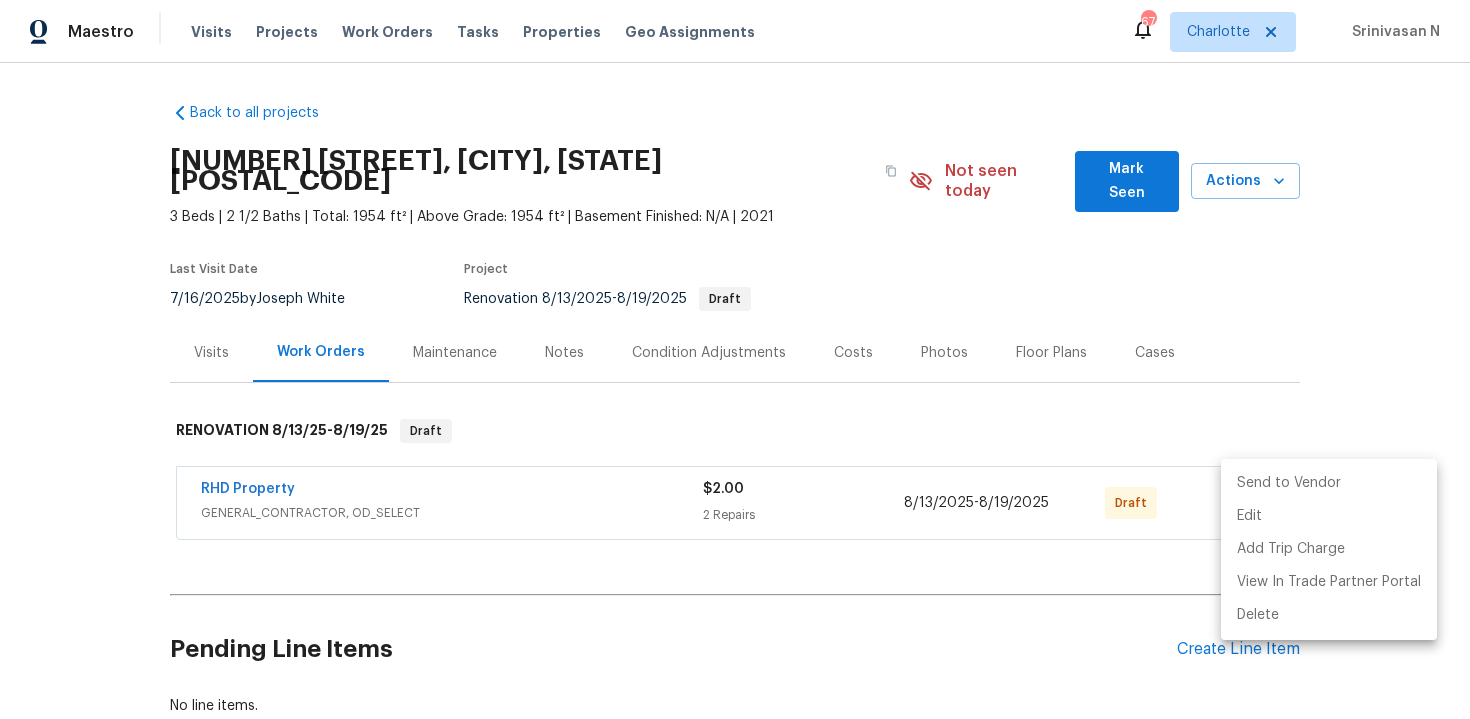 click on "Send to Vendor" at bounding box center [1329, 483] 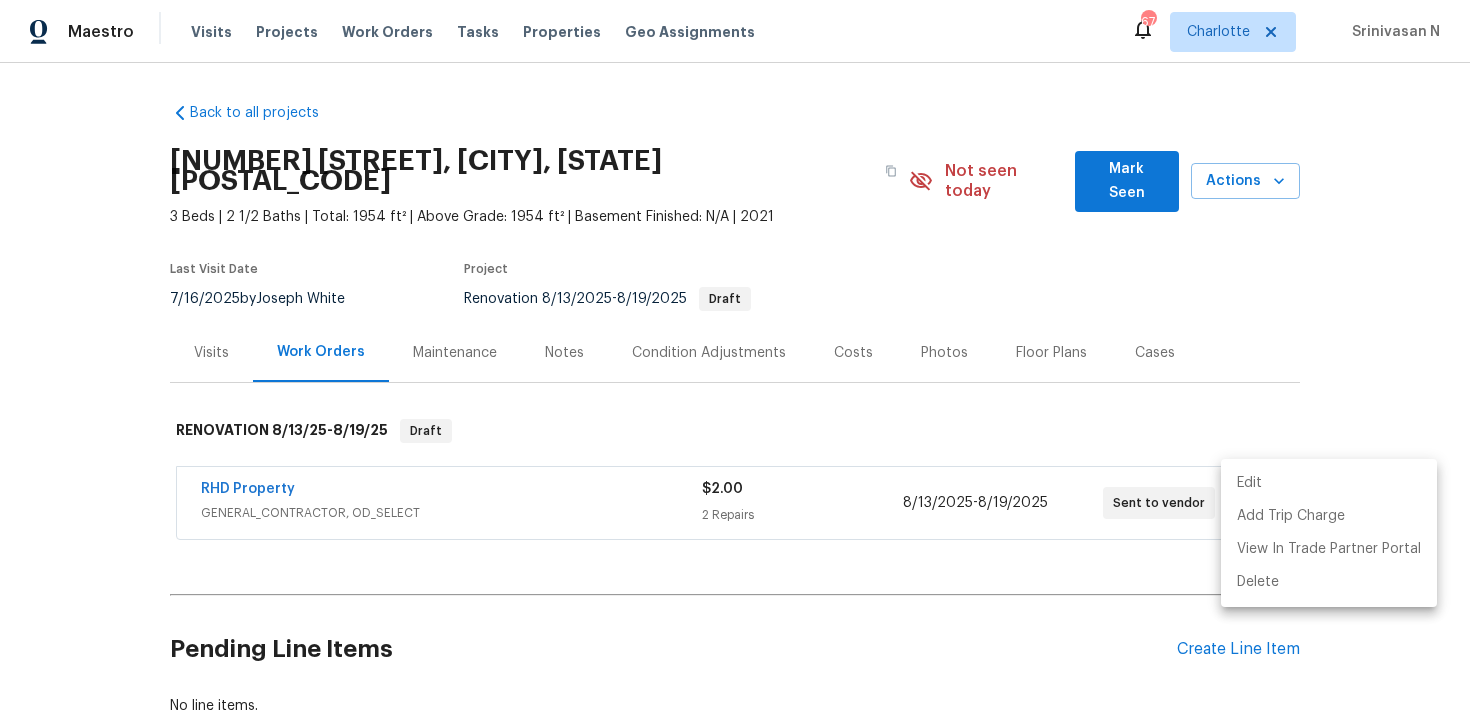 click at bounding box center (735, 359) 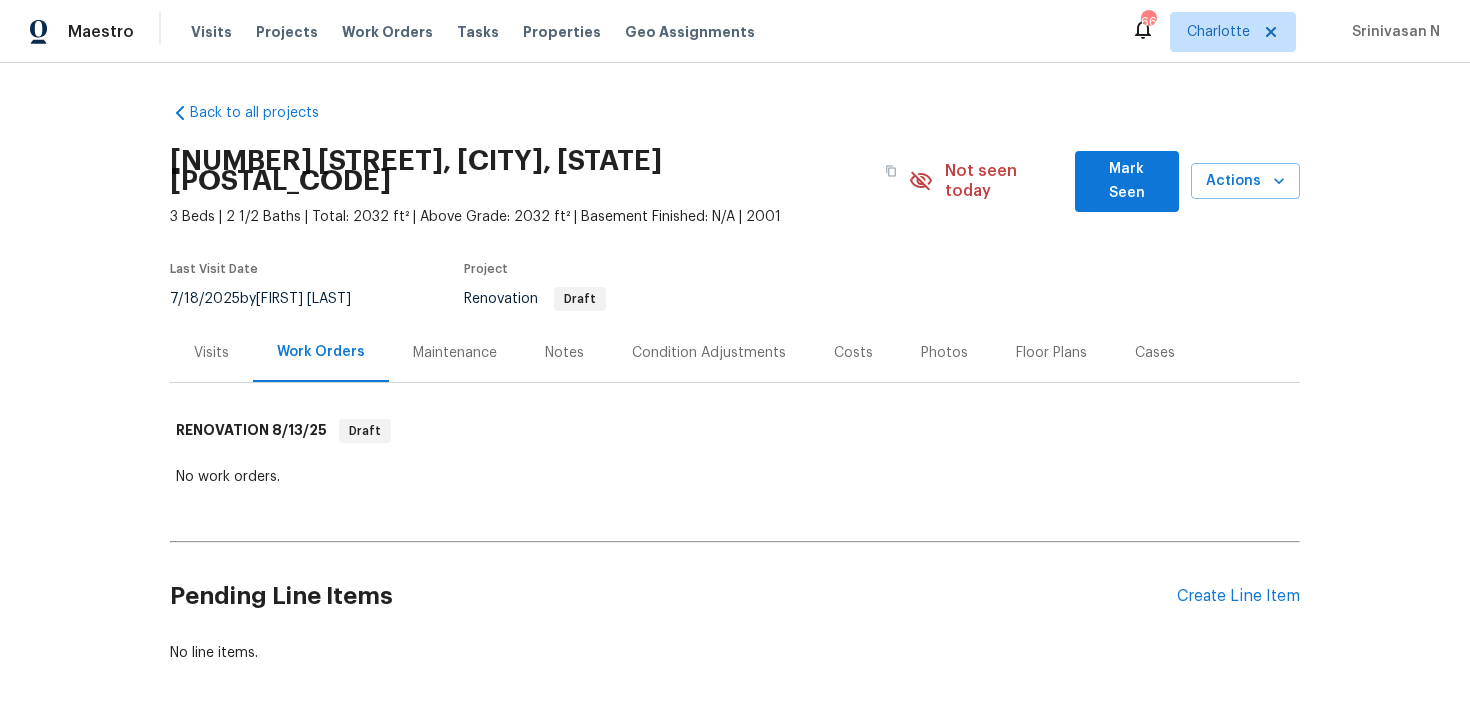 scroll, scrollTop: 0, scrollLeft: 0, axis: both 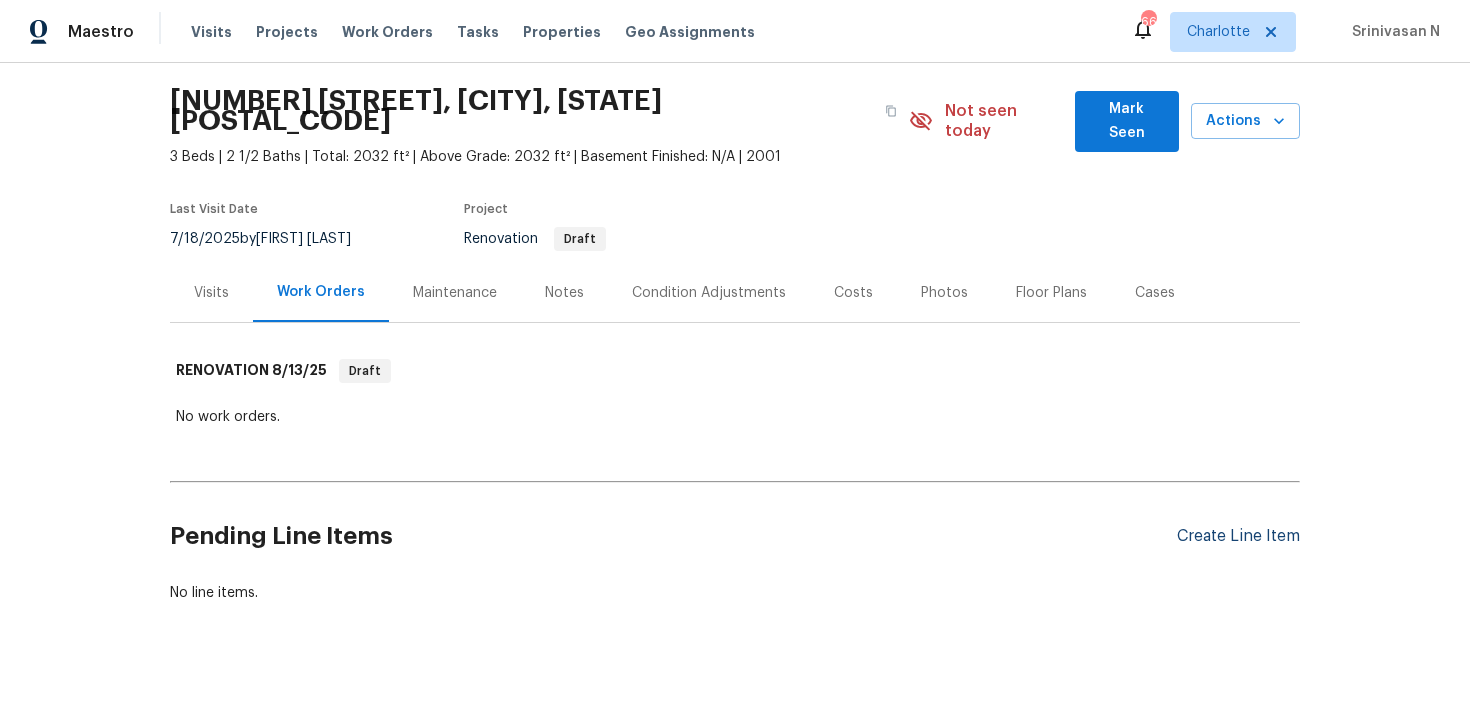 click on "Create Line Item" at bounding box center [1238, 536] 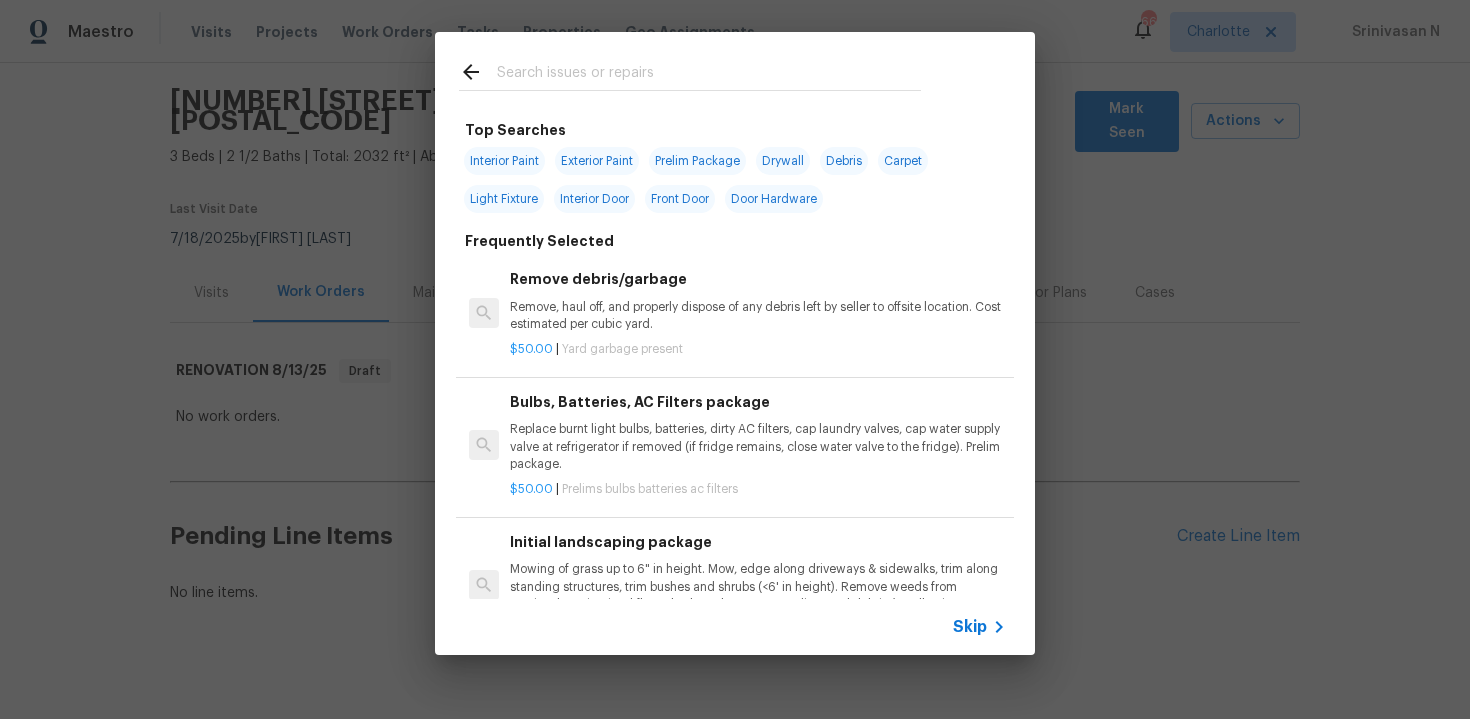 click on "Skip" at bounding box center [970, 627] 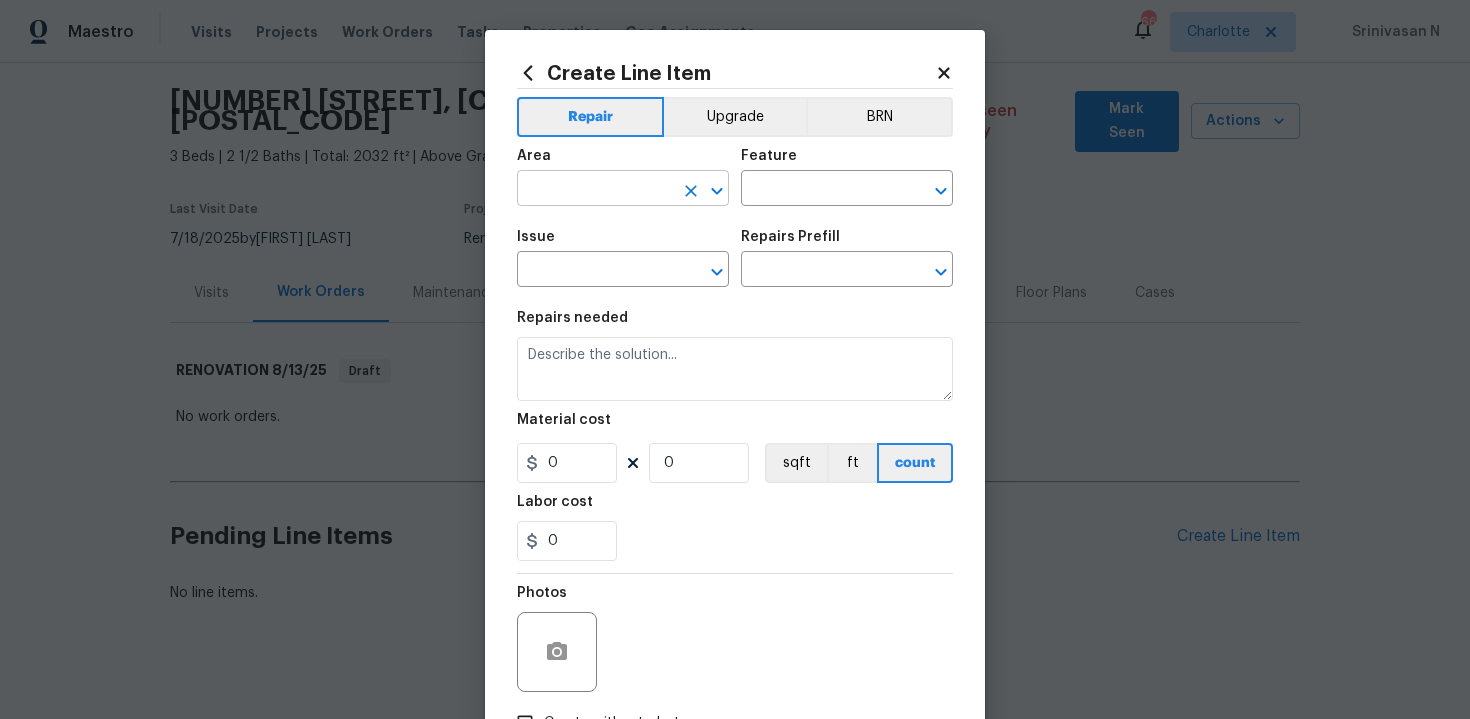 click at bounding box center (595, 190) 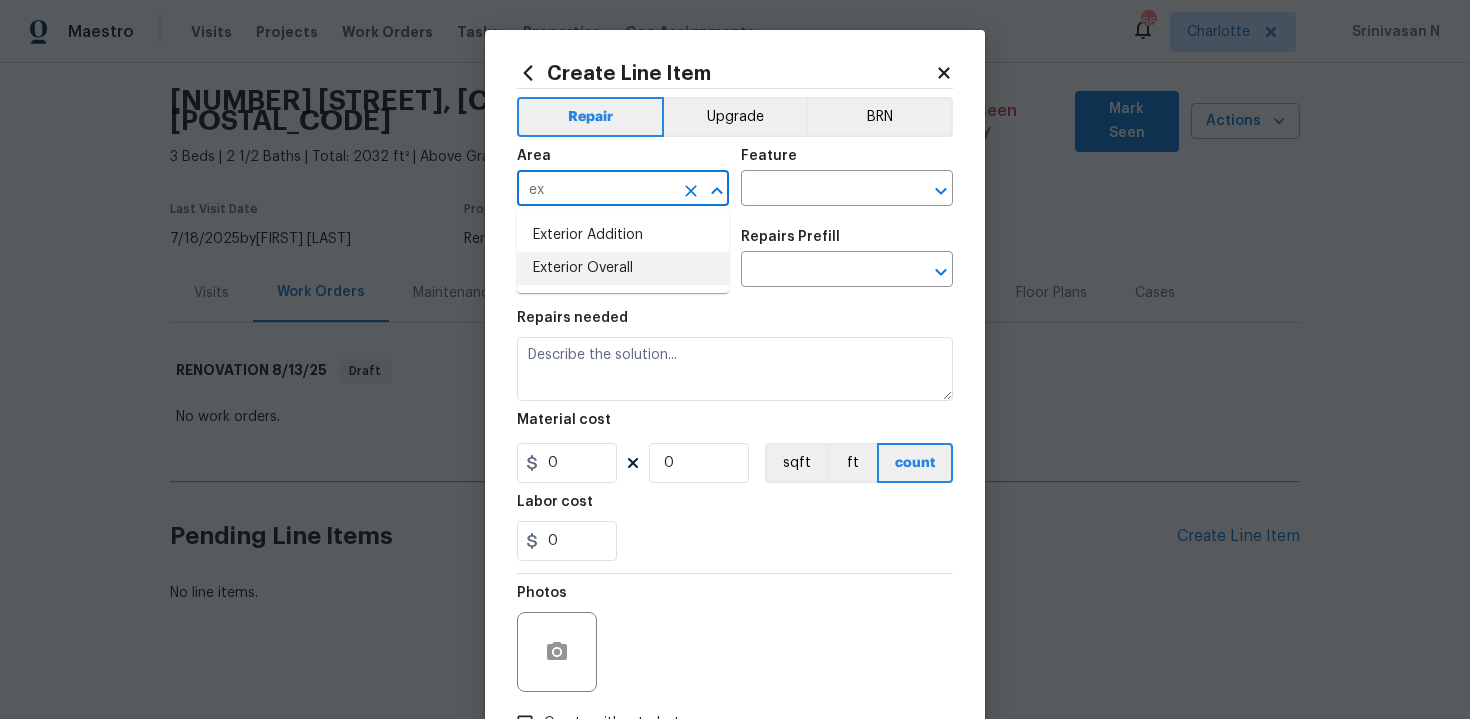 click on "Exterior Overall" at bounding box center (623, 268) 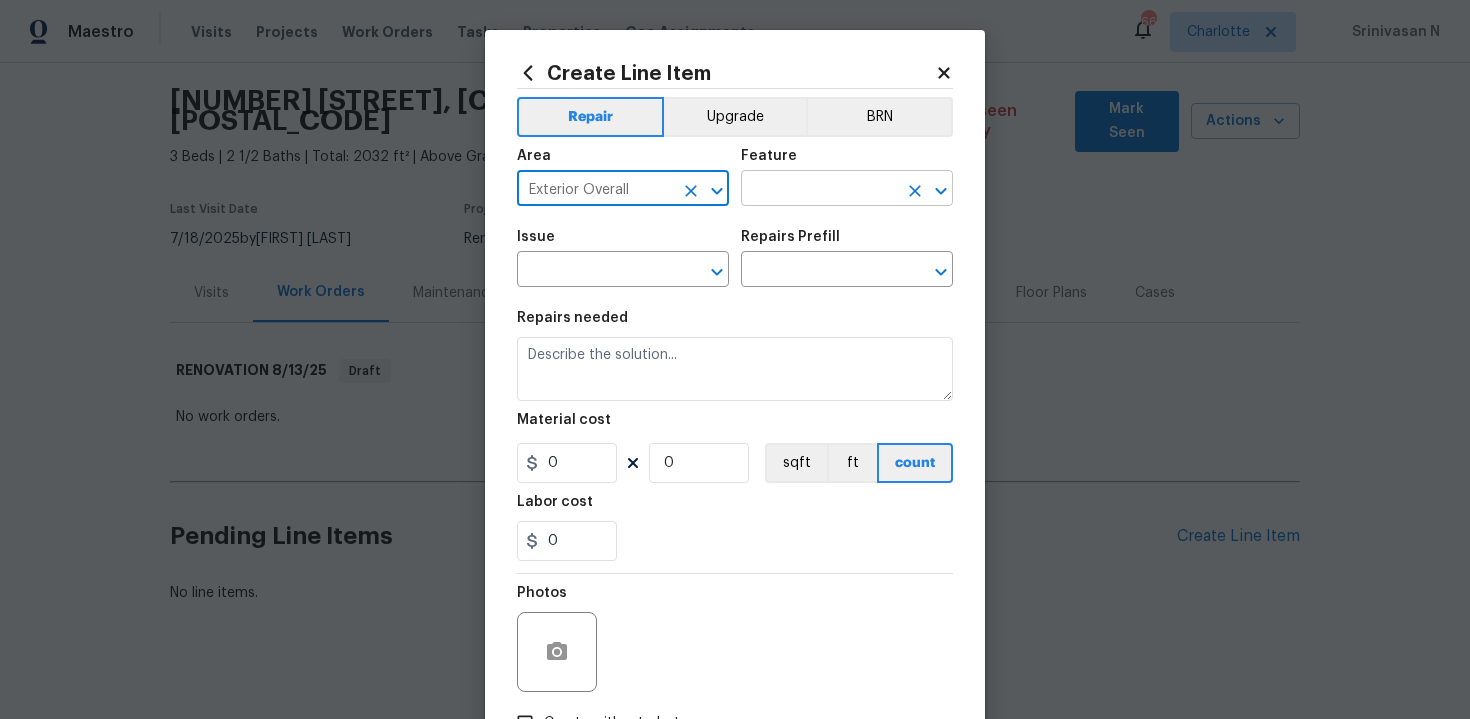 type on "Exterior Overall" 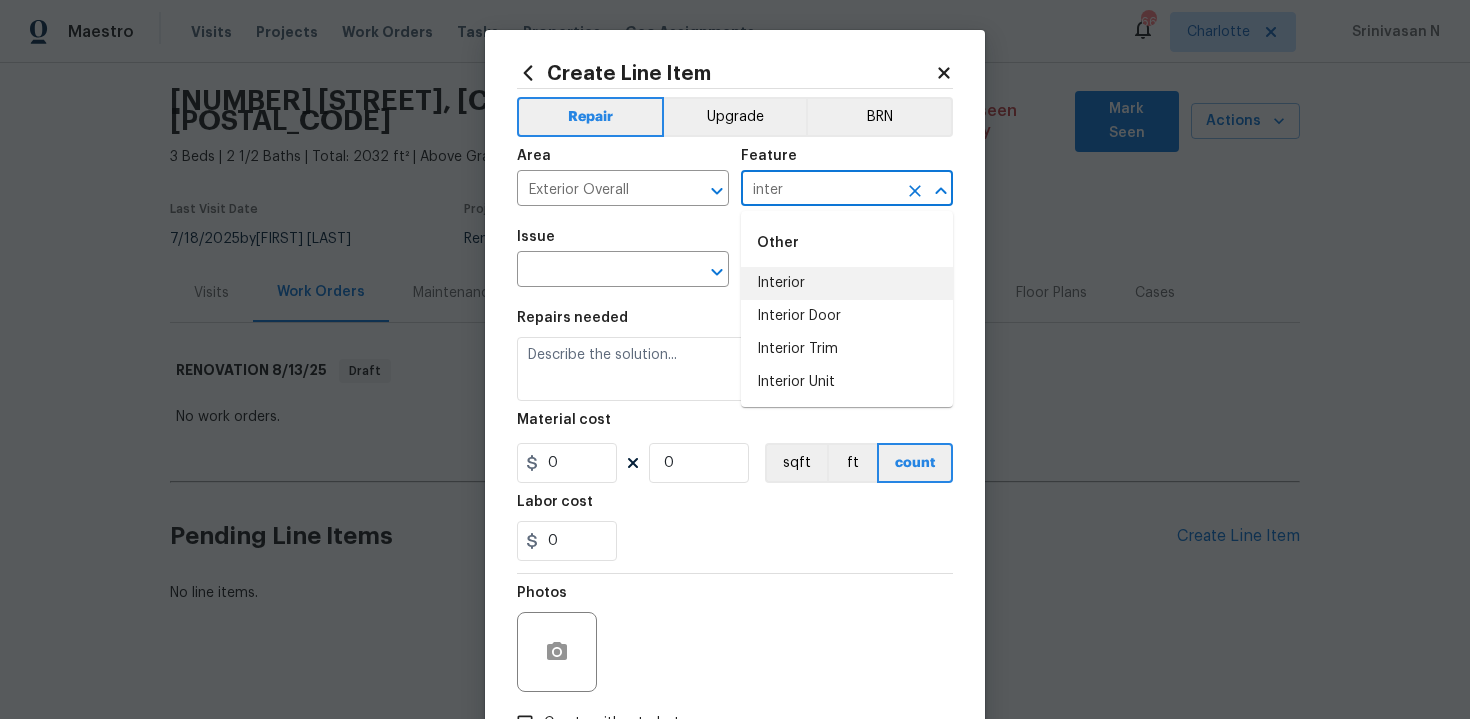 click on "Interior" at bounding box center (847, 283) 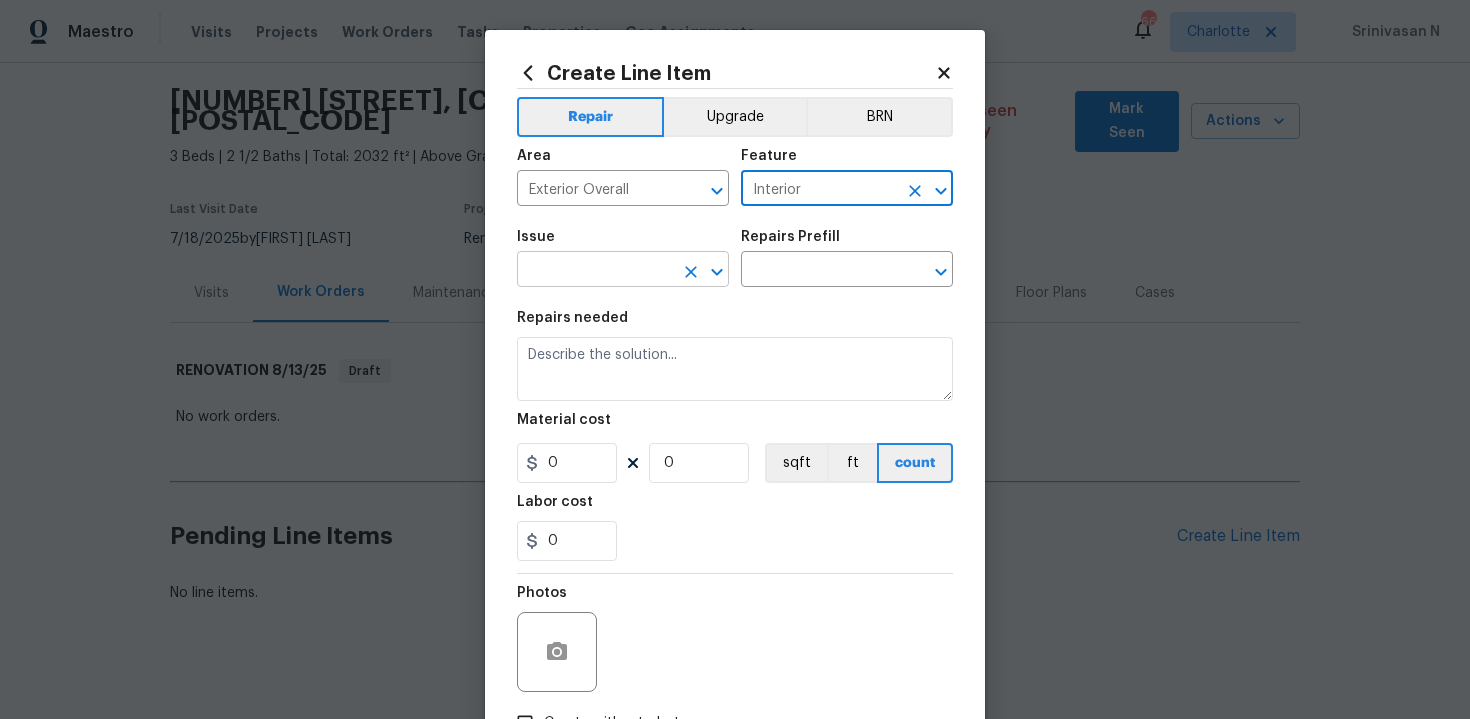 type on "Interior" 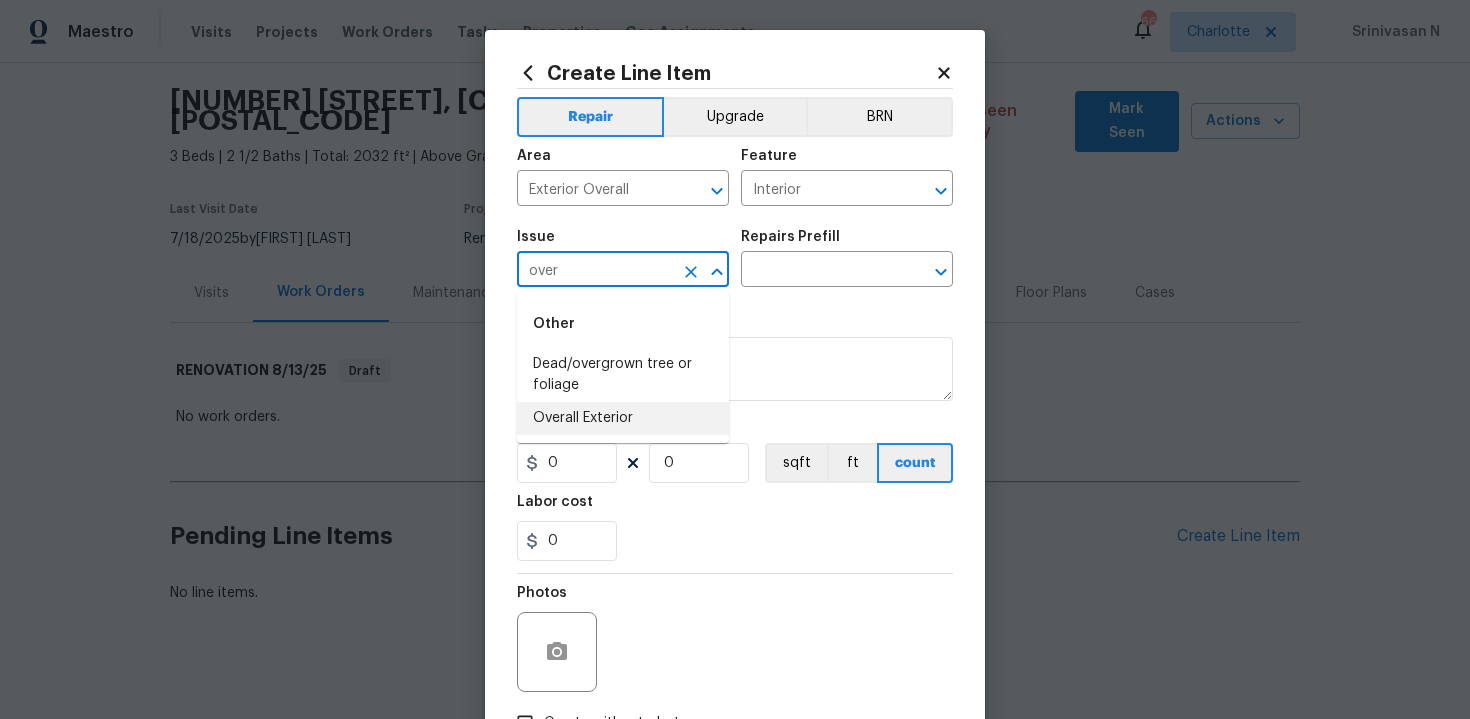 click on "Overall Exterior" at bounding box center [623, 418] 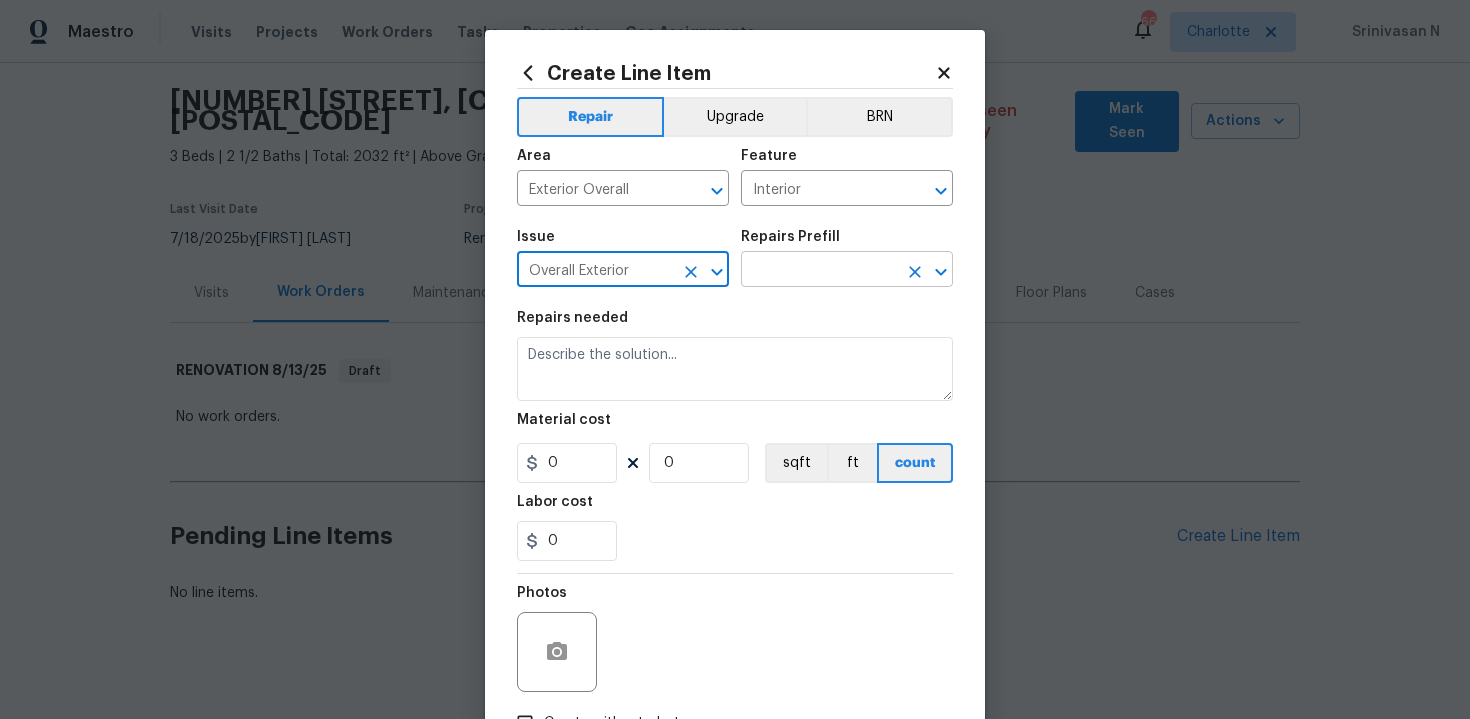 type on "Overall Exterior" 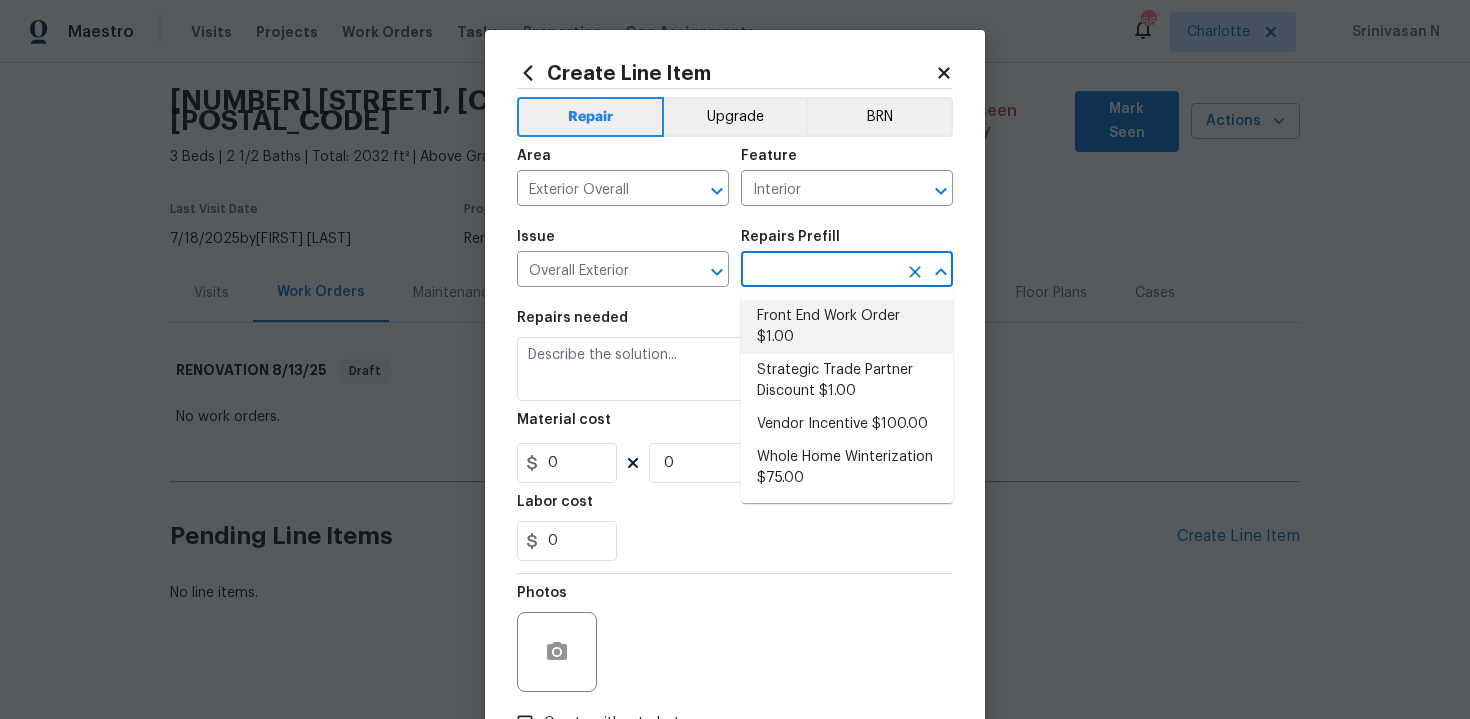 click on "Front End Work Order $1.00" at bounding box center (847, 327) 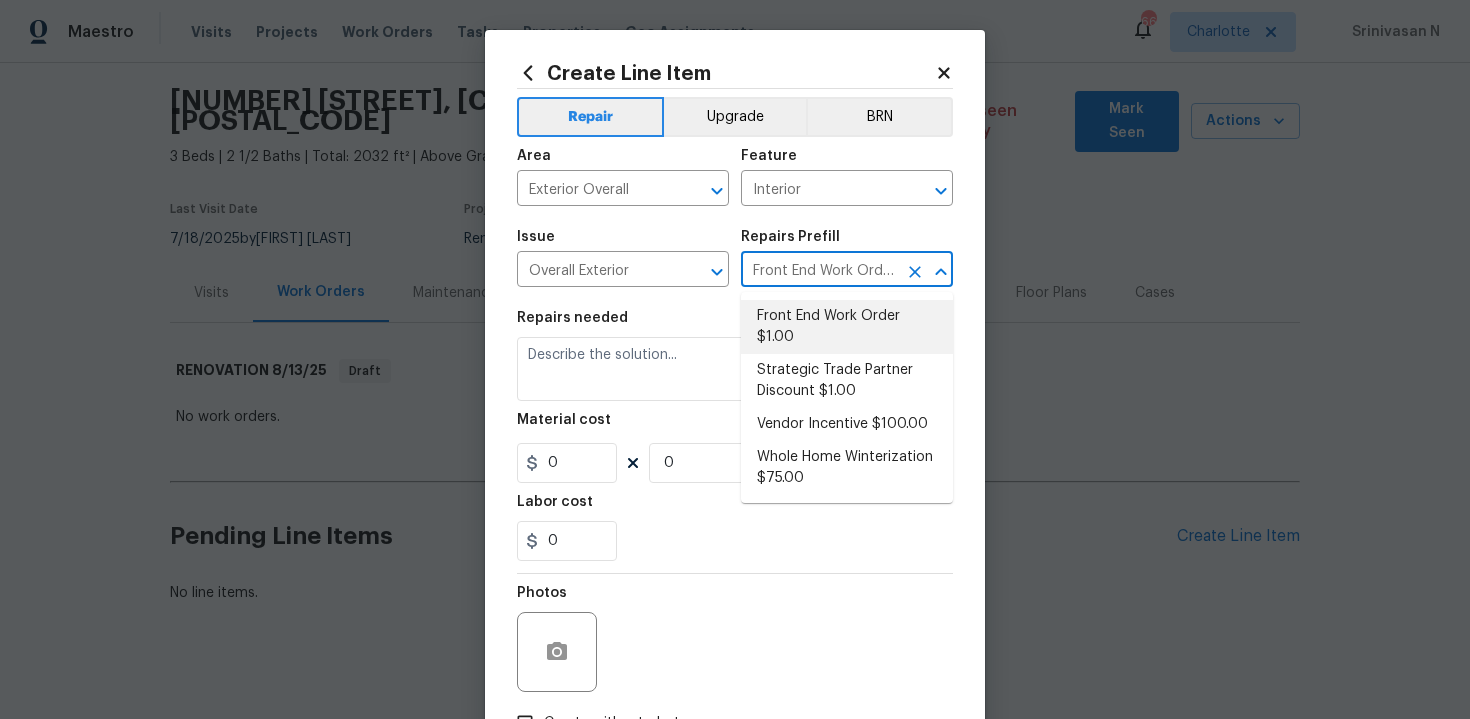 type on "Placeholder line item for the creation of front end work orders." 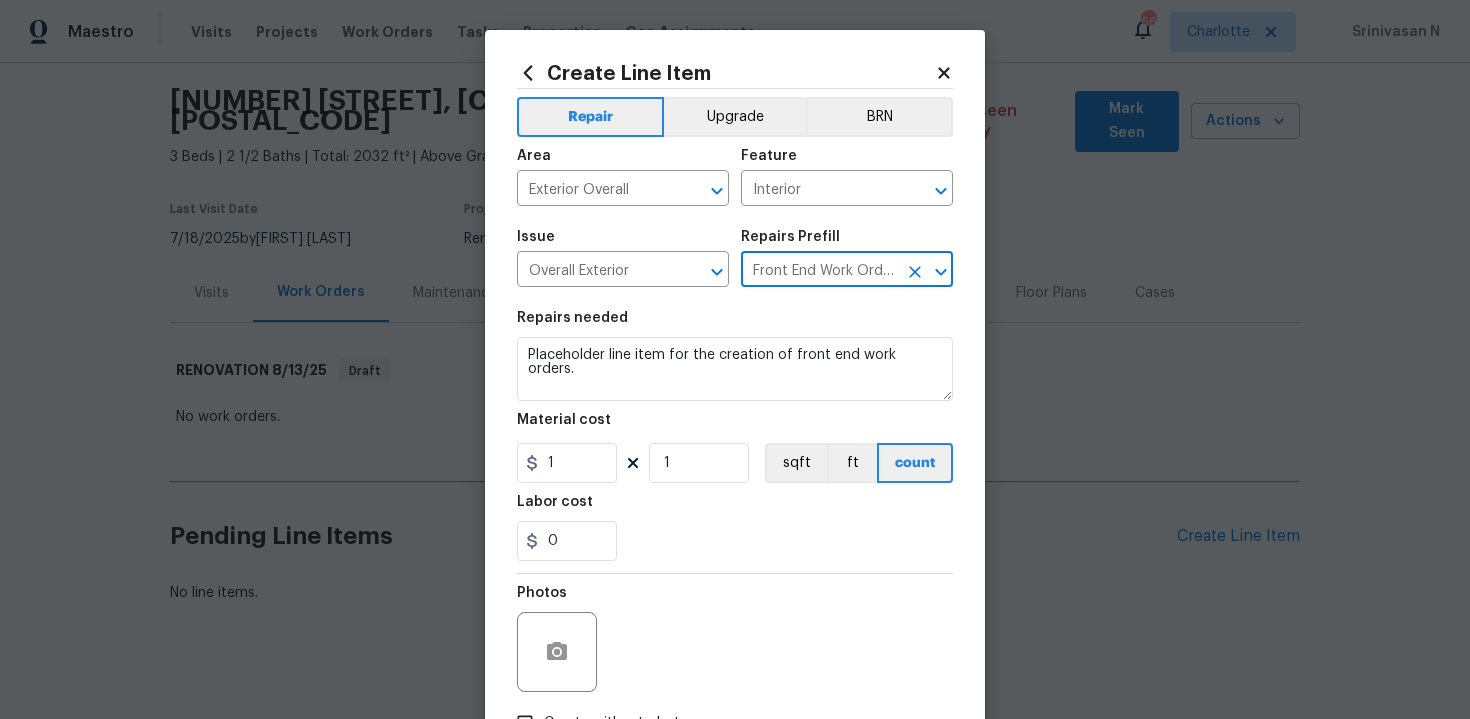 scroll, scrollTop: 143, scrollLeft: 0, axis: vertical 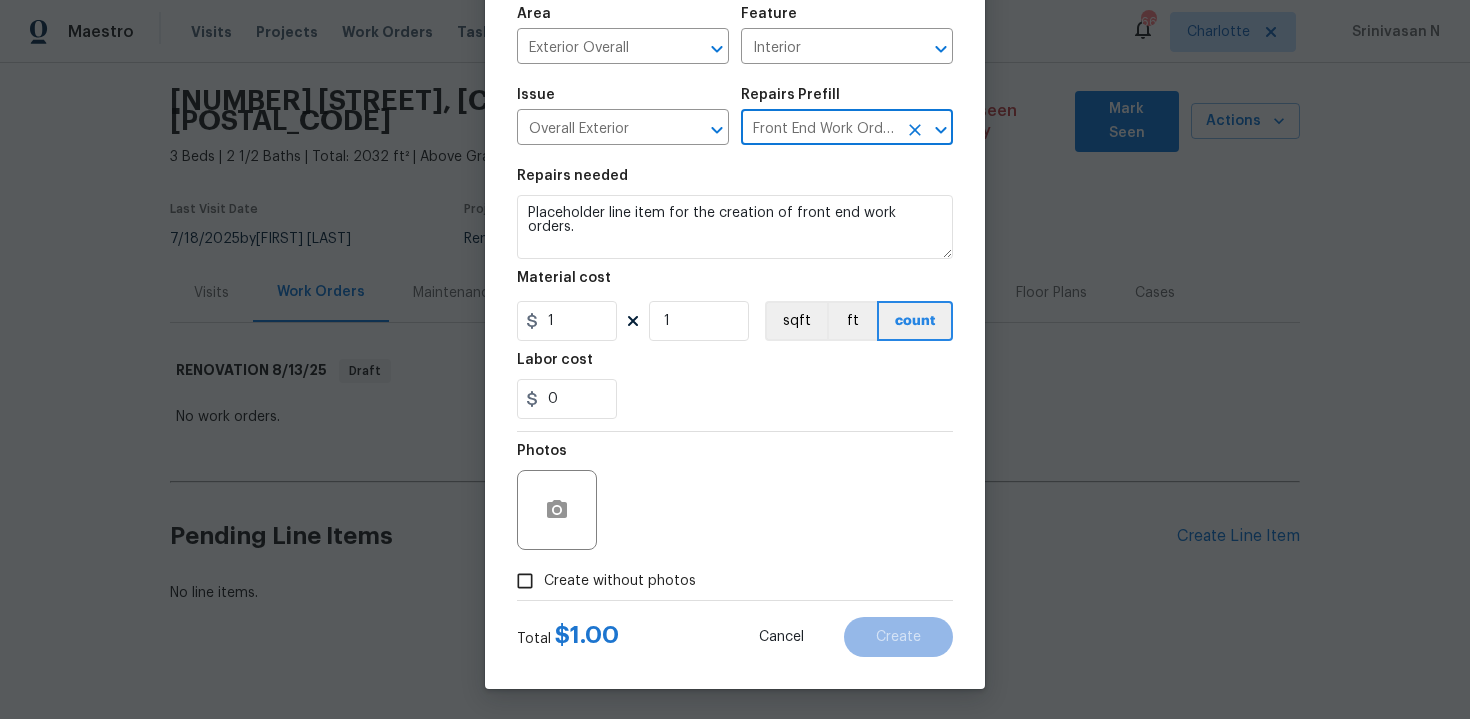 click on "Create without photos" at bounding box center (620, 581) 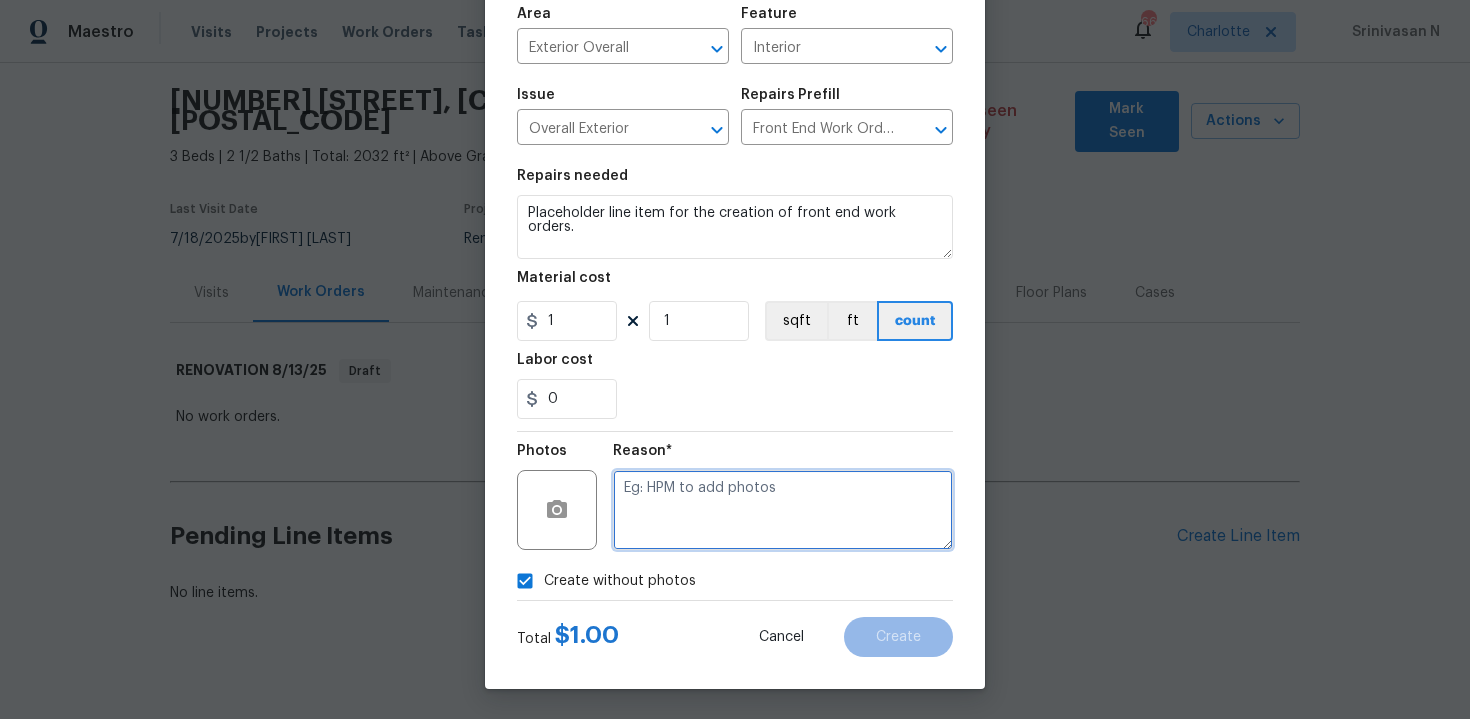 click at bounding box center (783, 510) 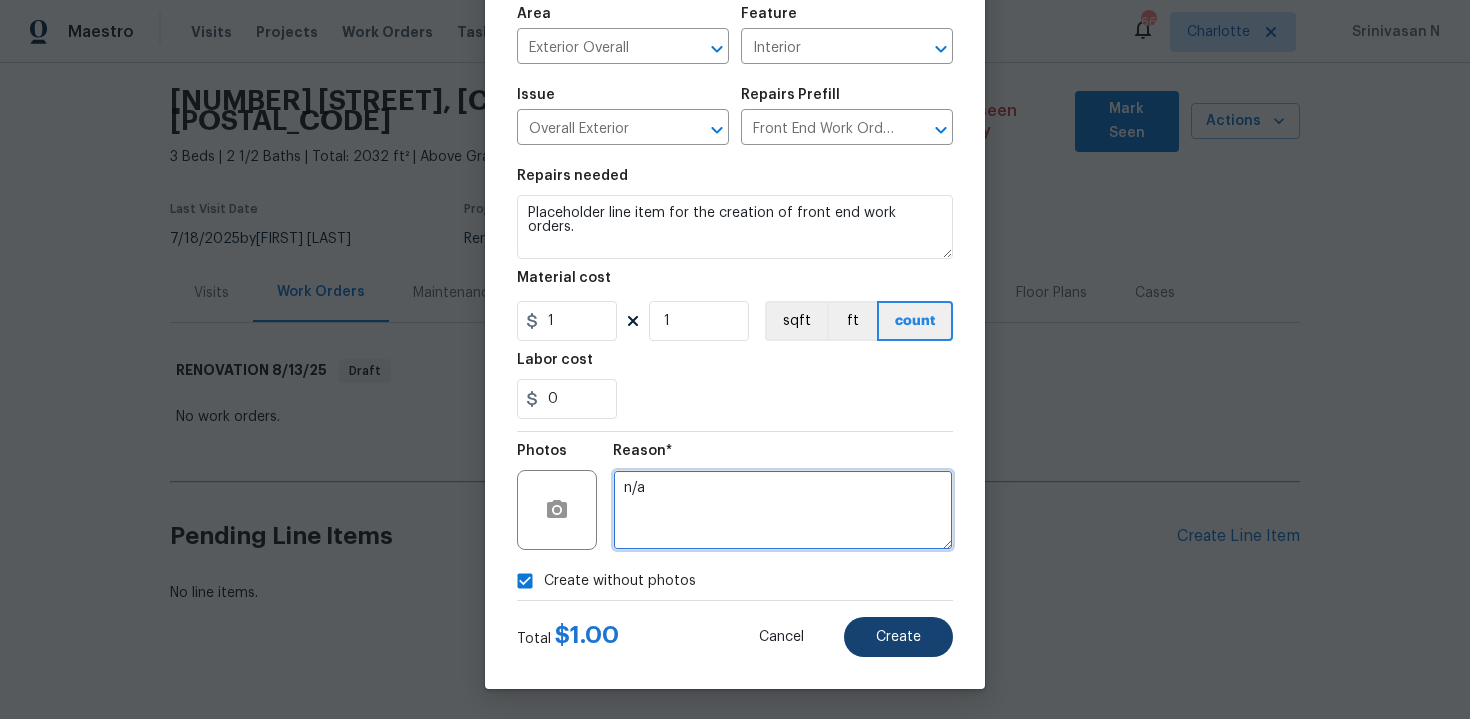 type on "n/a" 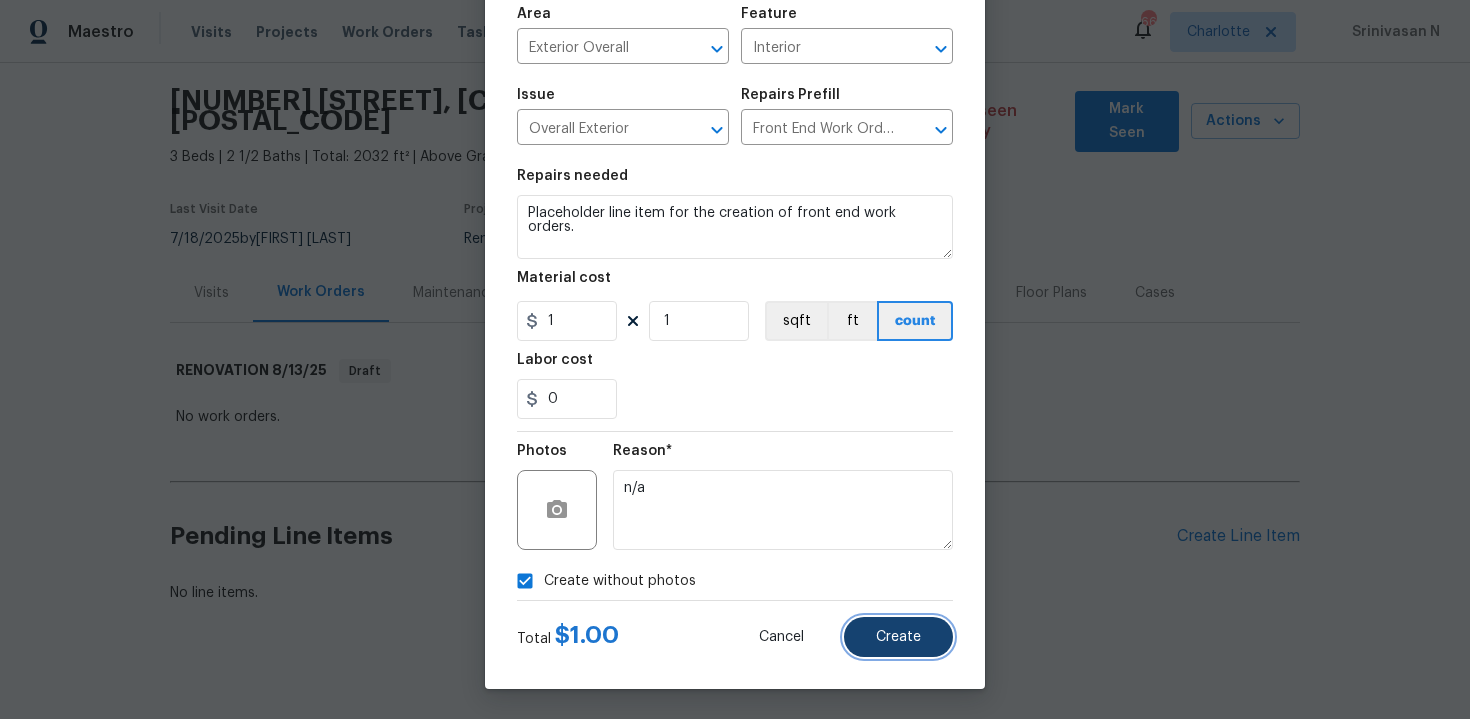 click on "Create" at bounding box center (898, 637) 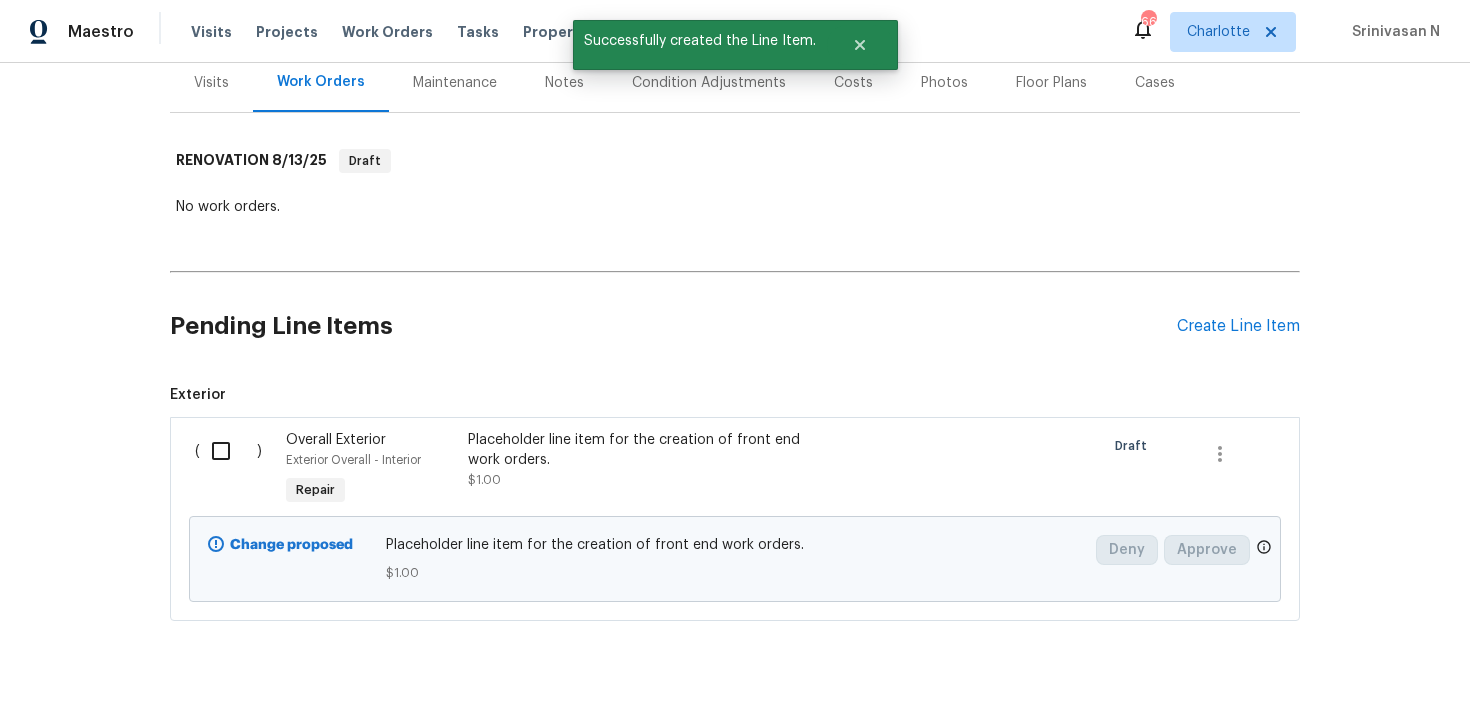 scroll, scrollTop: 288, scrollLeft: 0, axis: vertical 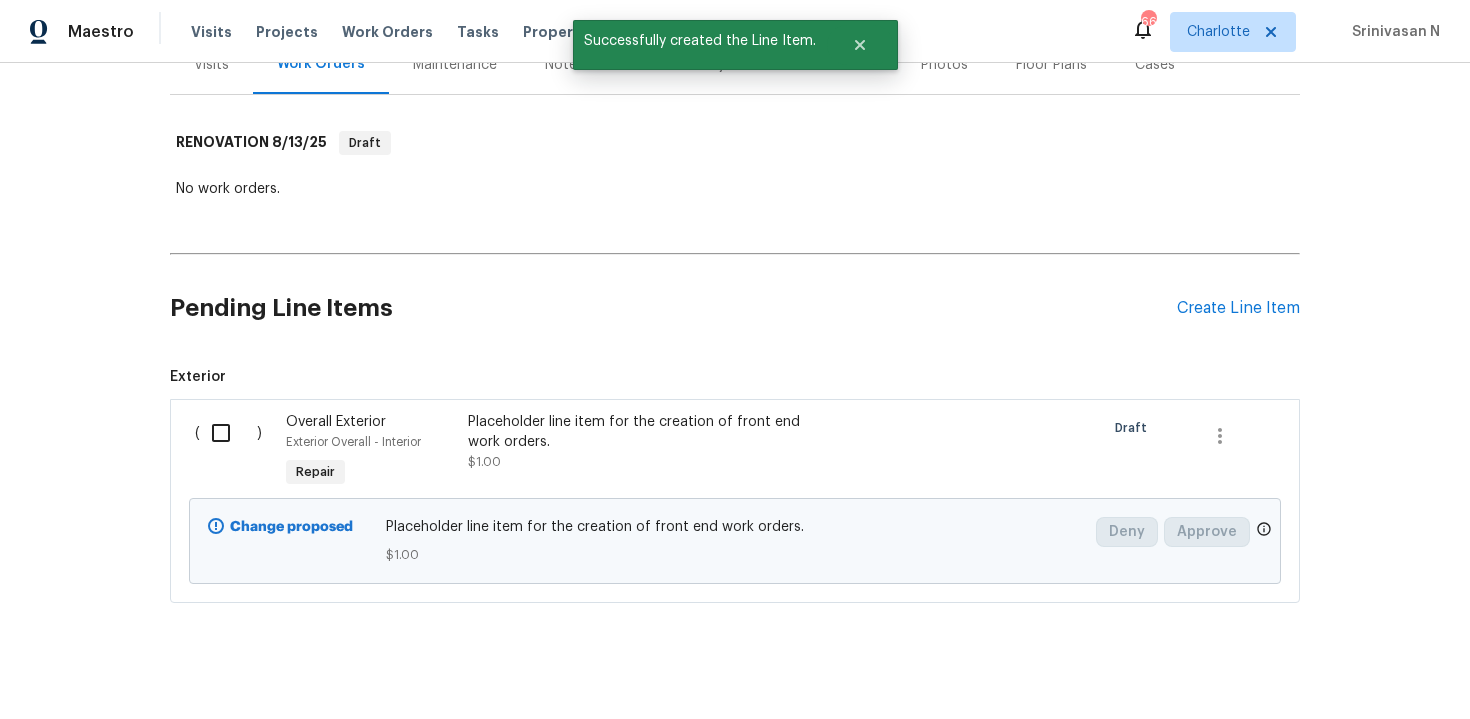 click at bounding box center [228, 433] 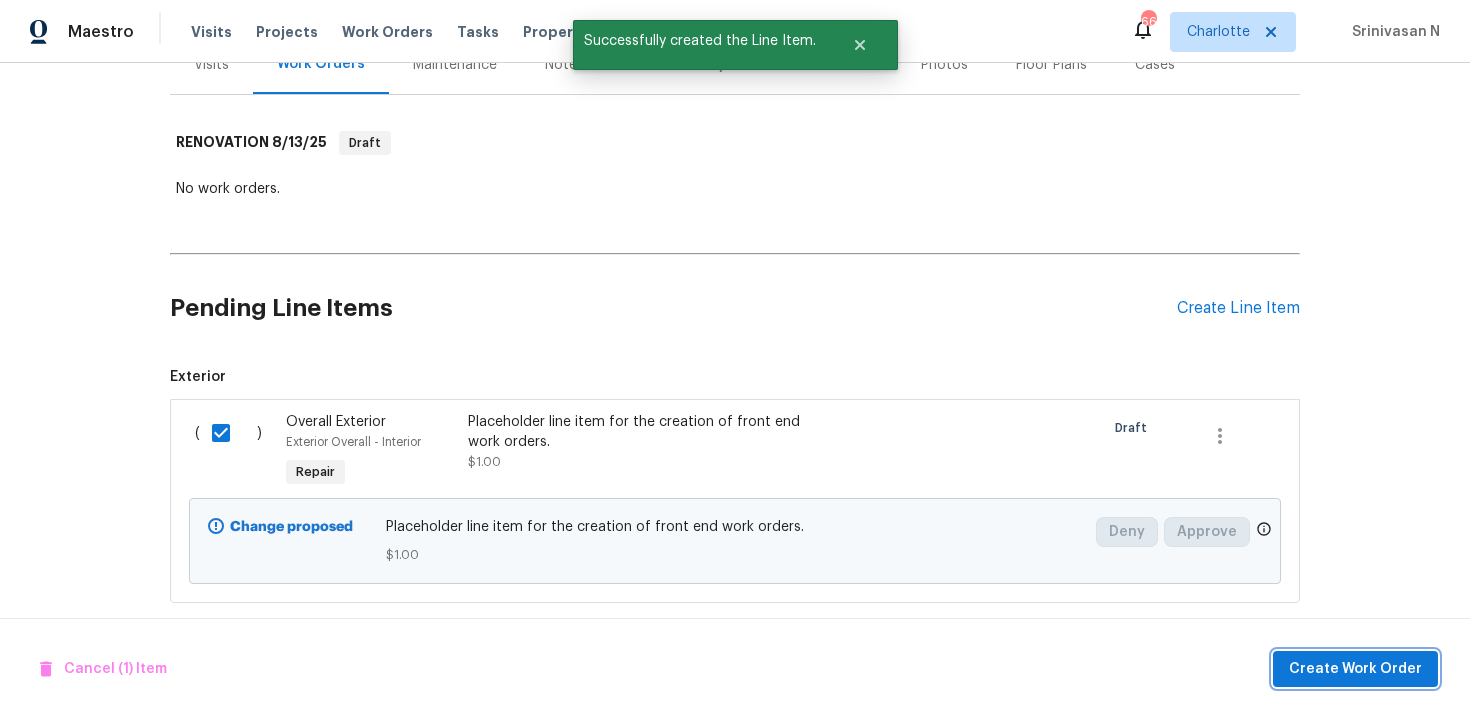 click on "Create Work Order" at bounding box center [1355, 669] 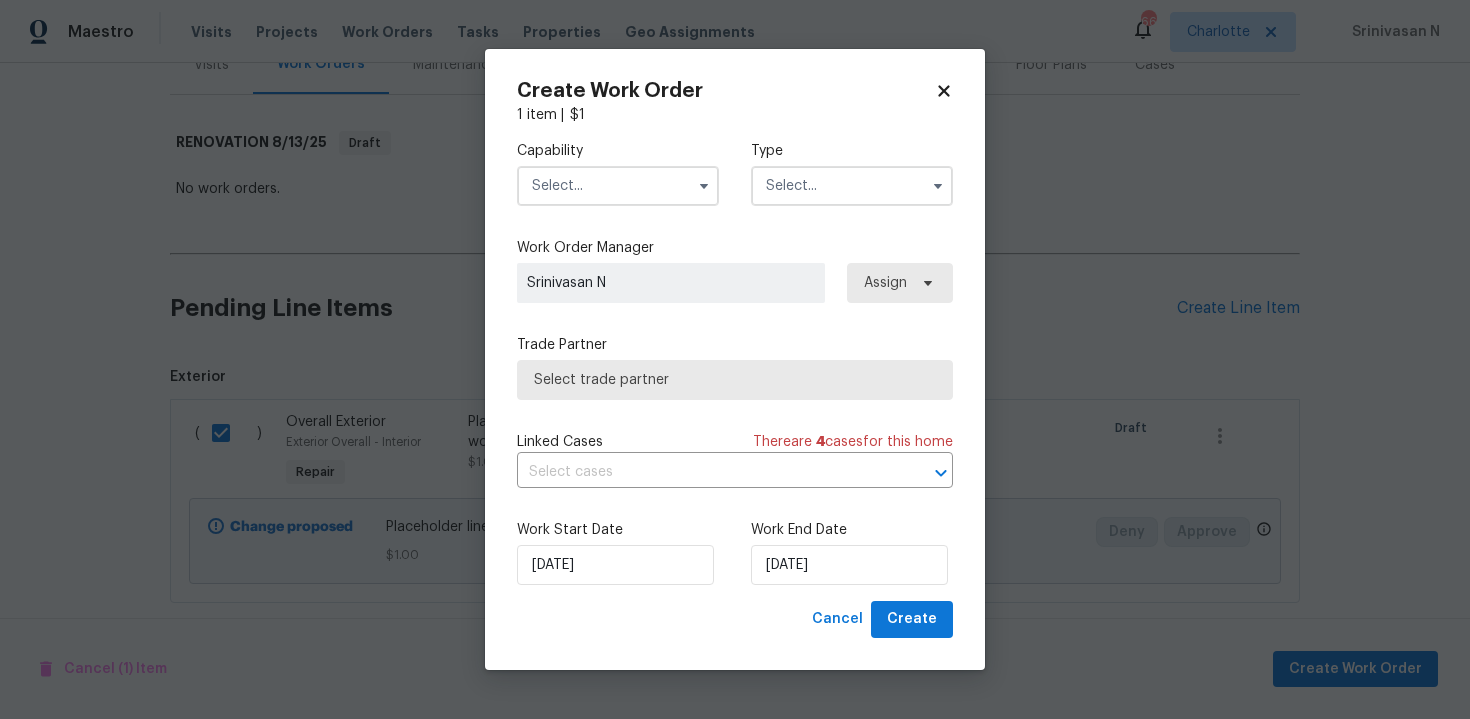 click at bounding box center (618, 186) 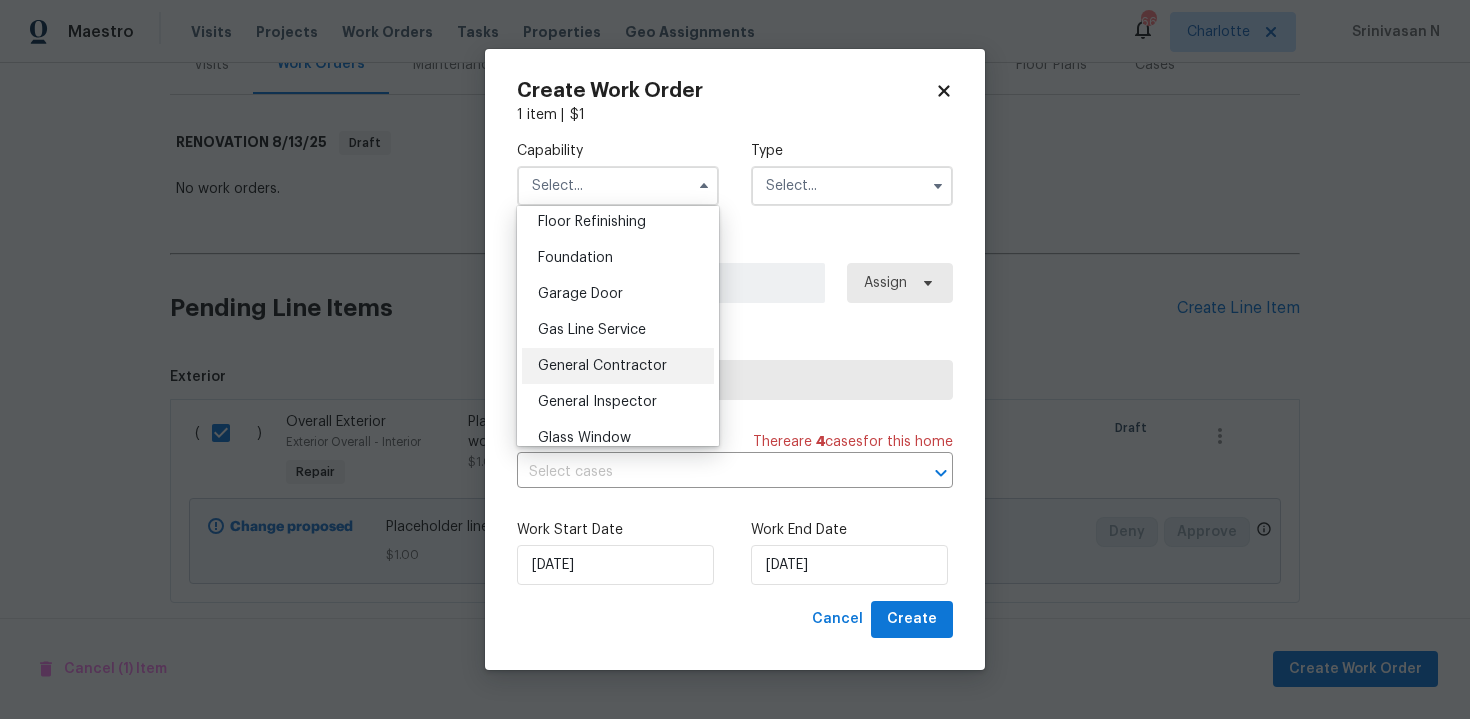 scroll, scrollTop: 825, scrollLeft: 0, axis: vertical 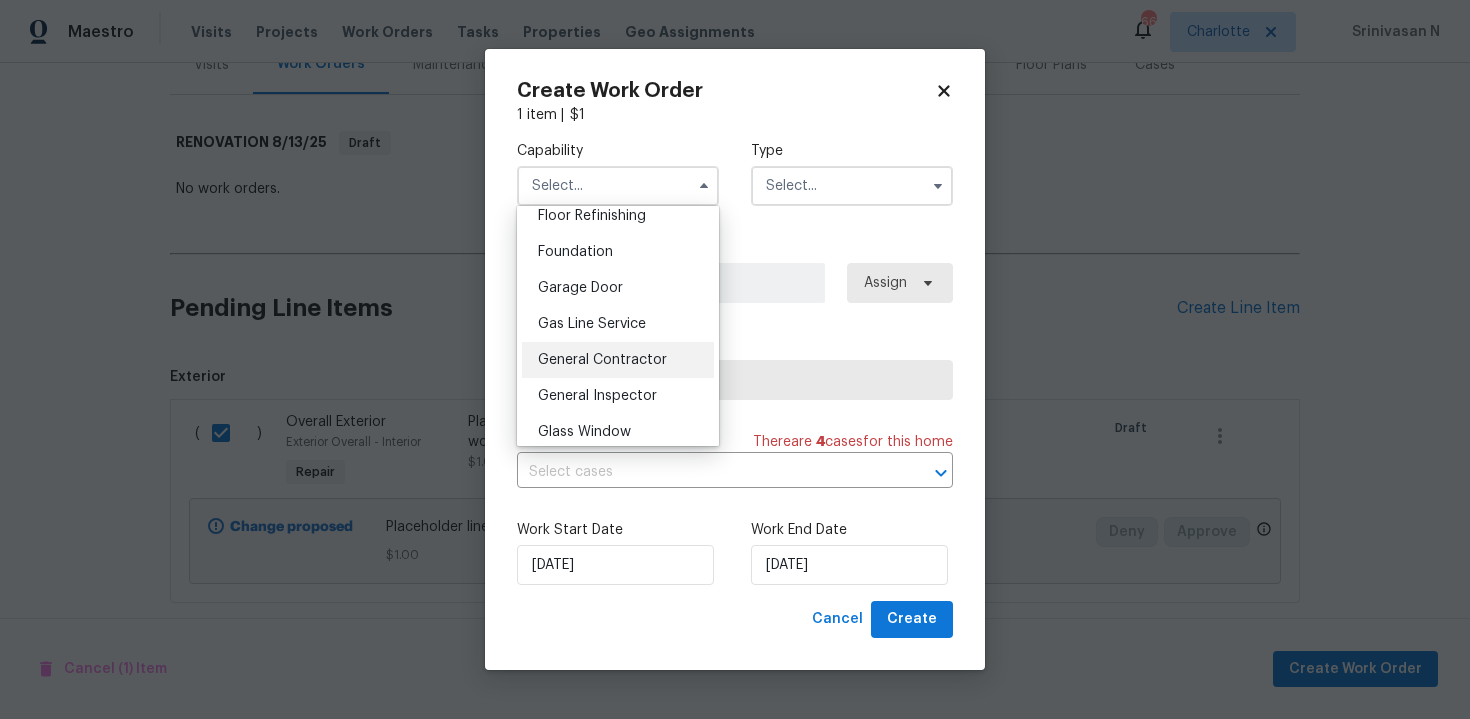 click on "General Contractor" at bounding box center [602, 360] 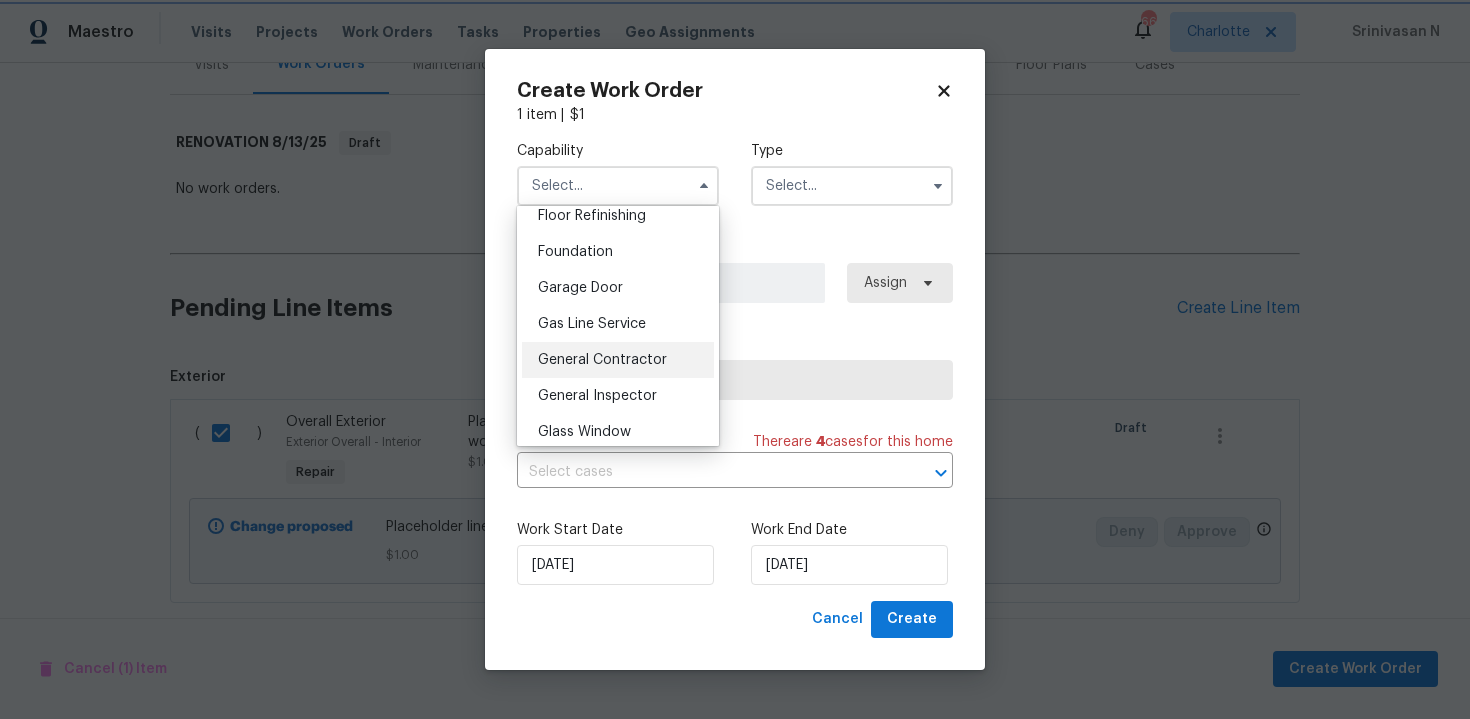 type on "General Contractor" 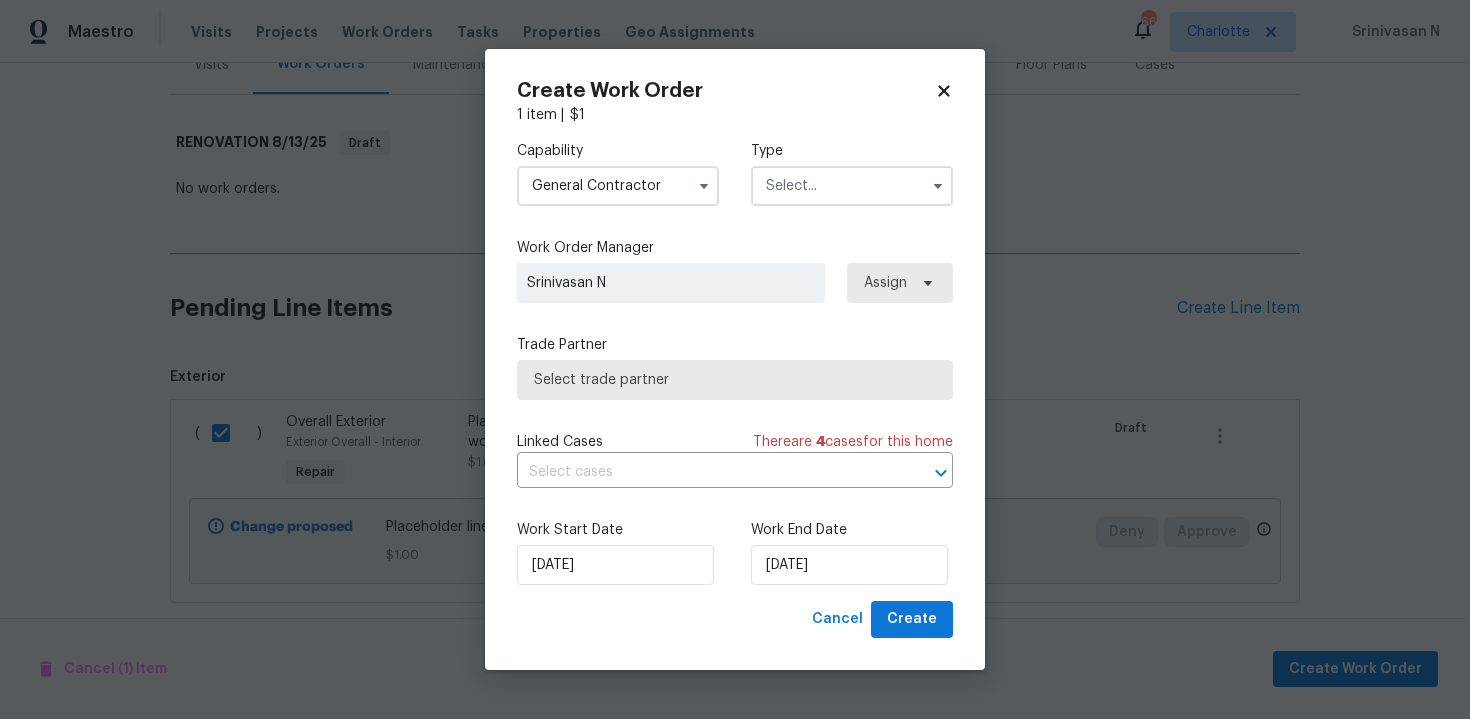 click at bounding box center [852, 186] 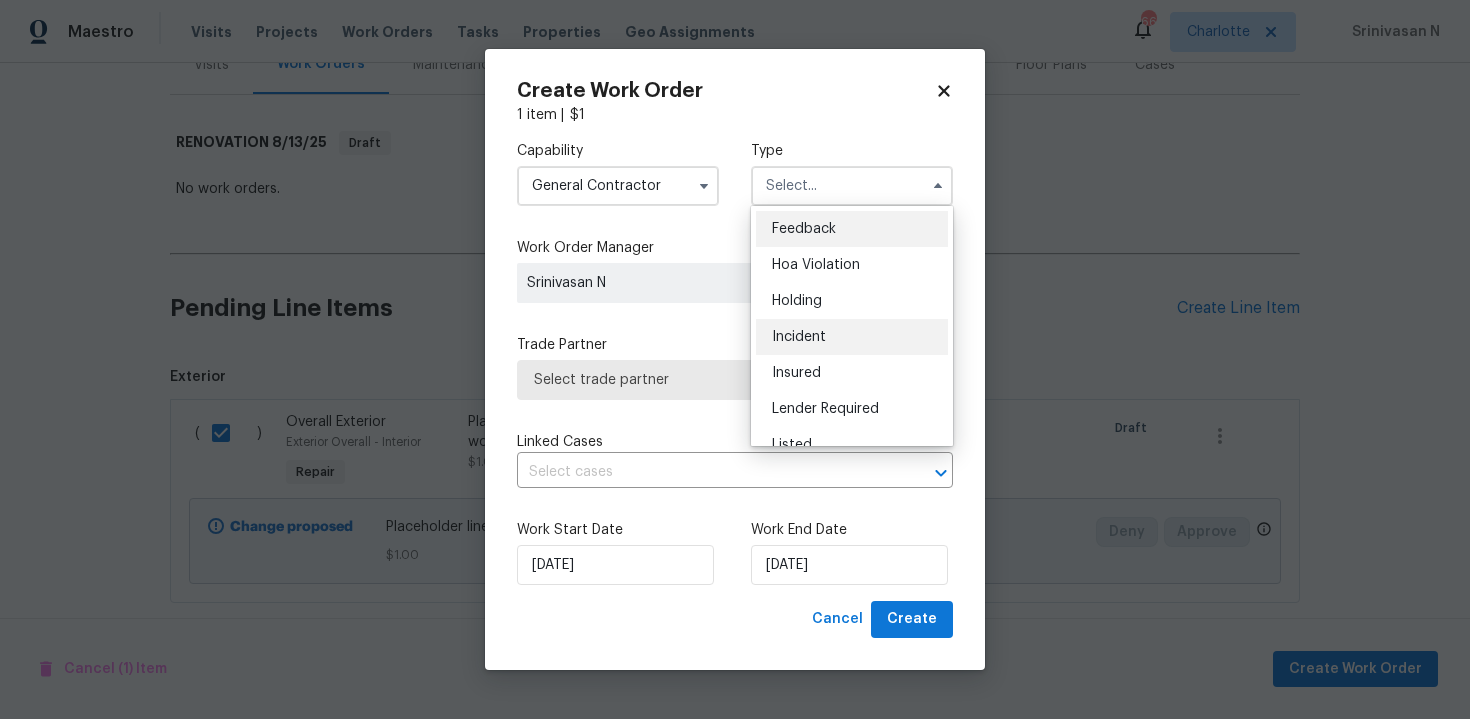 scroll, scrollTop: 454, scrollLeft: 0, axis: vertical 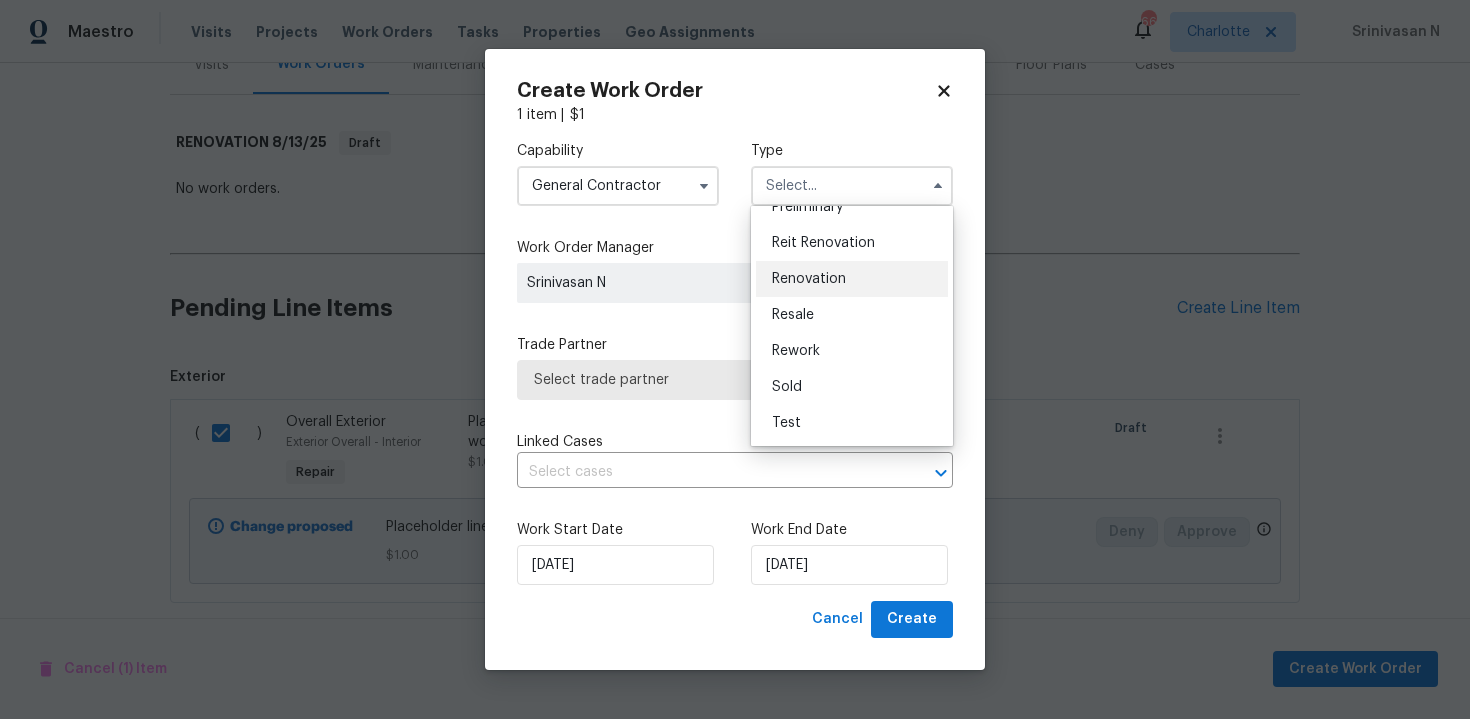 click on "Renovation" at bounding box center [809, 279] 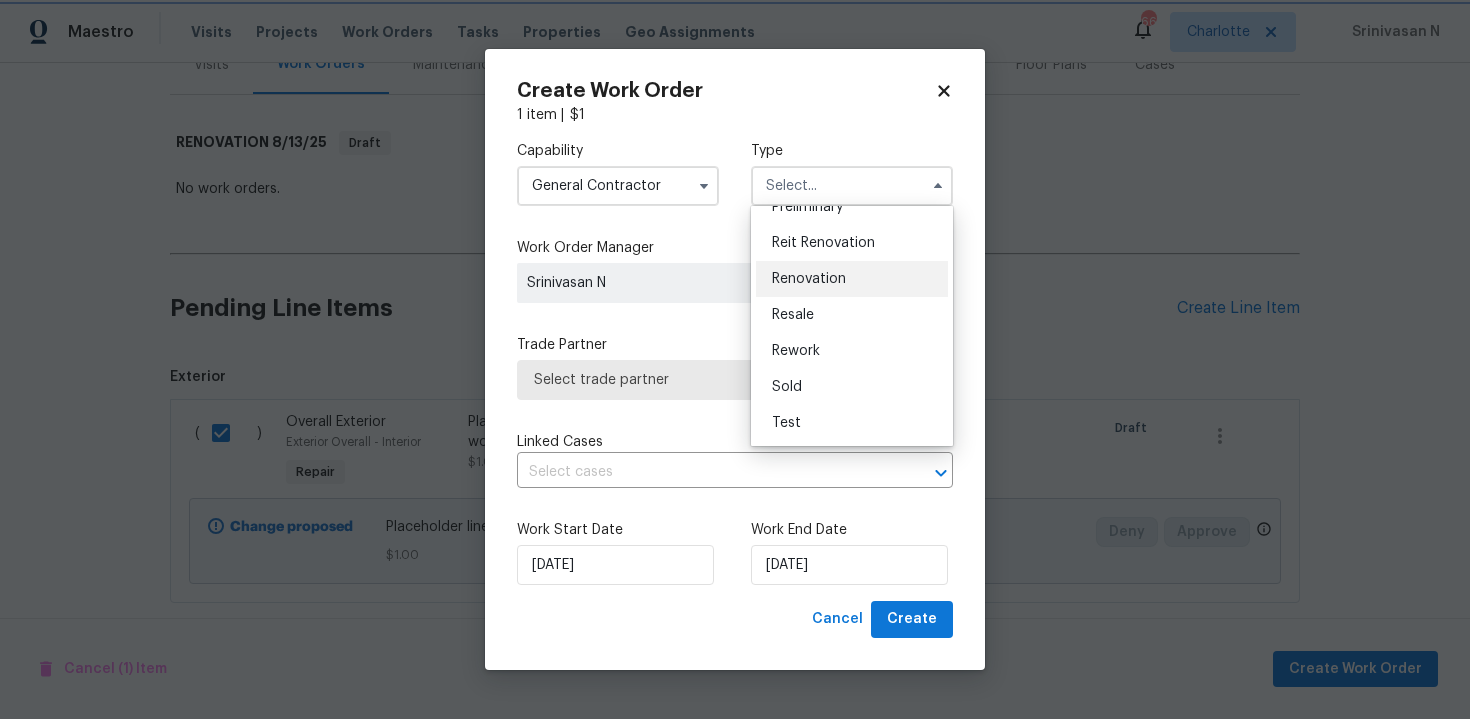 type on "Renovation" 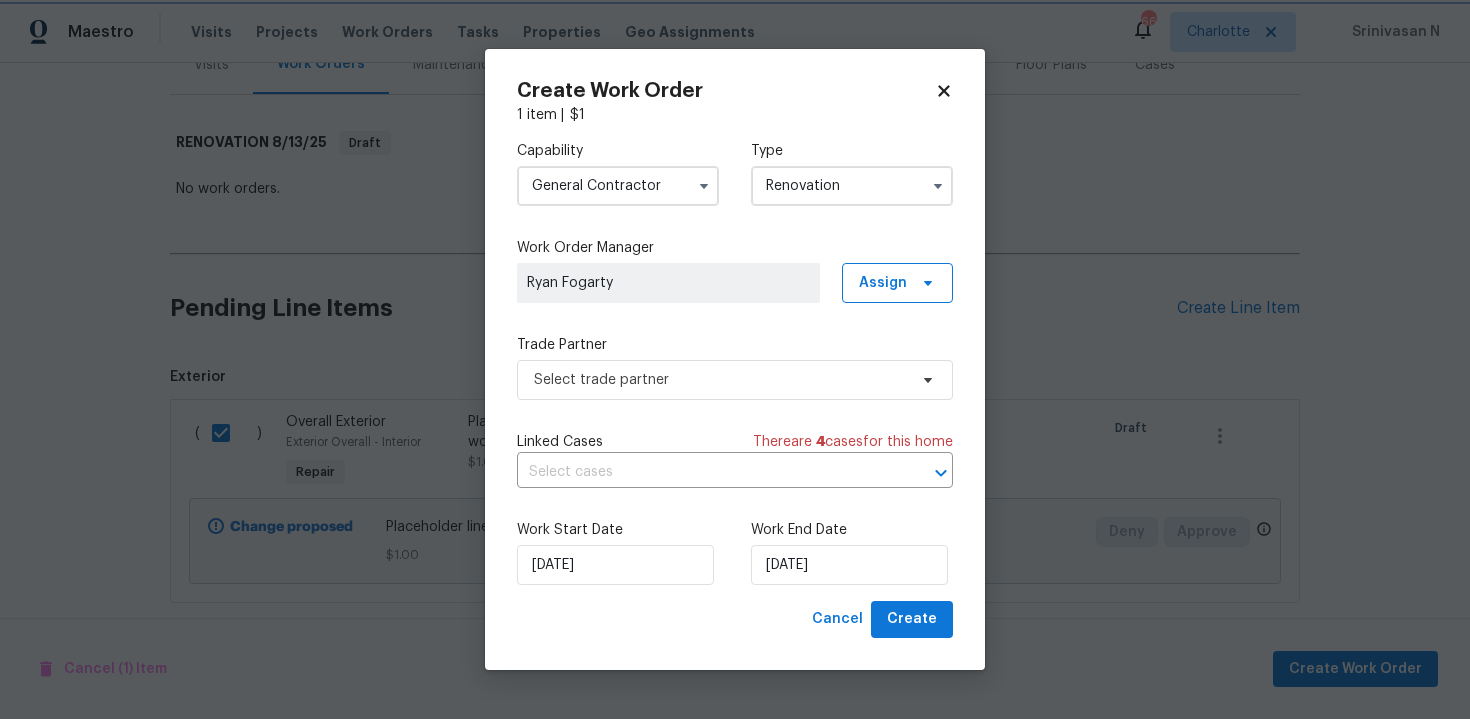 scroll, scrollTop: 0, scrollLeft: 0, axis: both 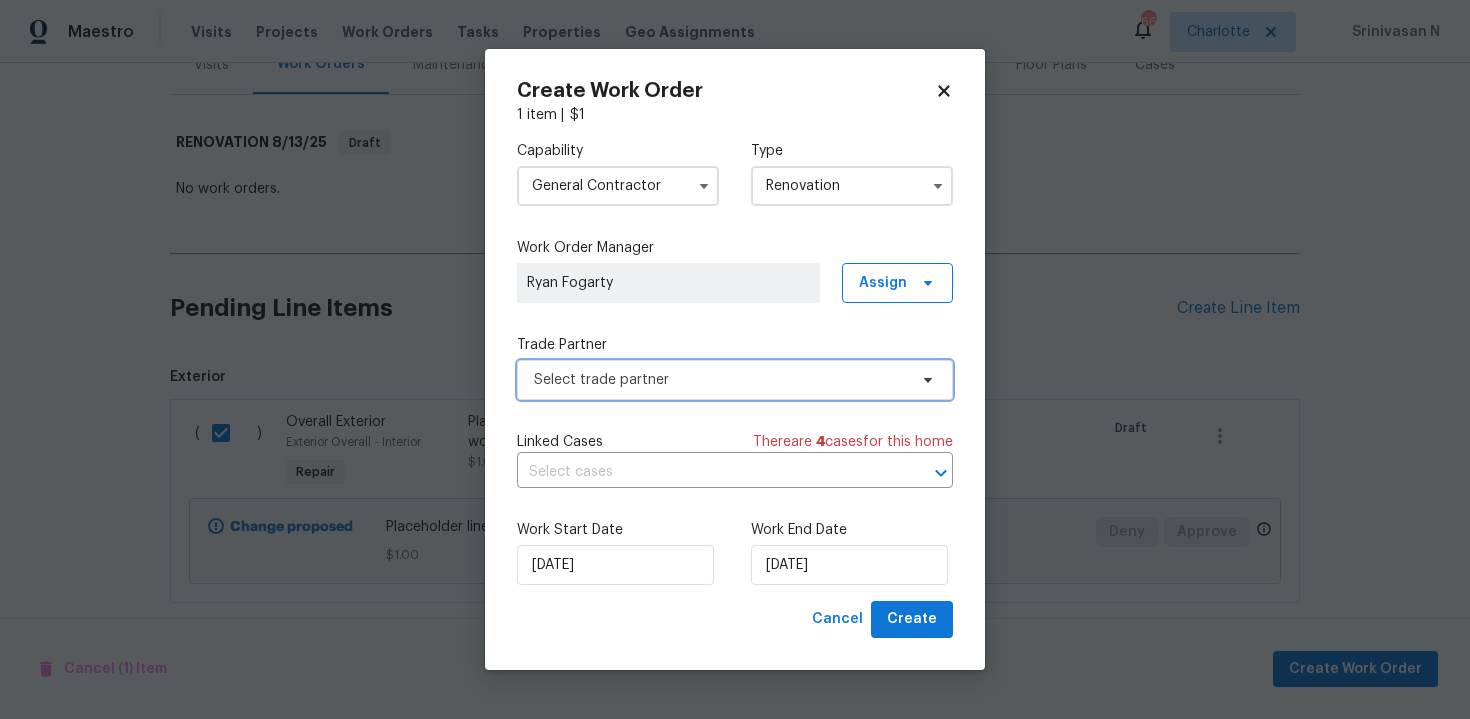 click on "Select trade partner" at bounding box center (720, 380) 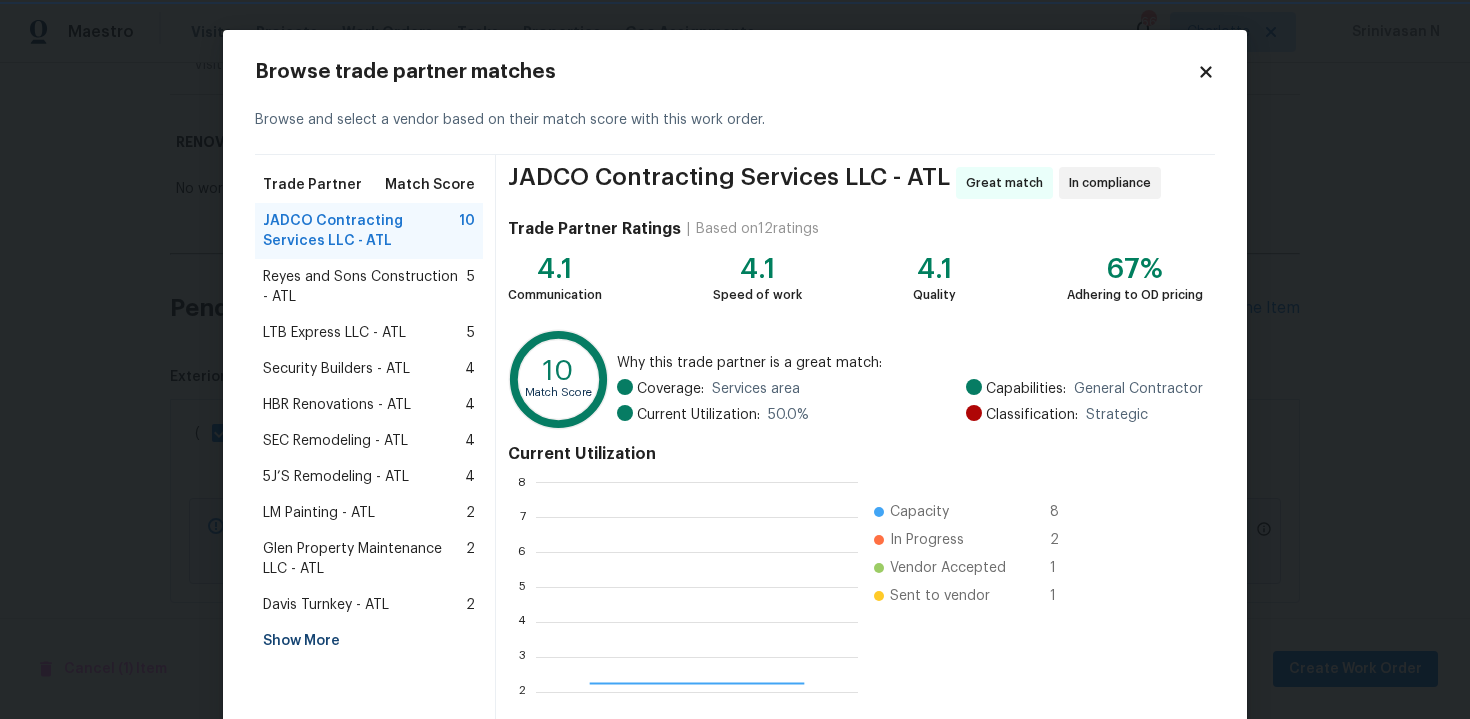 scroll, scrollTop: 2, scrollLeft: 2, axis: both 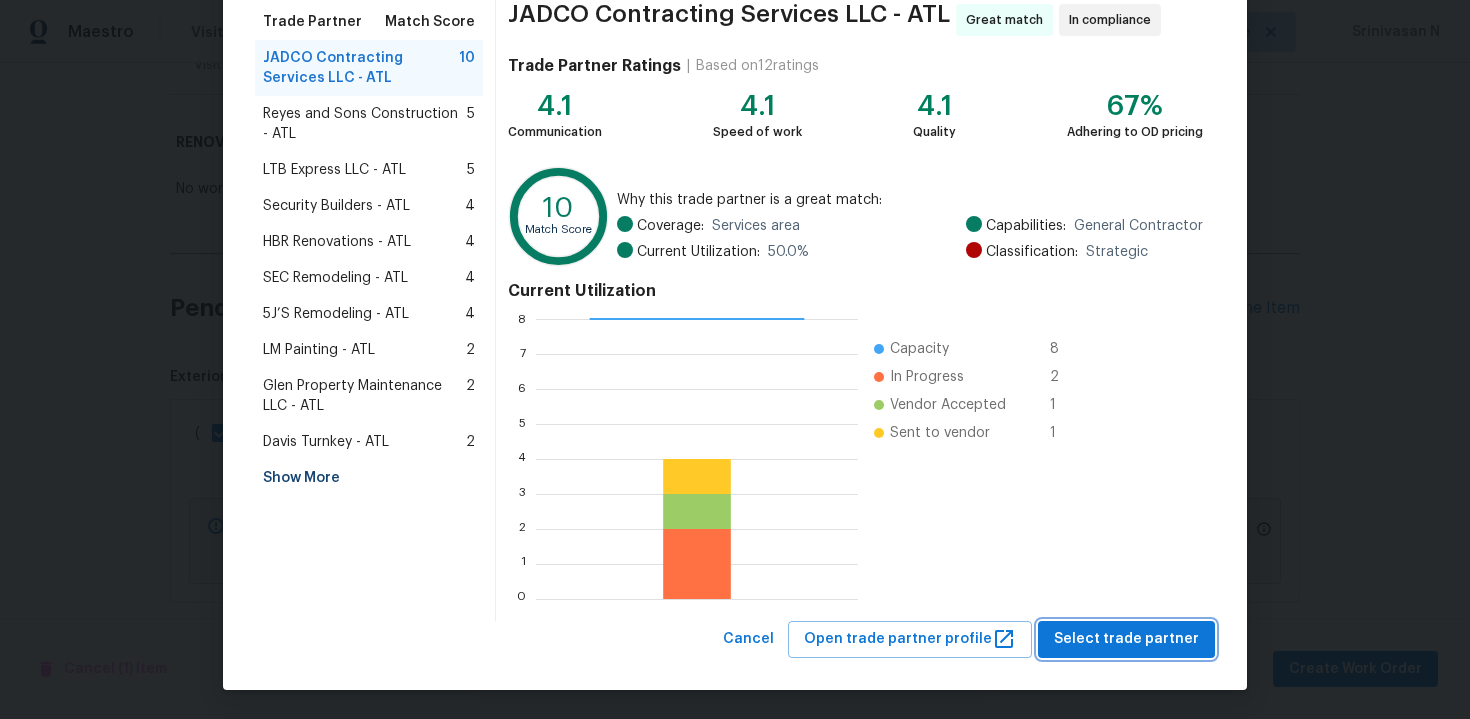 click on "Select trade partner" at bounding box center [1126, 639] 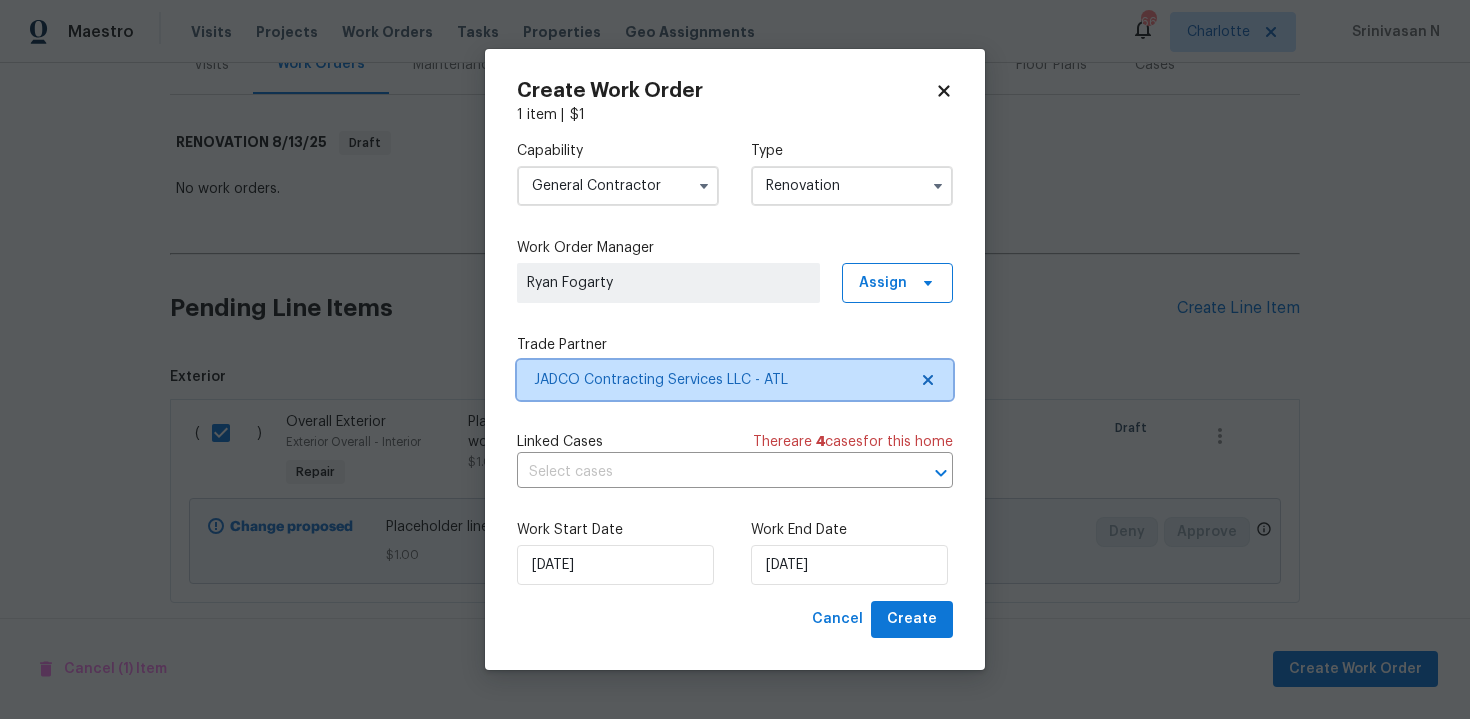 scroll, scrollTop: 0, scrollLeft: 0, axis: both 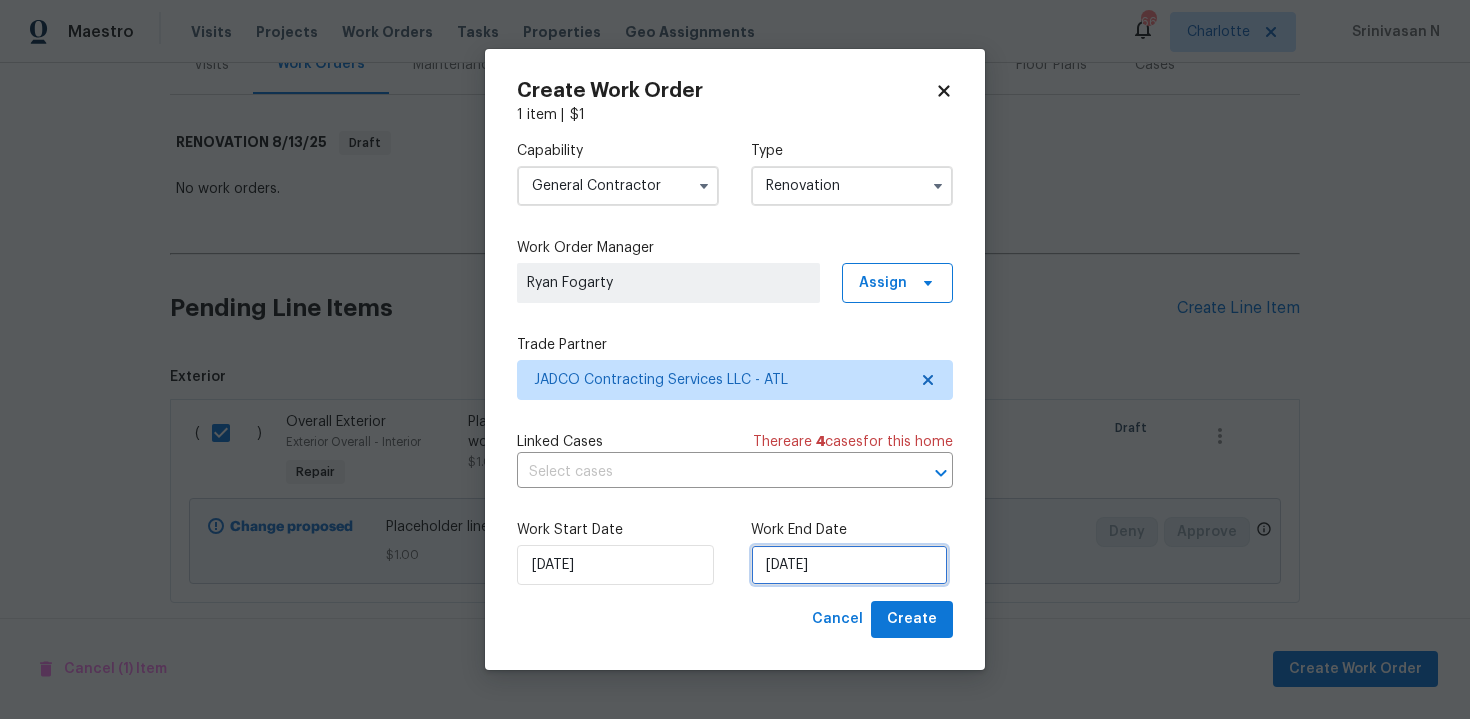 click on "[DATE]" at bounding box center [849, 565] 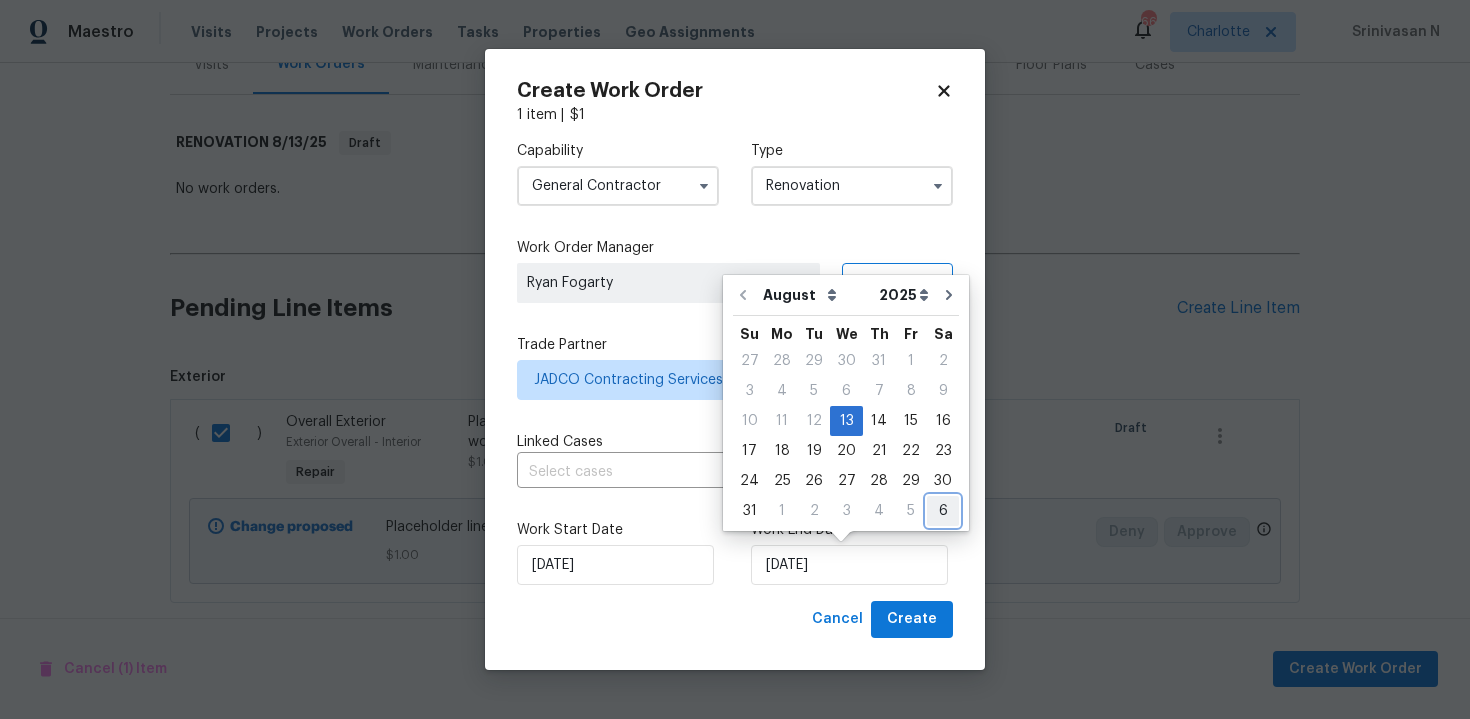 click on "6" at bounding box center [943, 511] 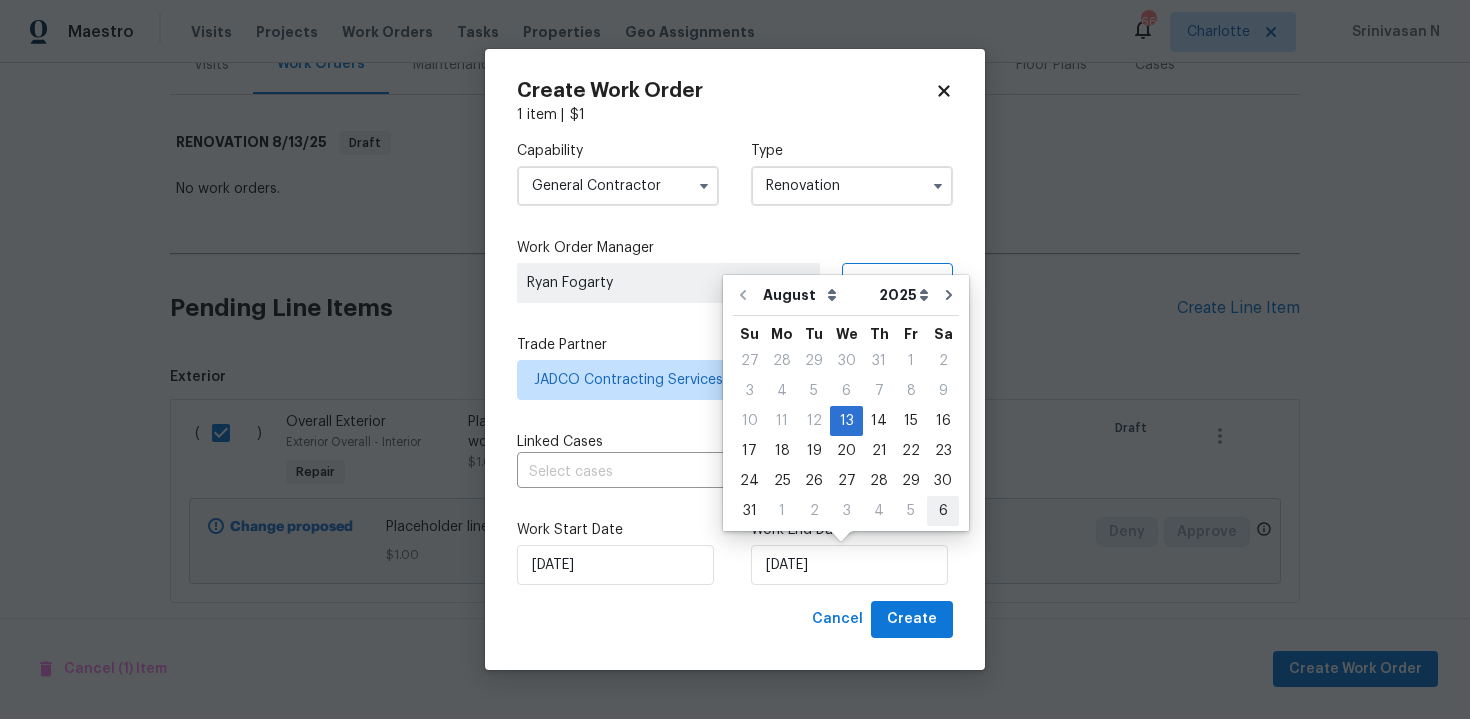 type on "06/09/2025" 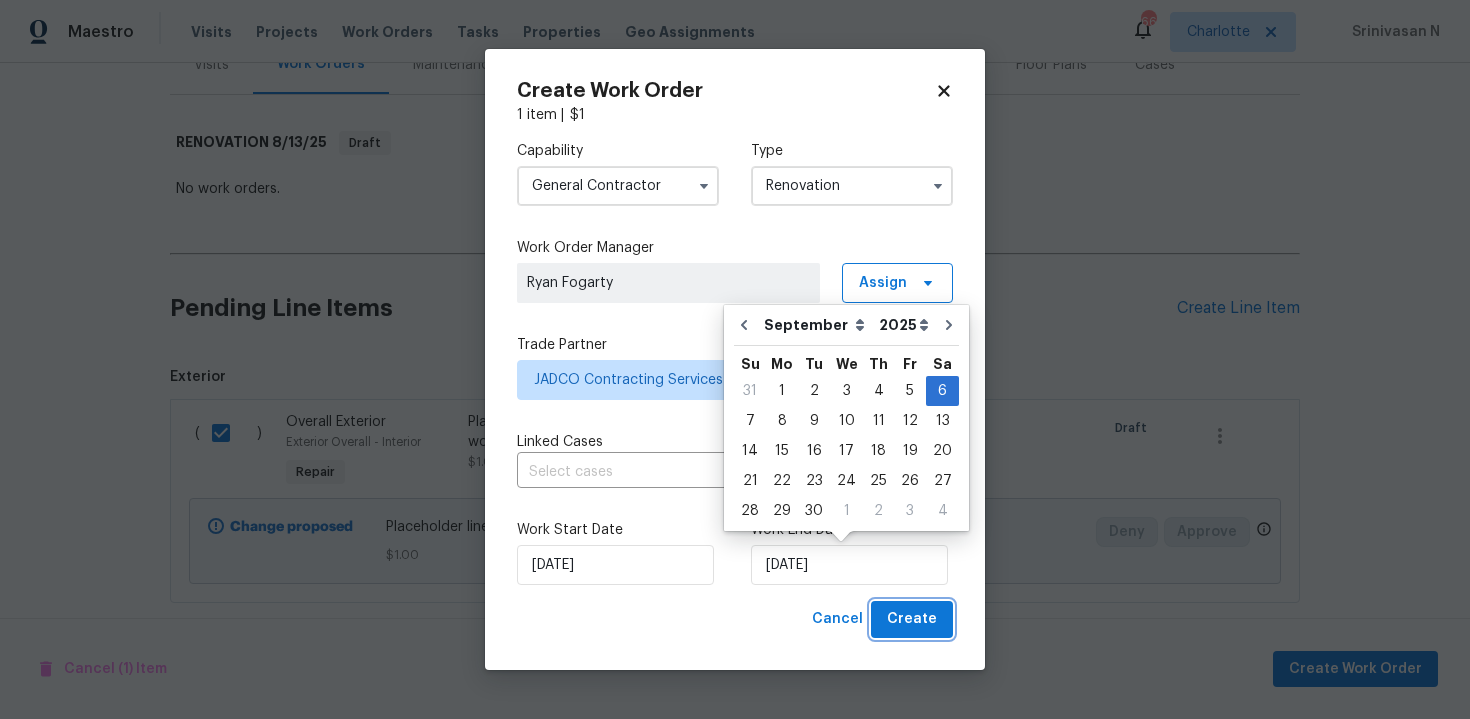 click on "Create" at bounding box center [912, 619] 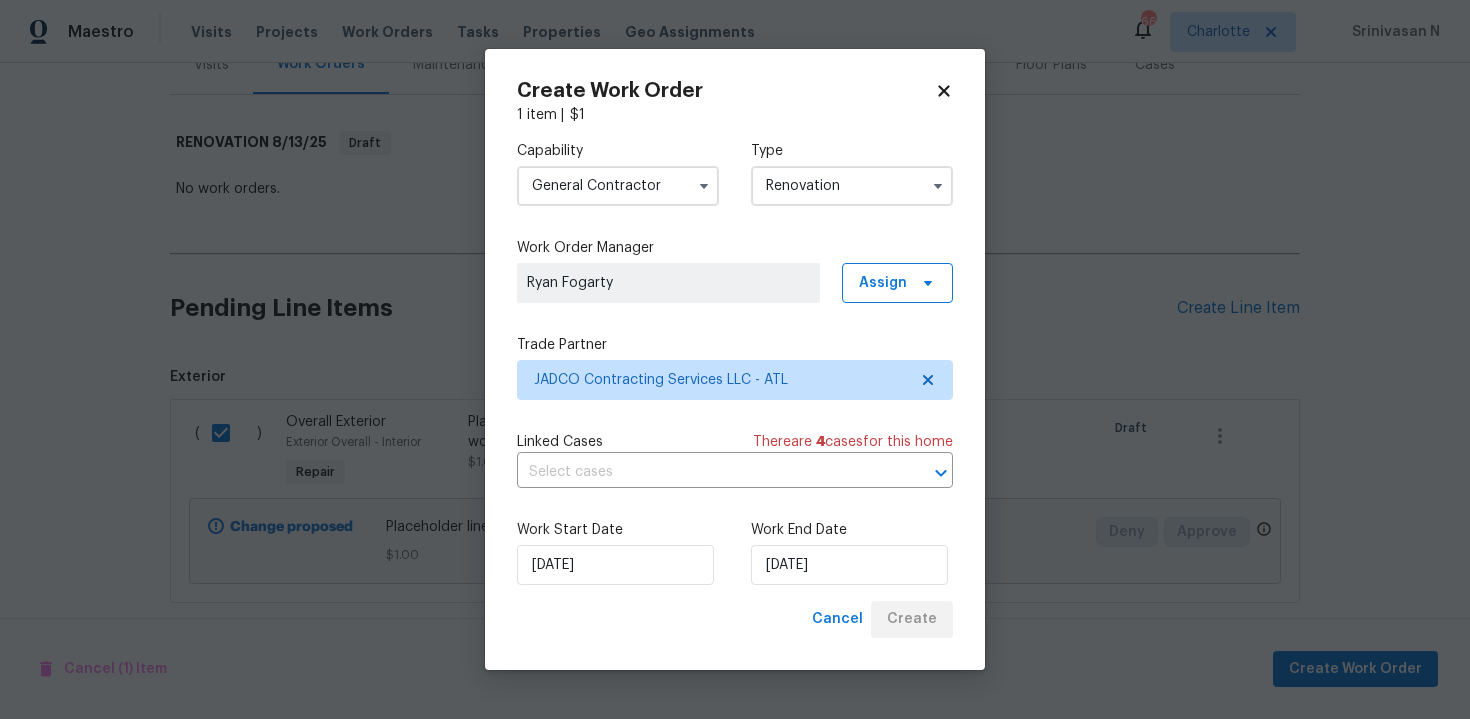 scroll, scrollTop: 113, scrollLeft: 0, axis: vertical 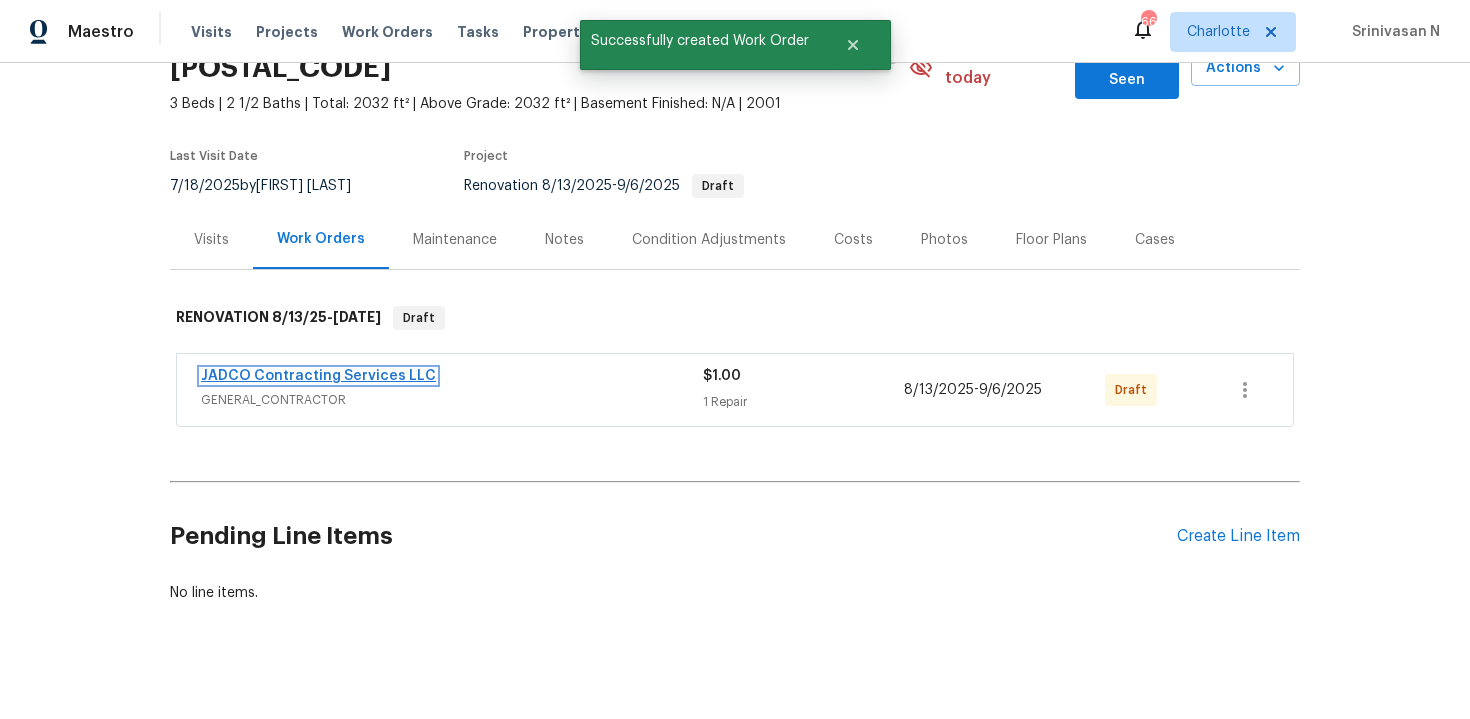 click on "JADCO Contracting Services LLC" at bounding box center [318, 376] 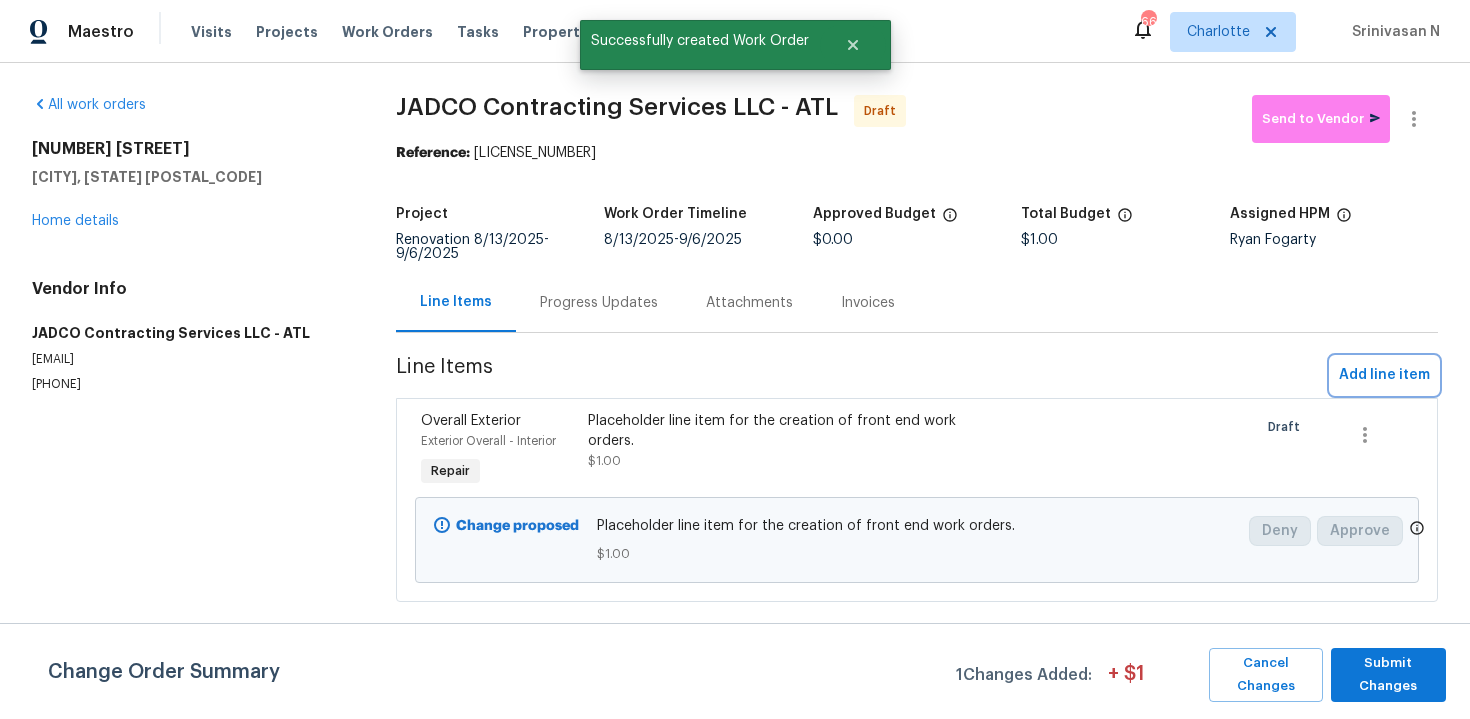 click on "Add line item" at bounding box center (1384, 375) 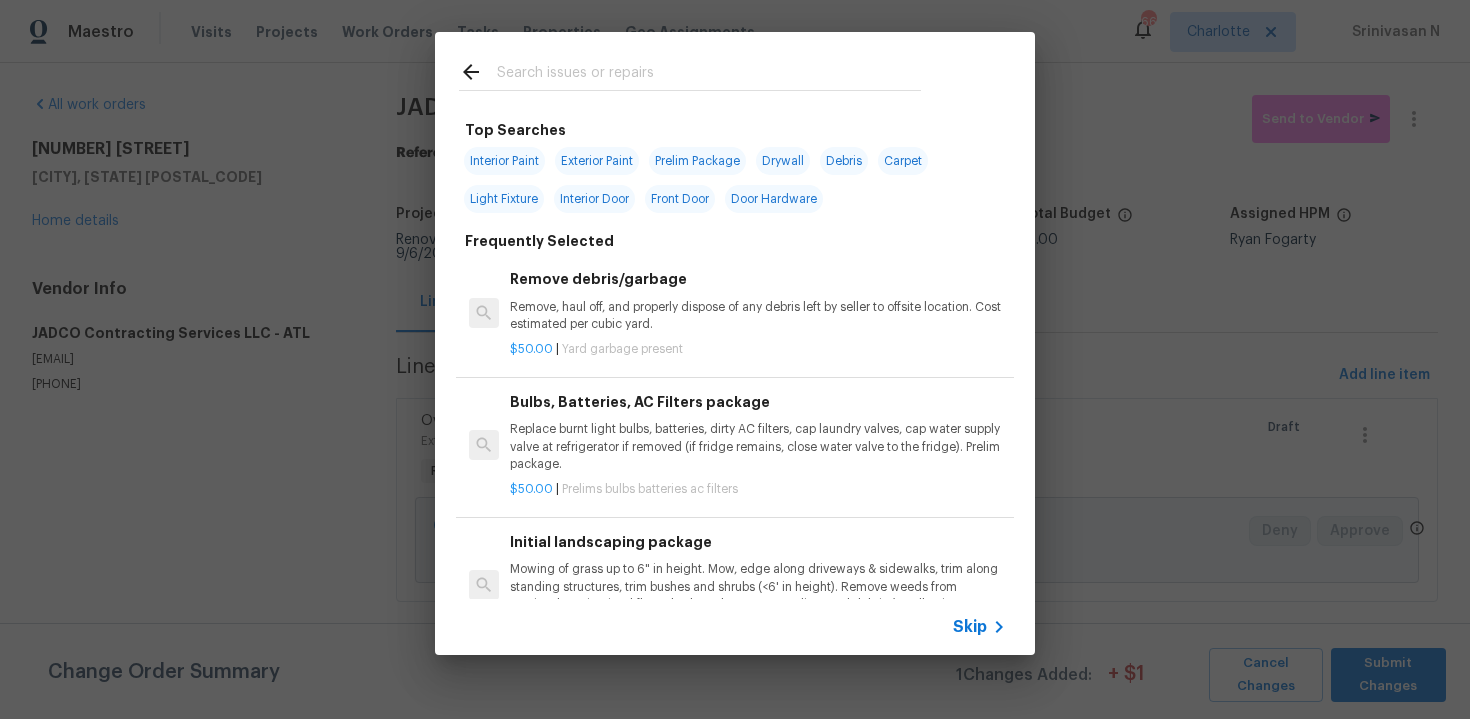 click on "Skip" at bounding box center [970, 627] 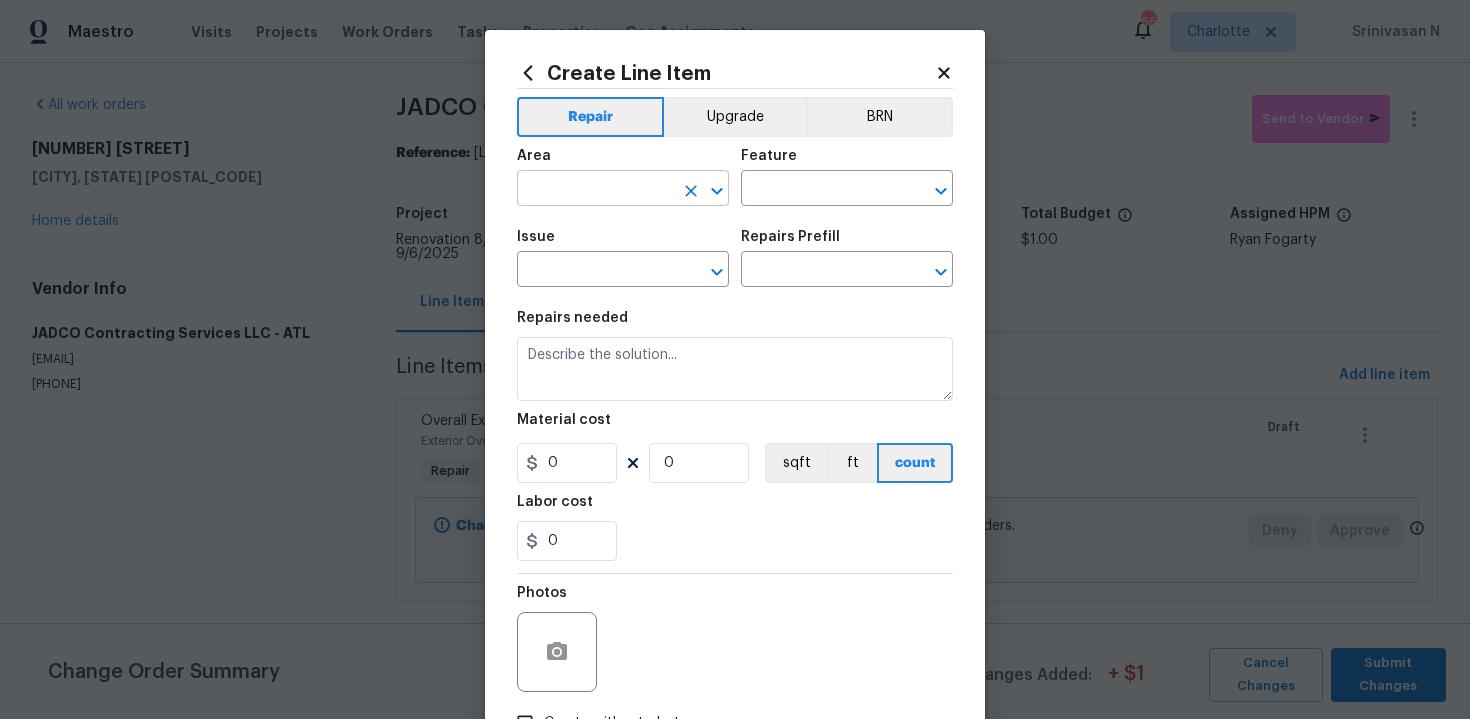 click at bounding box center [595, 190] 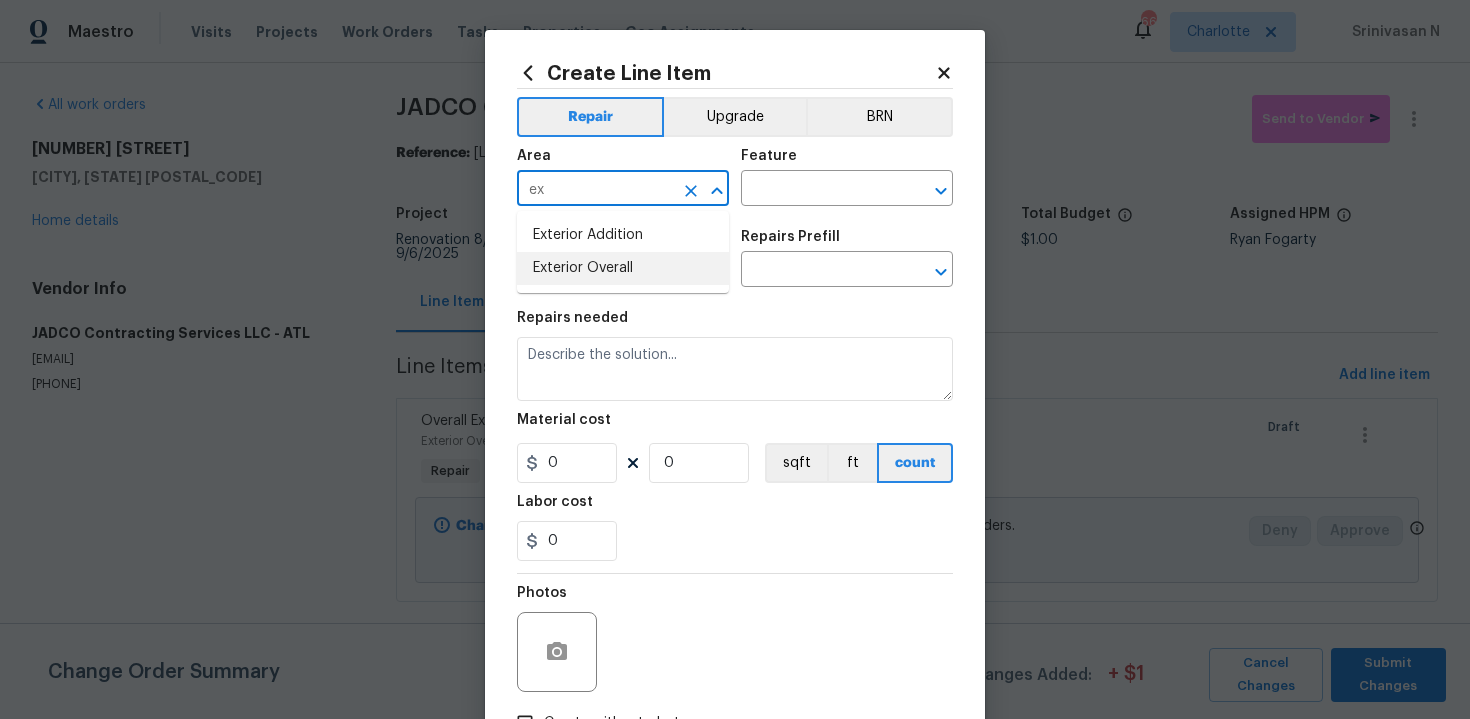 click on "Exterior Overall" at bounding box center (623, 268) 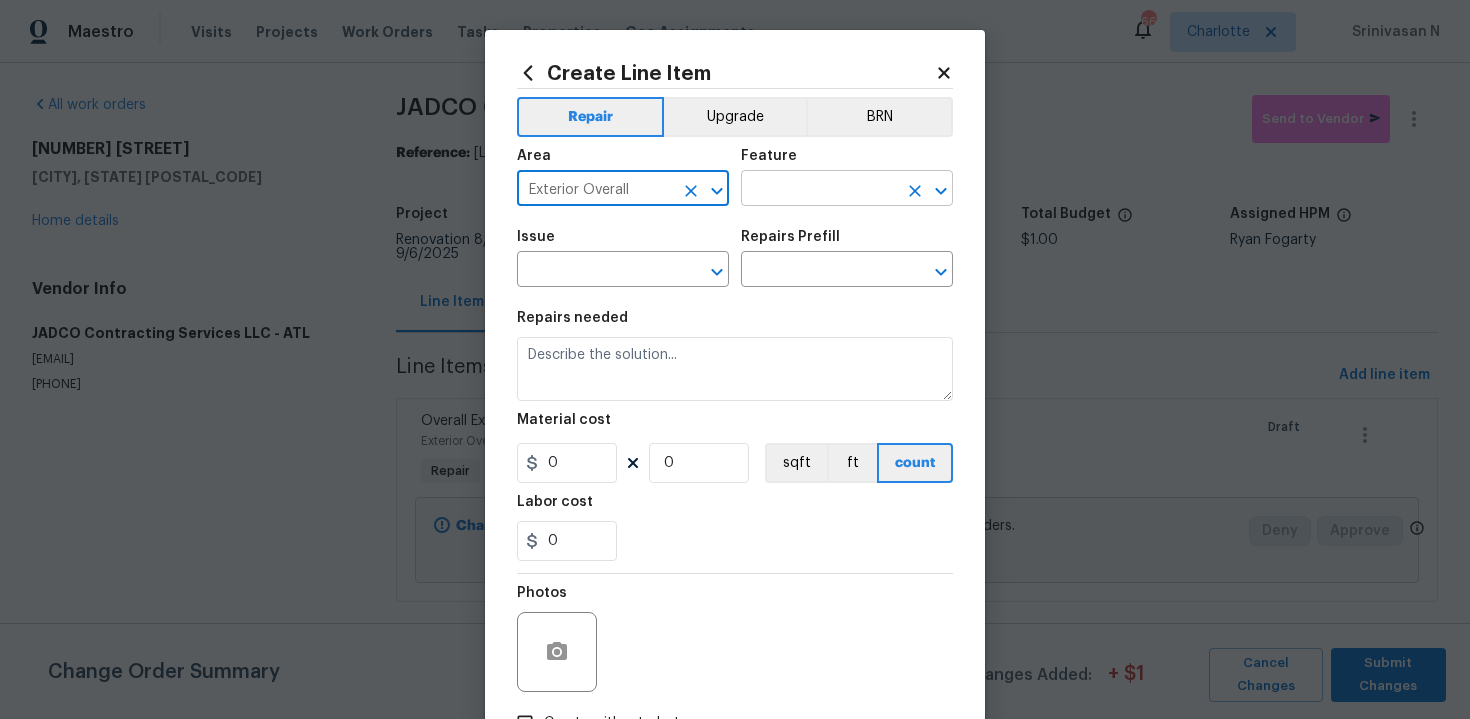 type on "Exterior Overall" 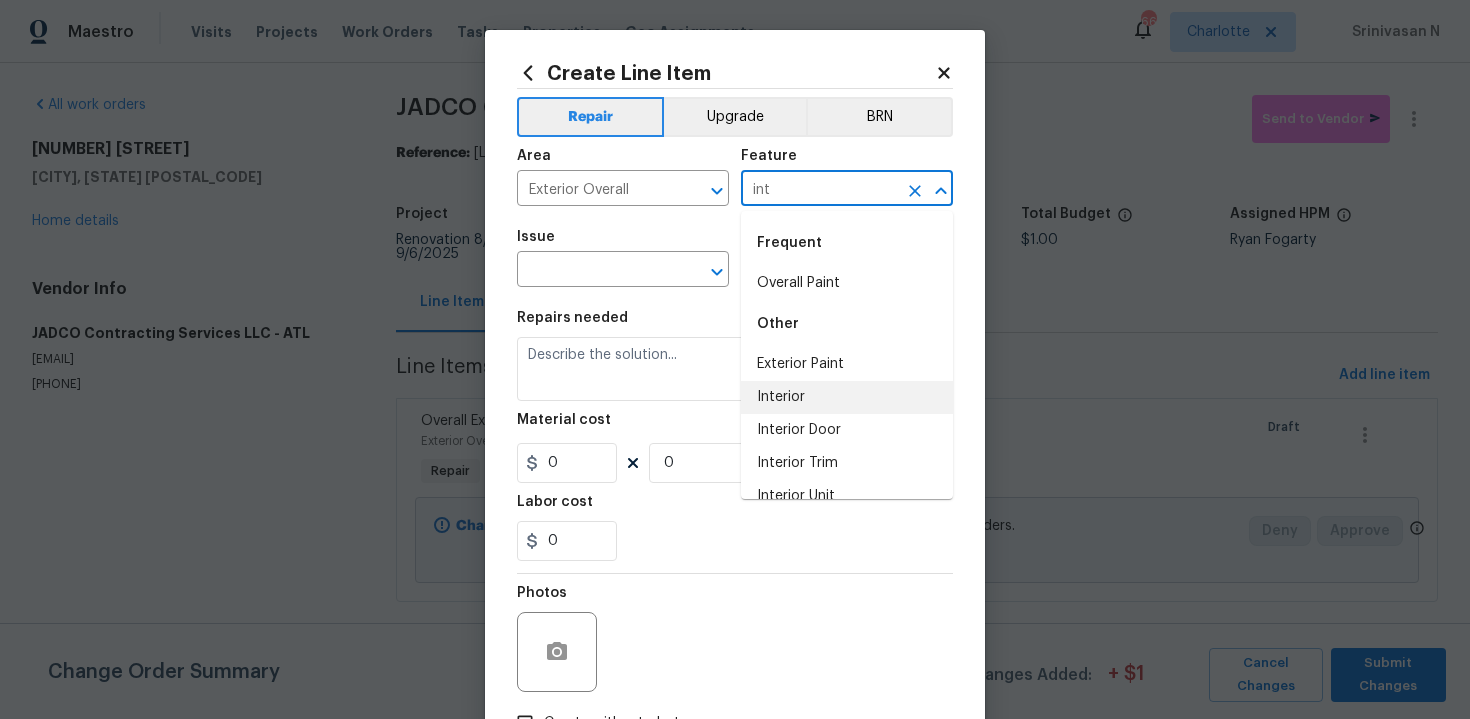 click on "Interior" at bounding box center [847, 397] 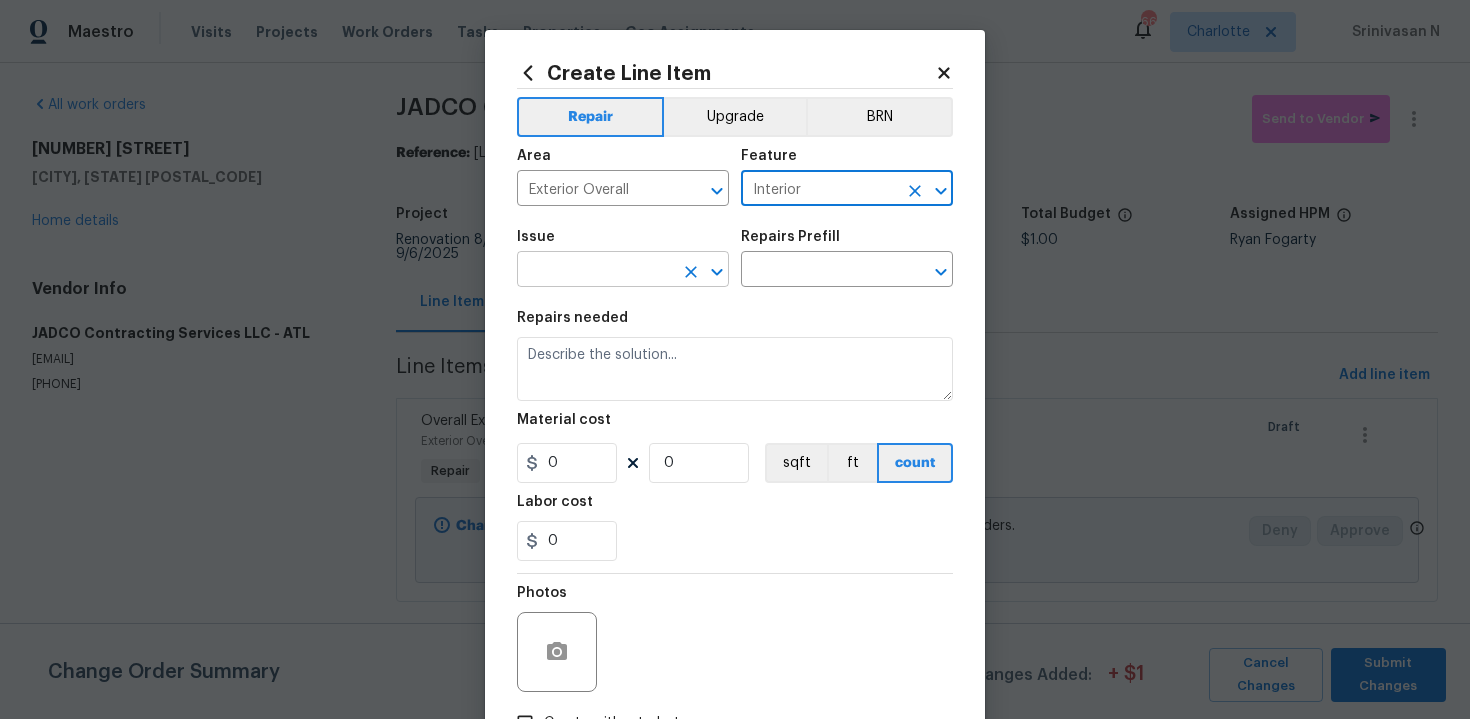 type on "Interior" 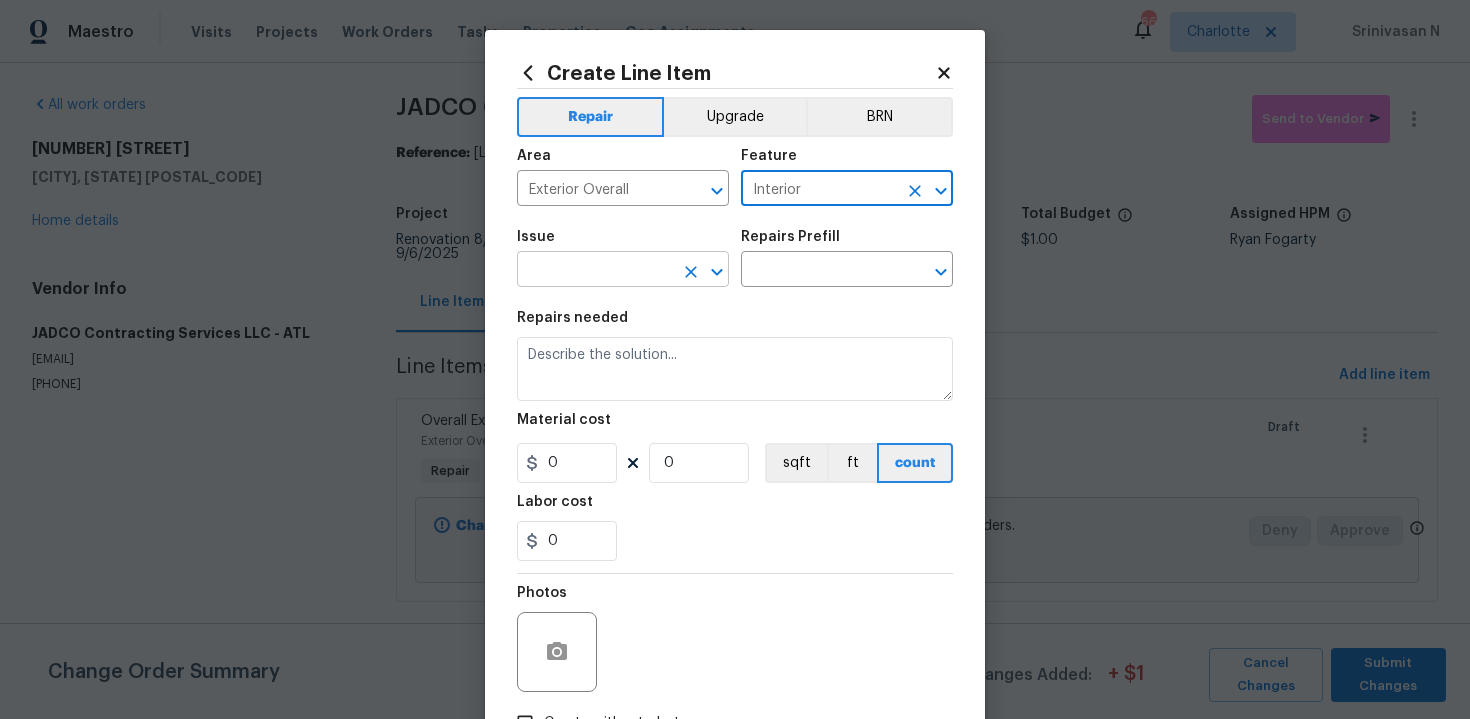 click at bounding box center (595, 271) 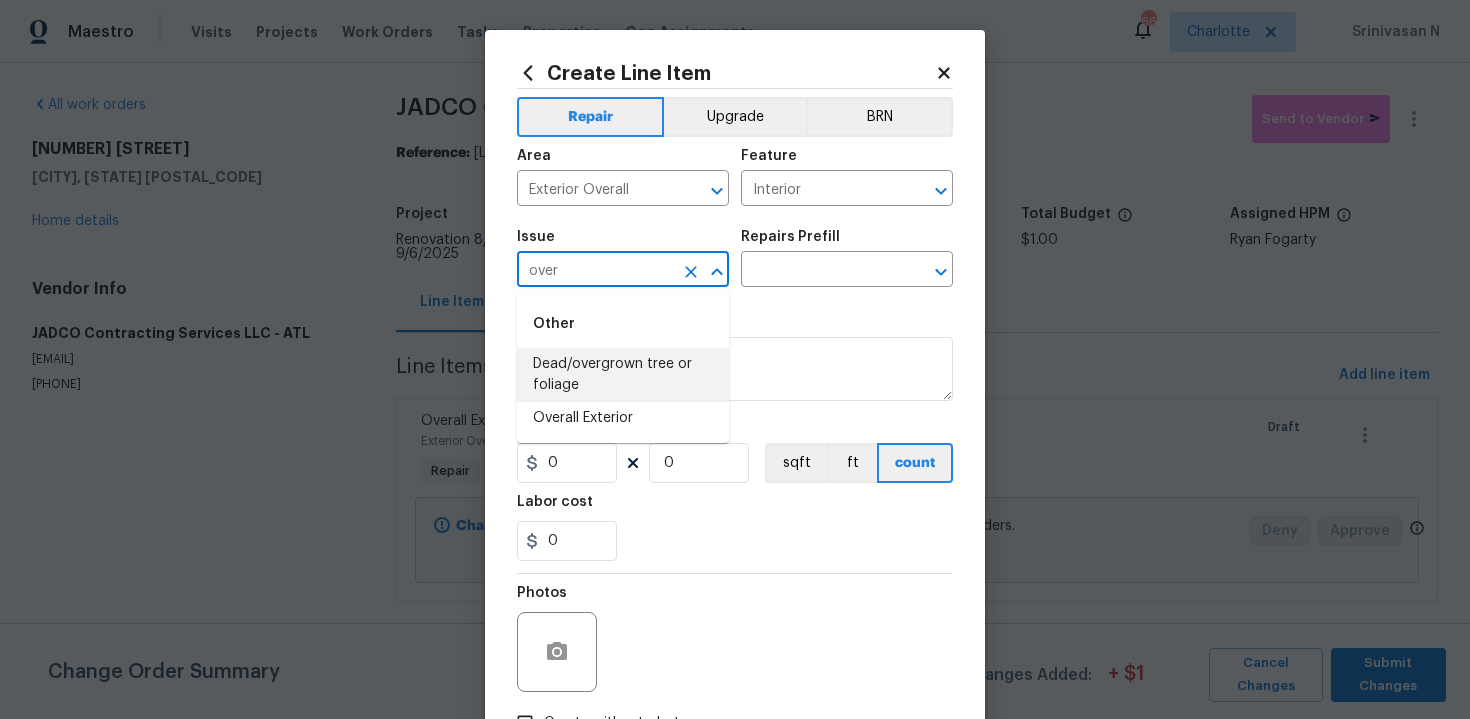 click on "Overall Exterior" at bounding box center [623, 418] 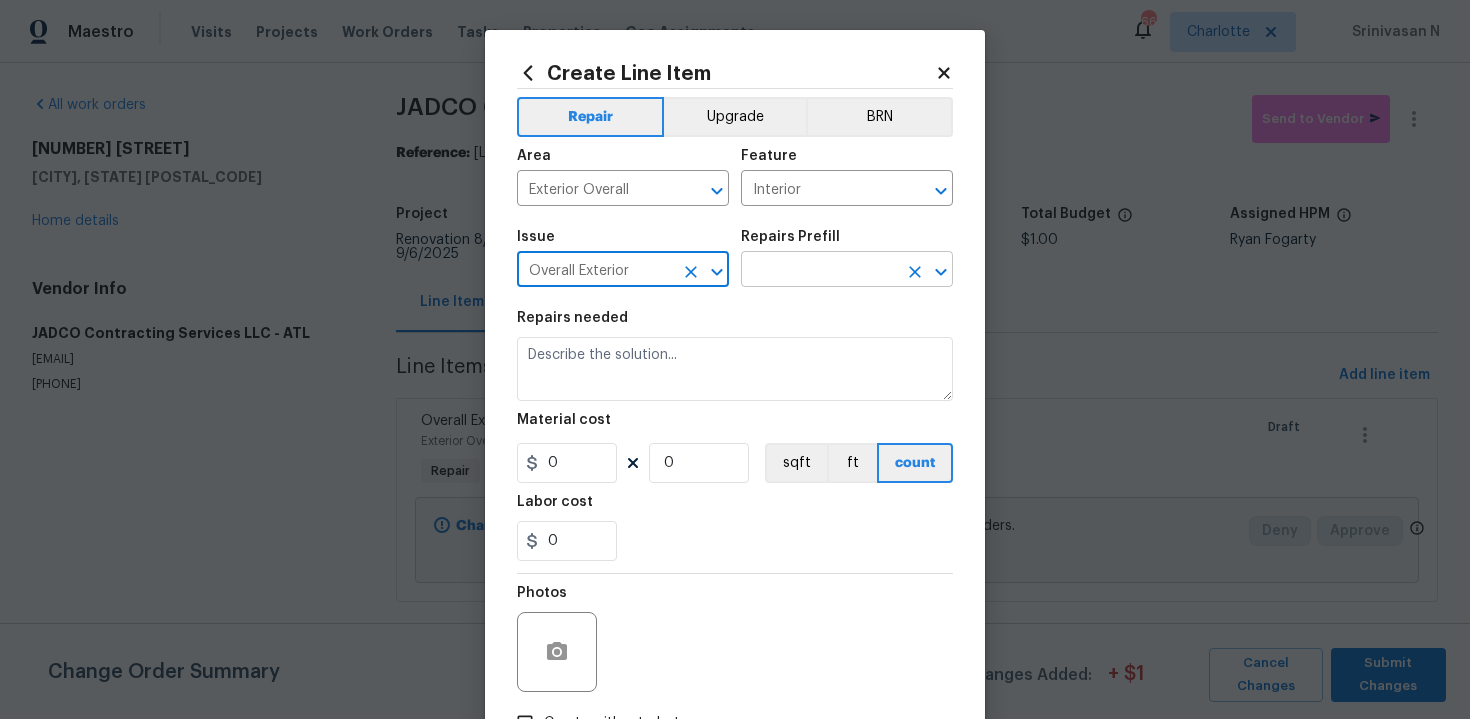 type on "Overall Exterior" 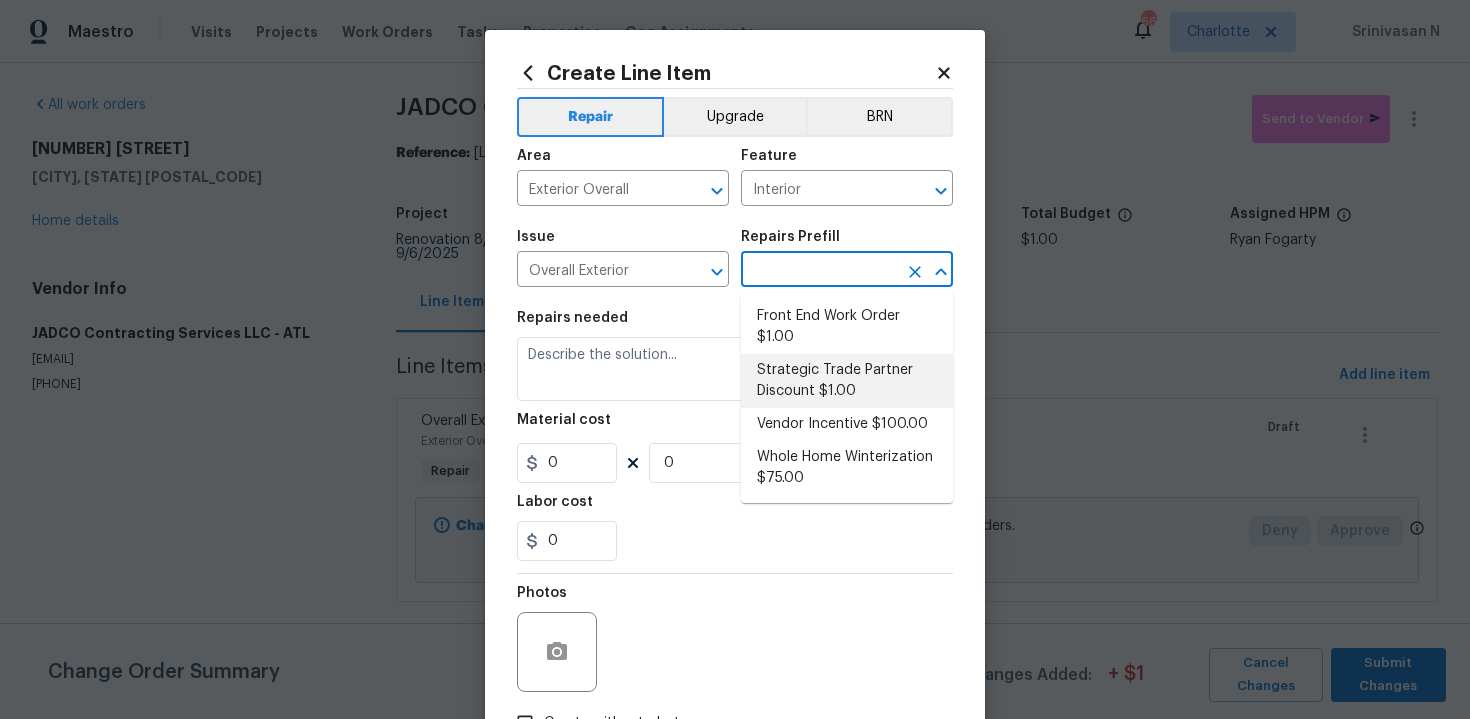 click on "Strategic Trade Partner Discount $1.00" at bounding box center (847, 381) 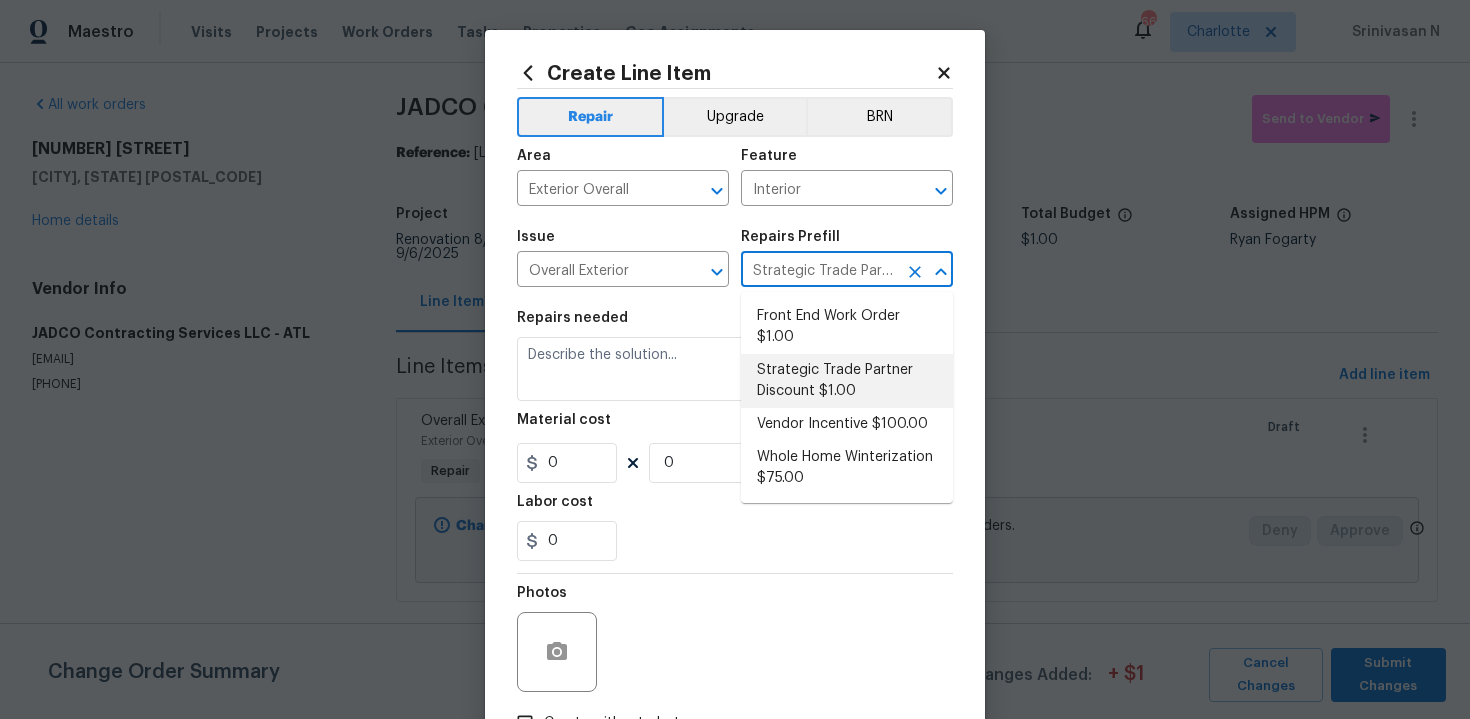 type on "Calculate and apply 5% STPP discount to the total of the work order as a negative cost" 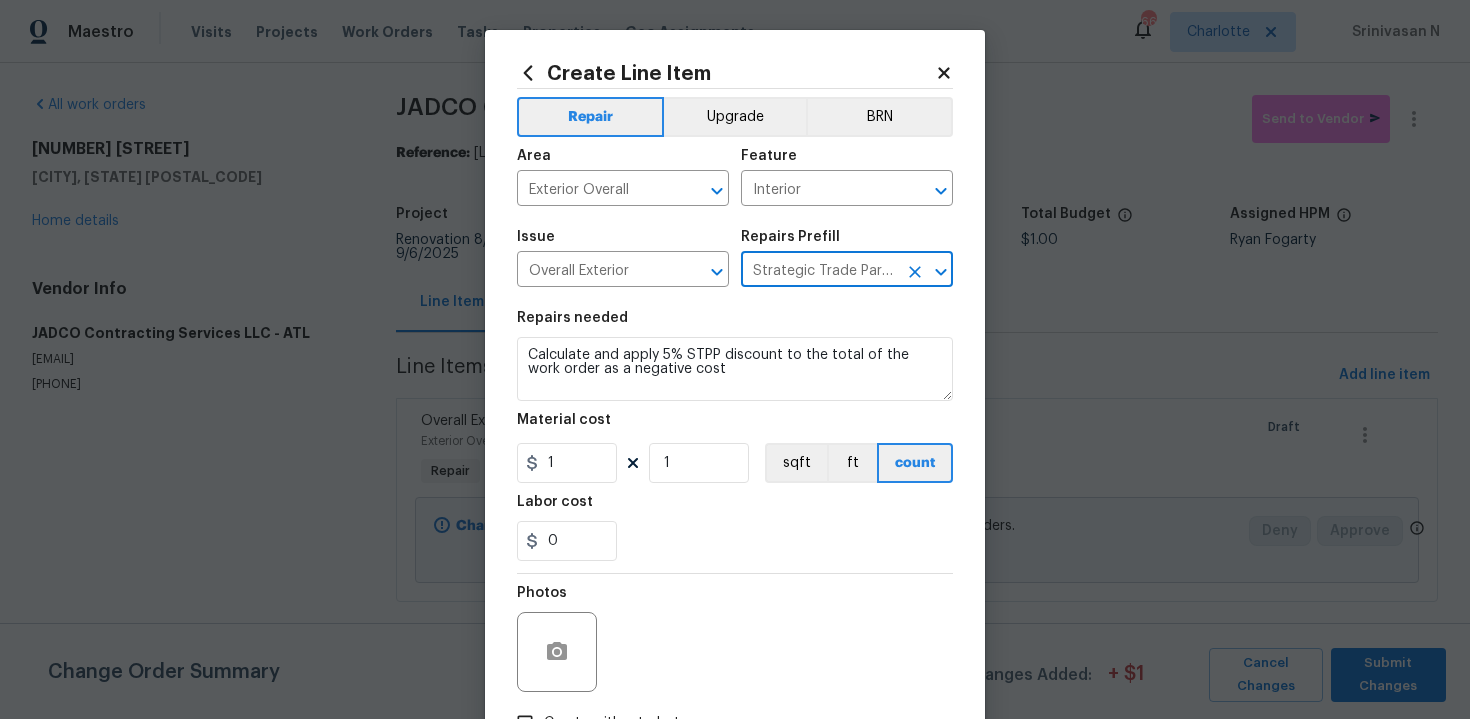 scroll, scrollTop: 143, scrollLeft: 0, axis: vertical 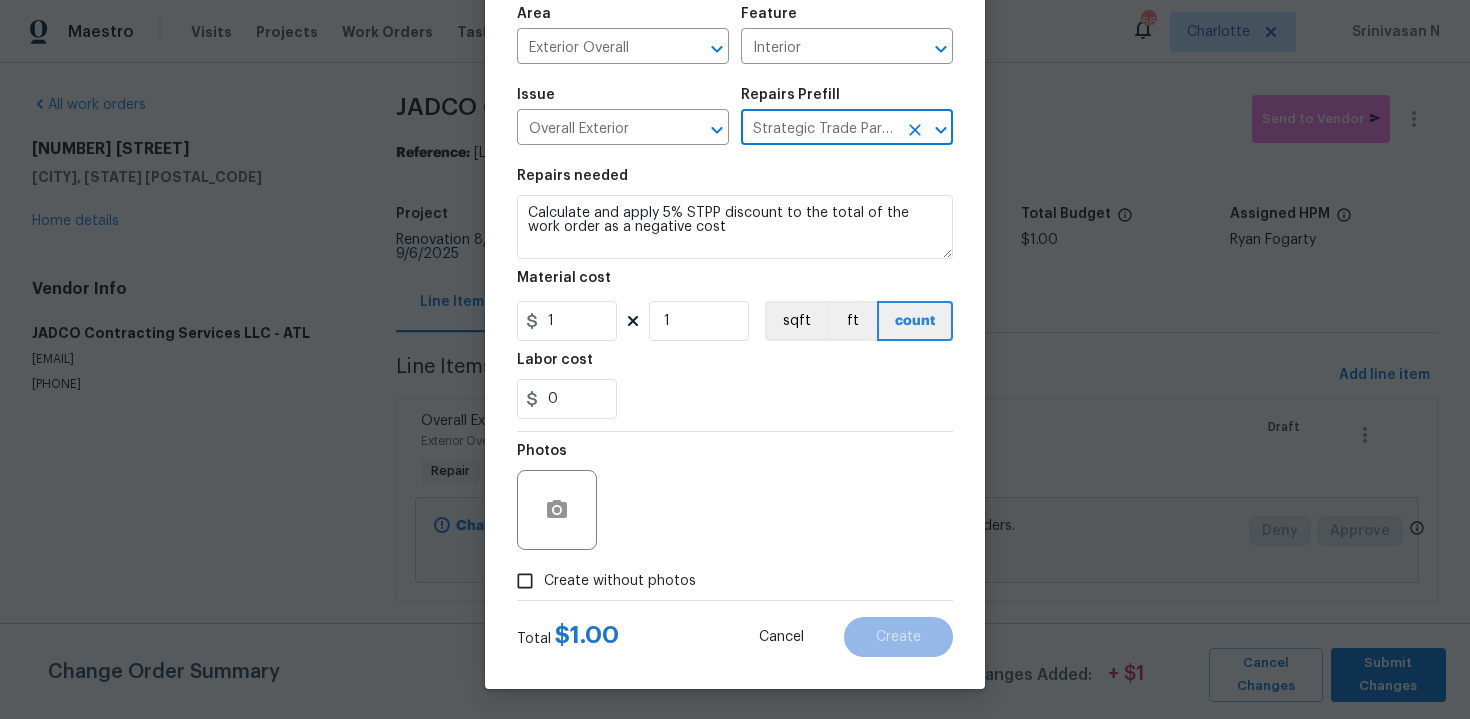click on "Create without photos" at bounding box center (620, 581) 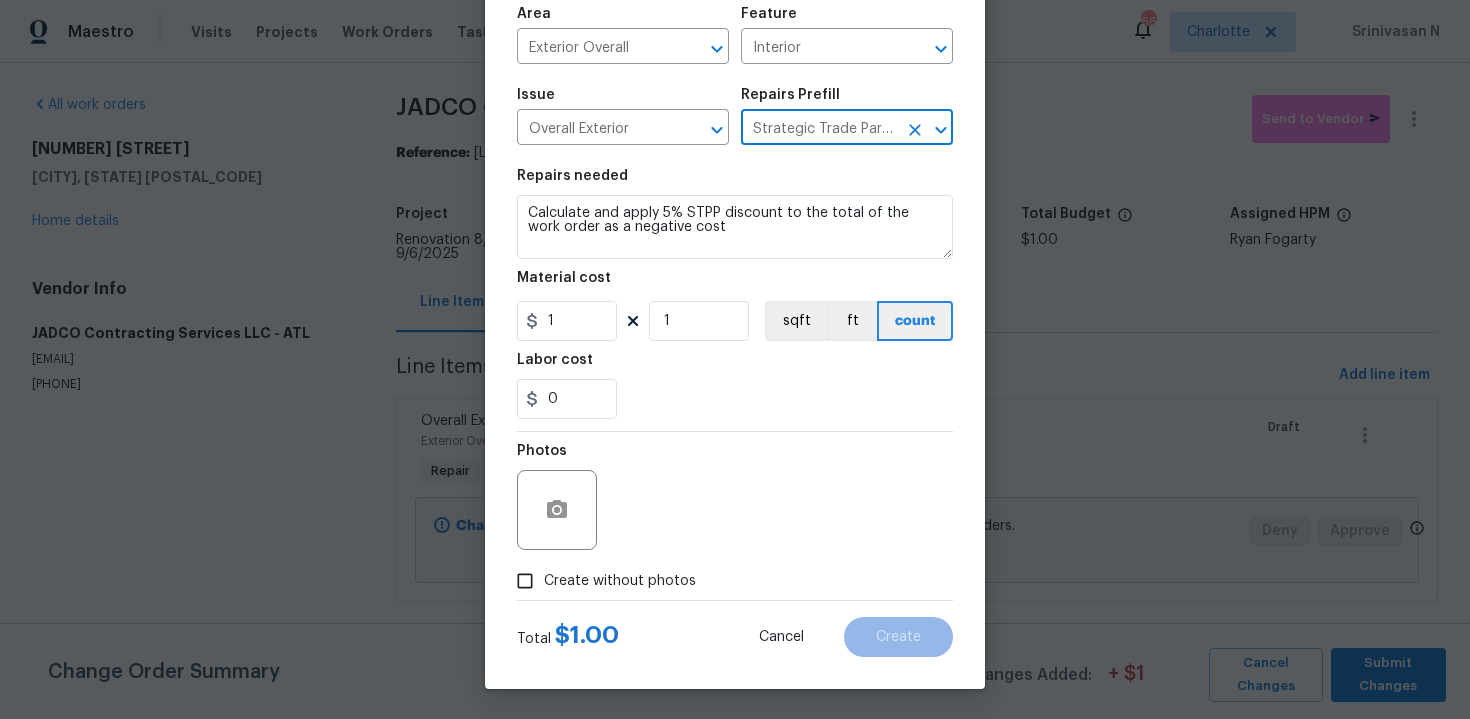 click on "Create without photos" at bounding box center [525, 581] 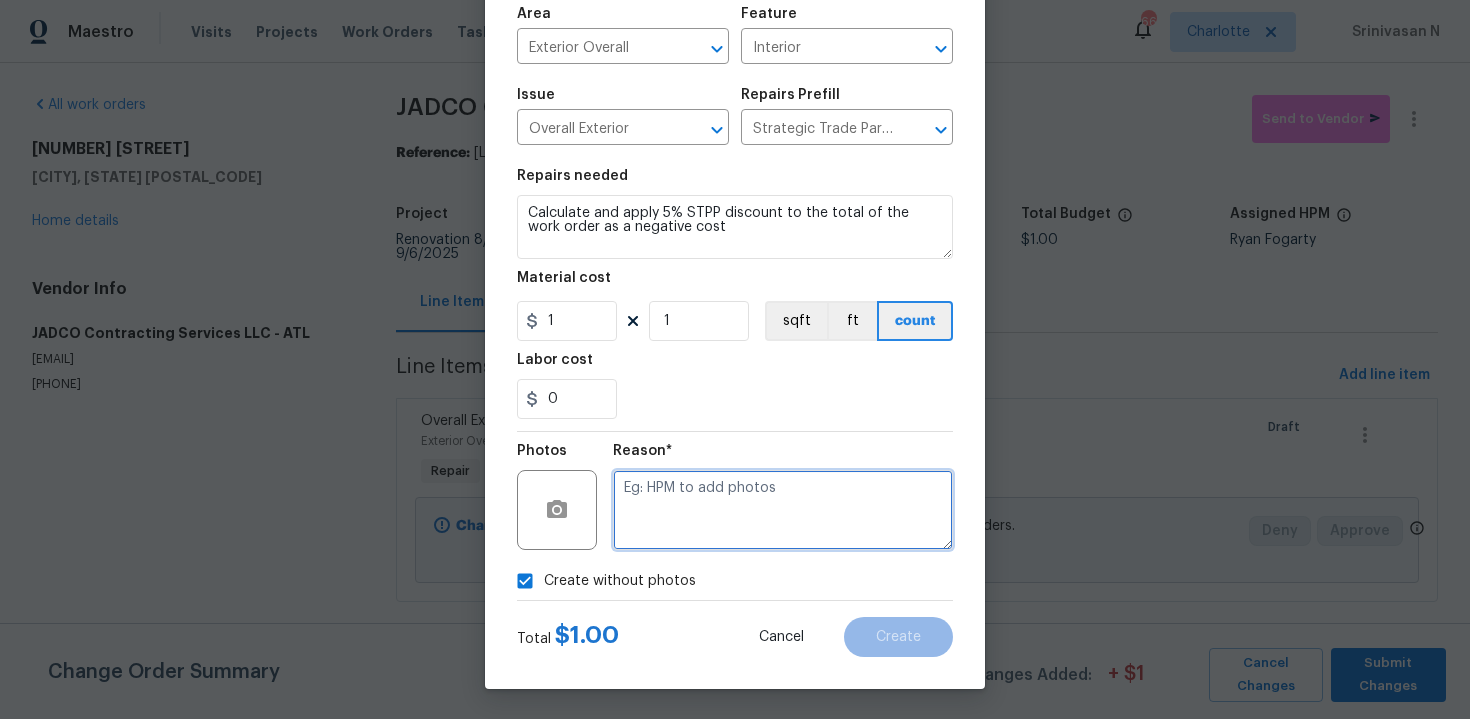 click at bounding box center (783, 510) 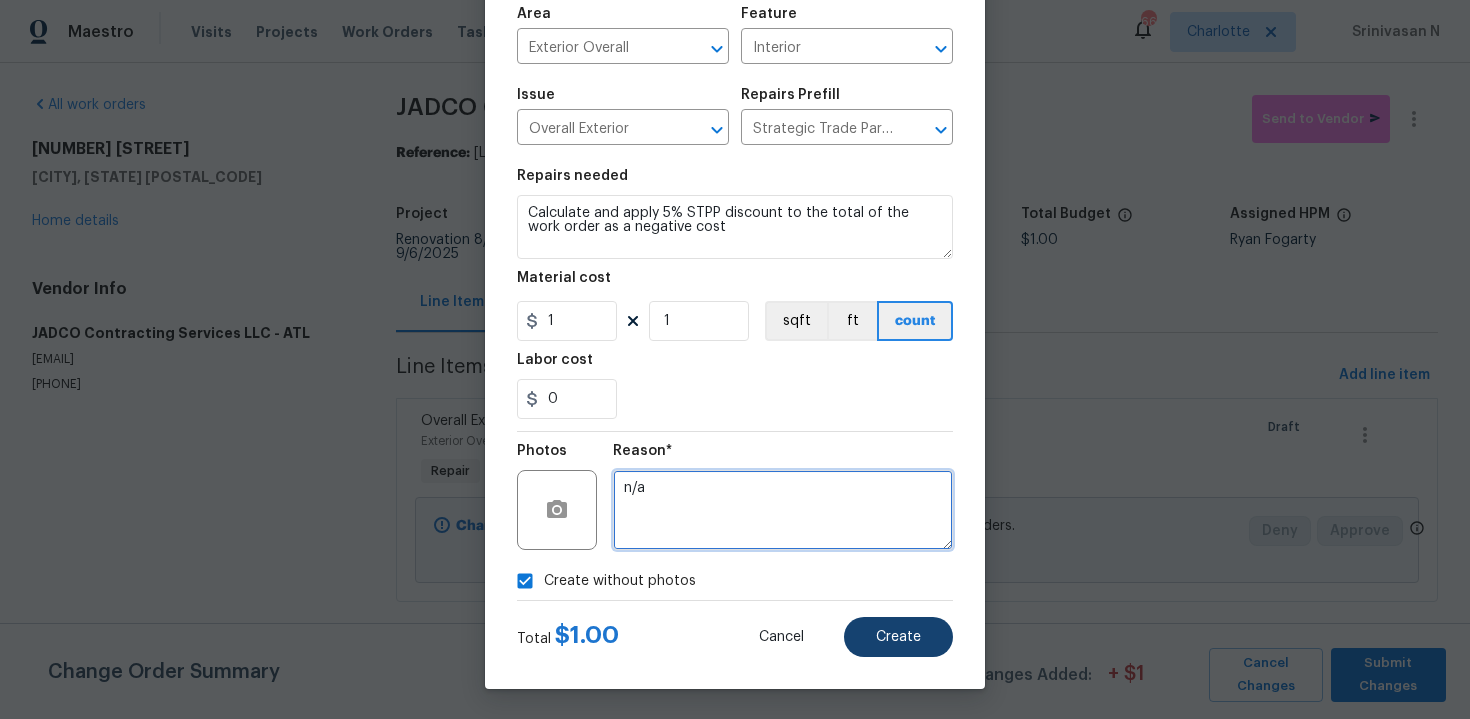 type on "n/a" 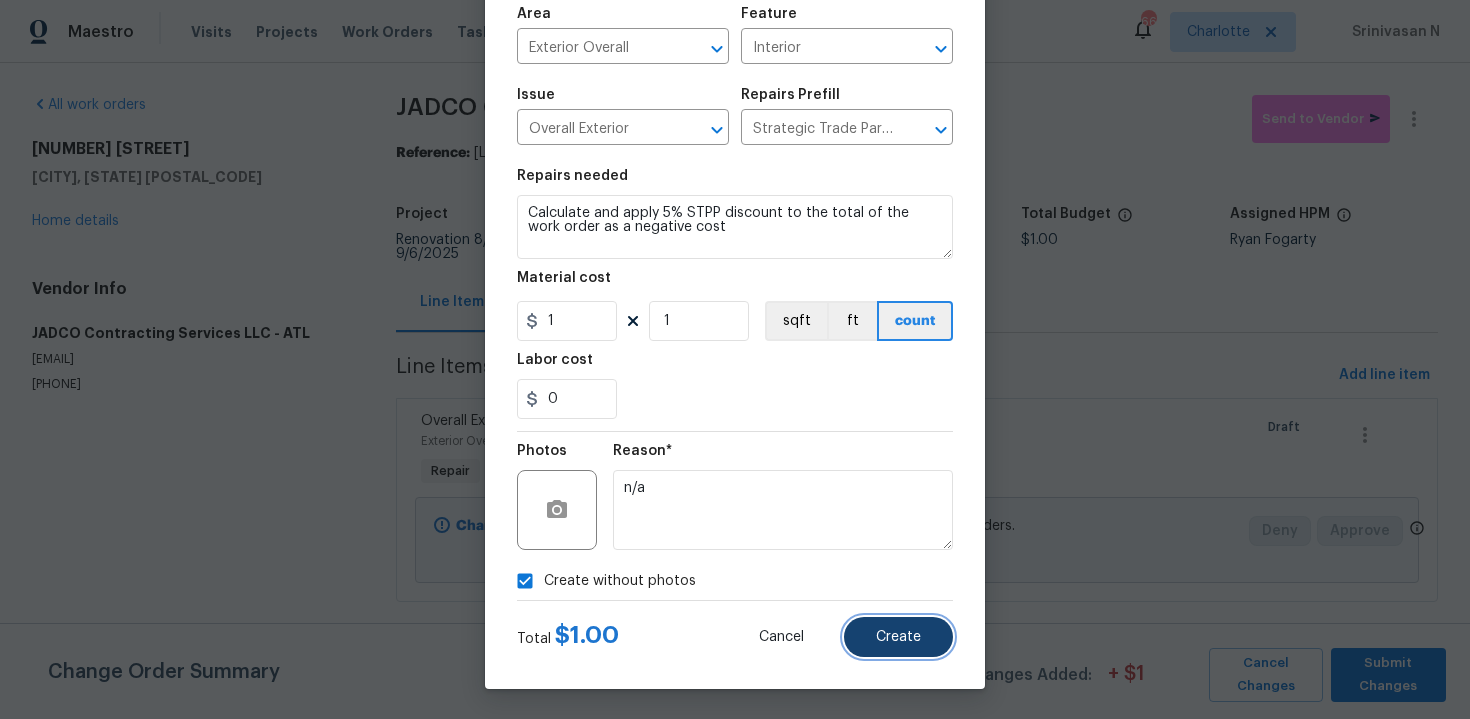 click on "Create" at bounding box center (898, 637) 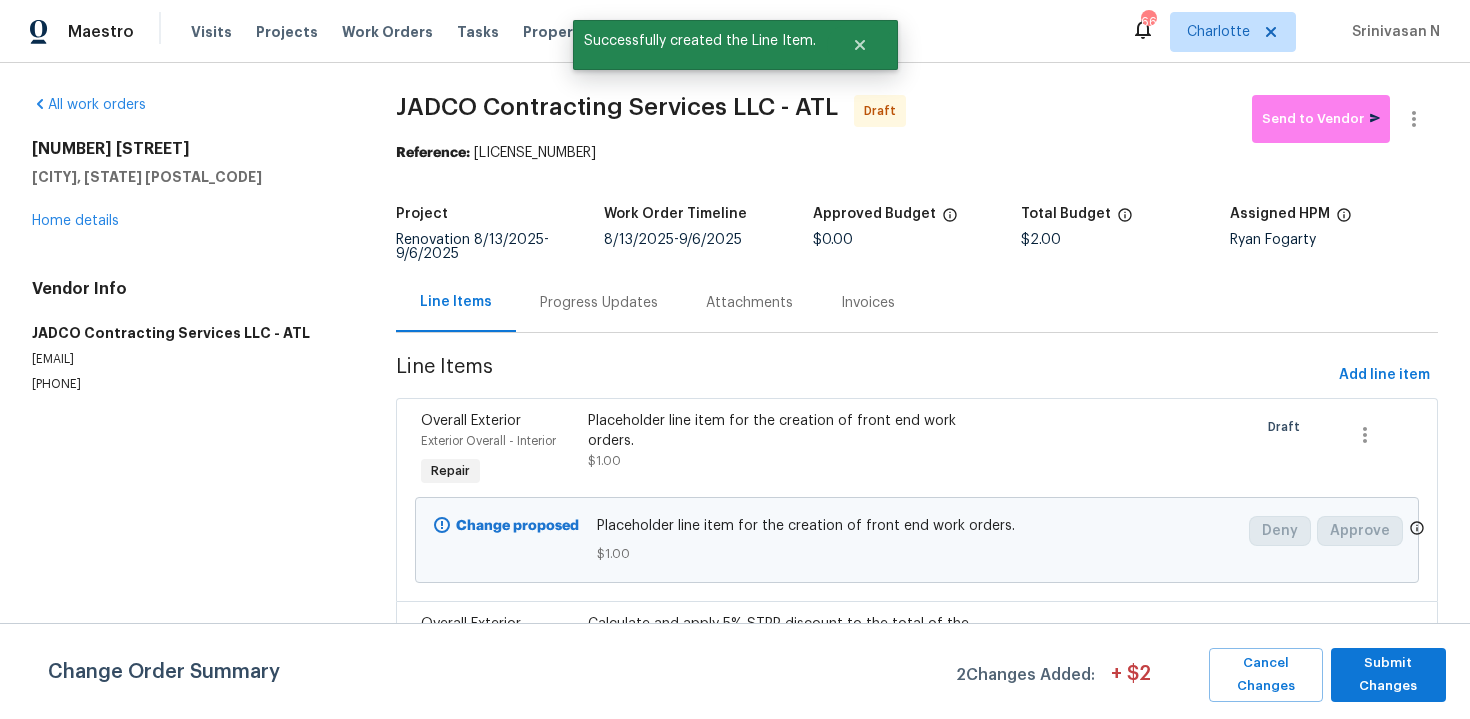 scroll, scrollTop: 143, scrollLeft: 0, axis: vertical 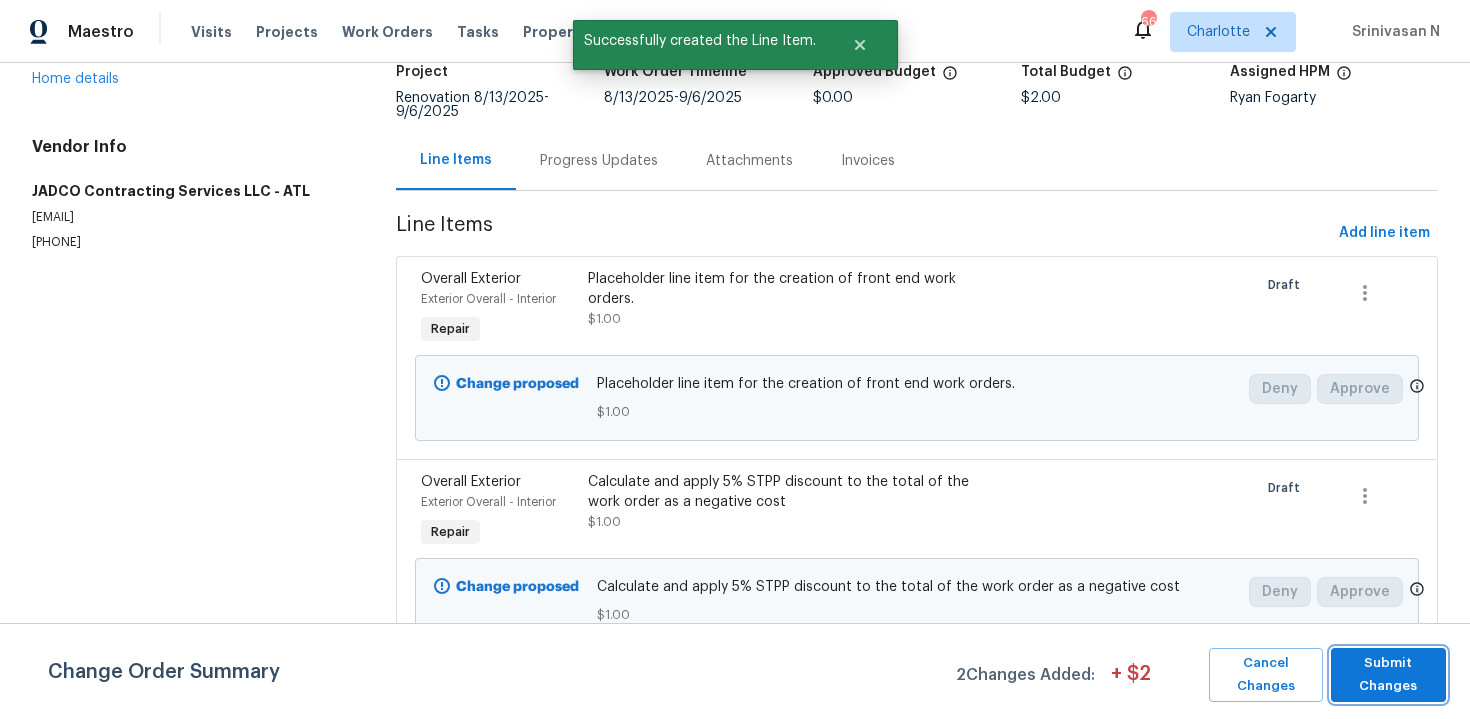 click on "Submit Changes" at bounding box center [1388, 675] 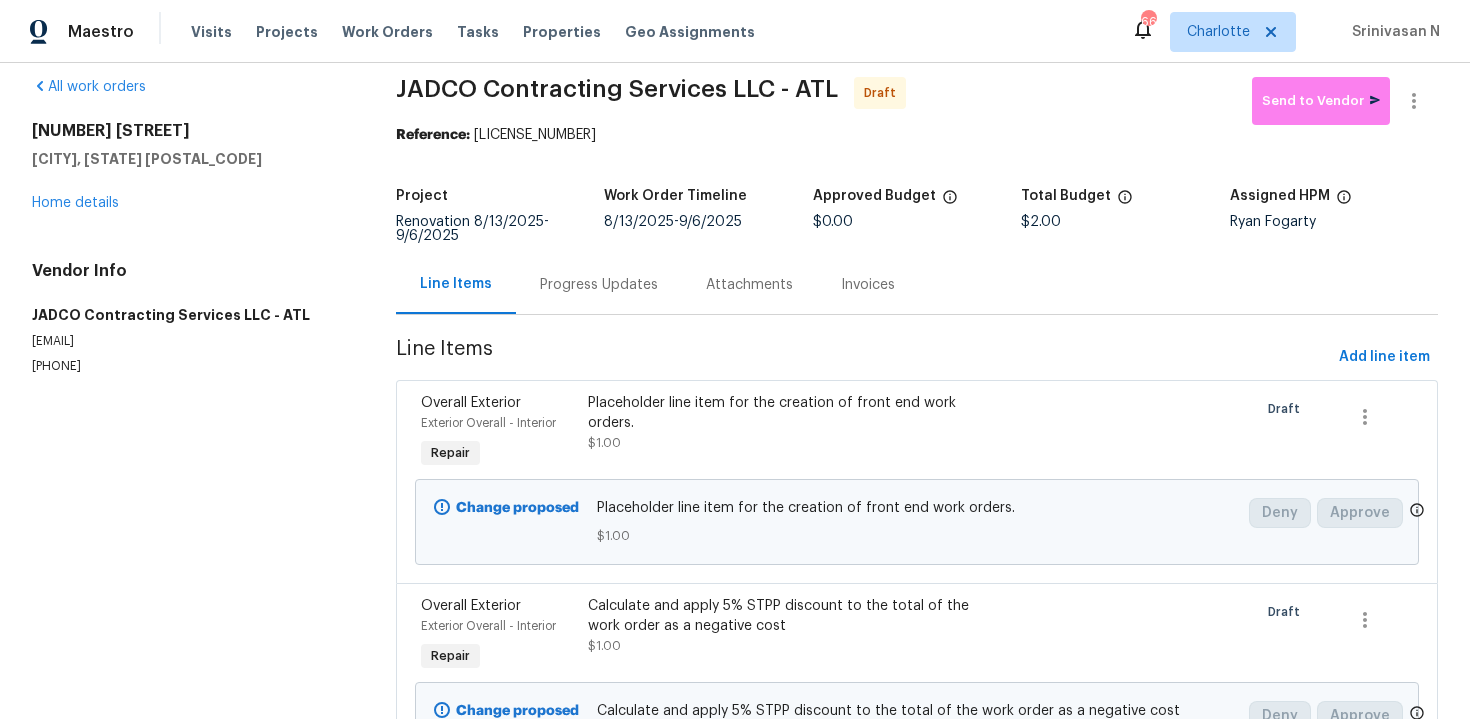 scroll, scrollTop: 0, scrollLeft: 0, axis: both 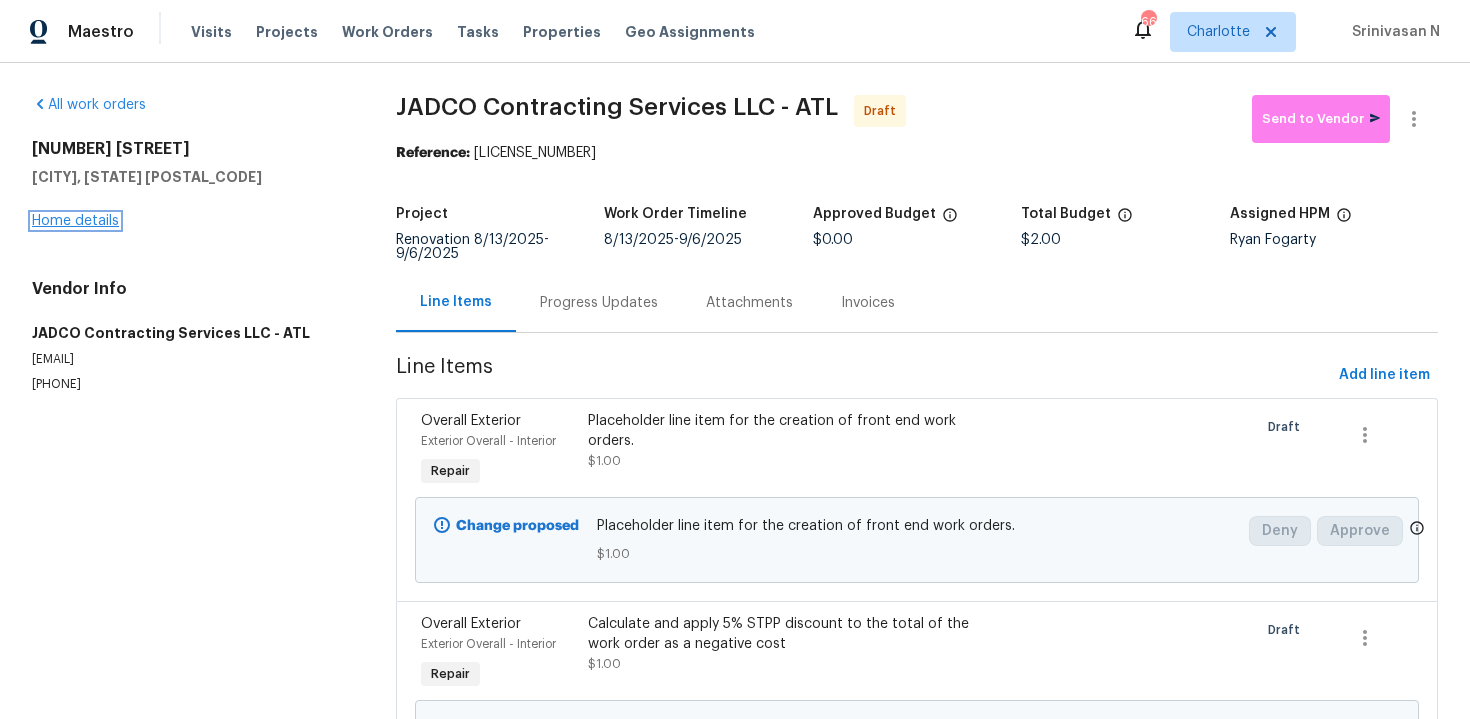 click on "Home details" at bounding box center [75, 221] 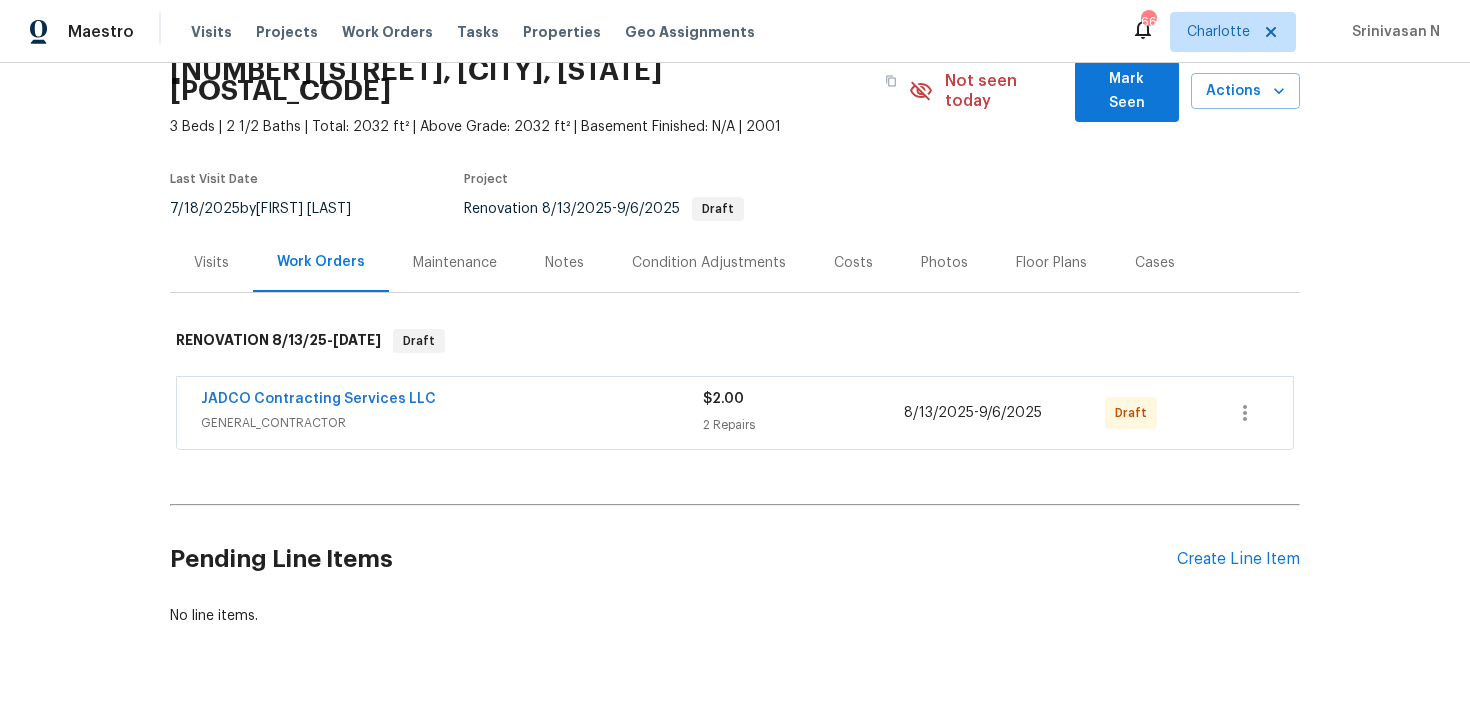 scroll, scrollTop: 113, scrollLeft: 0, axis: vertical 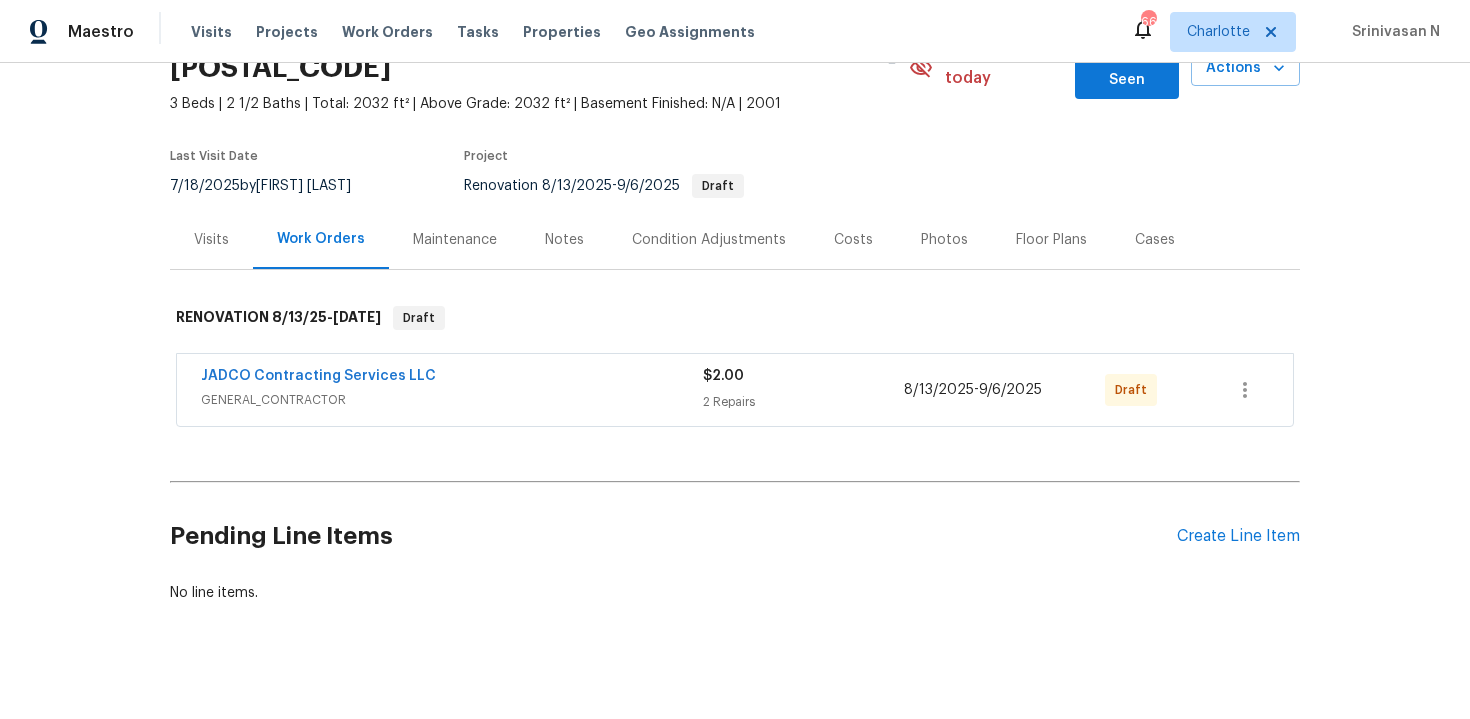 click on "$2.00" at bounding box center (803, 376) 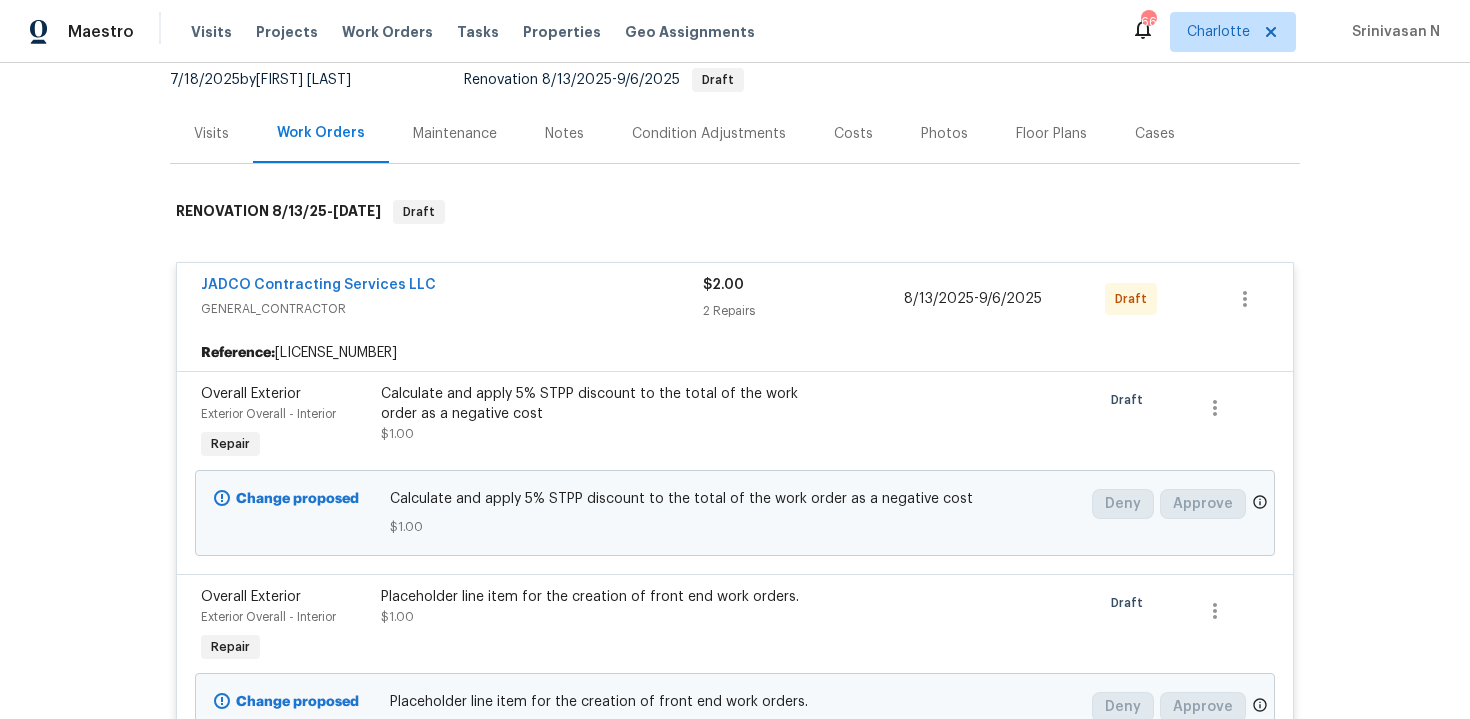 click on "$2.00" at bounding box center (803, 285) 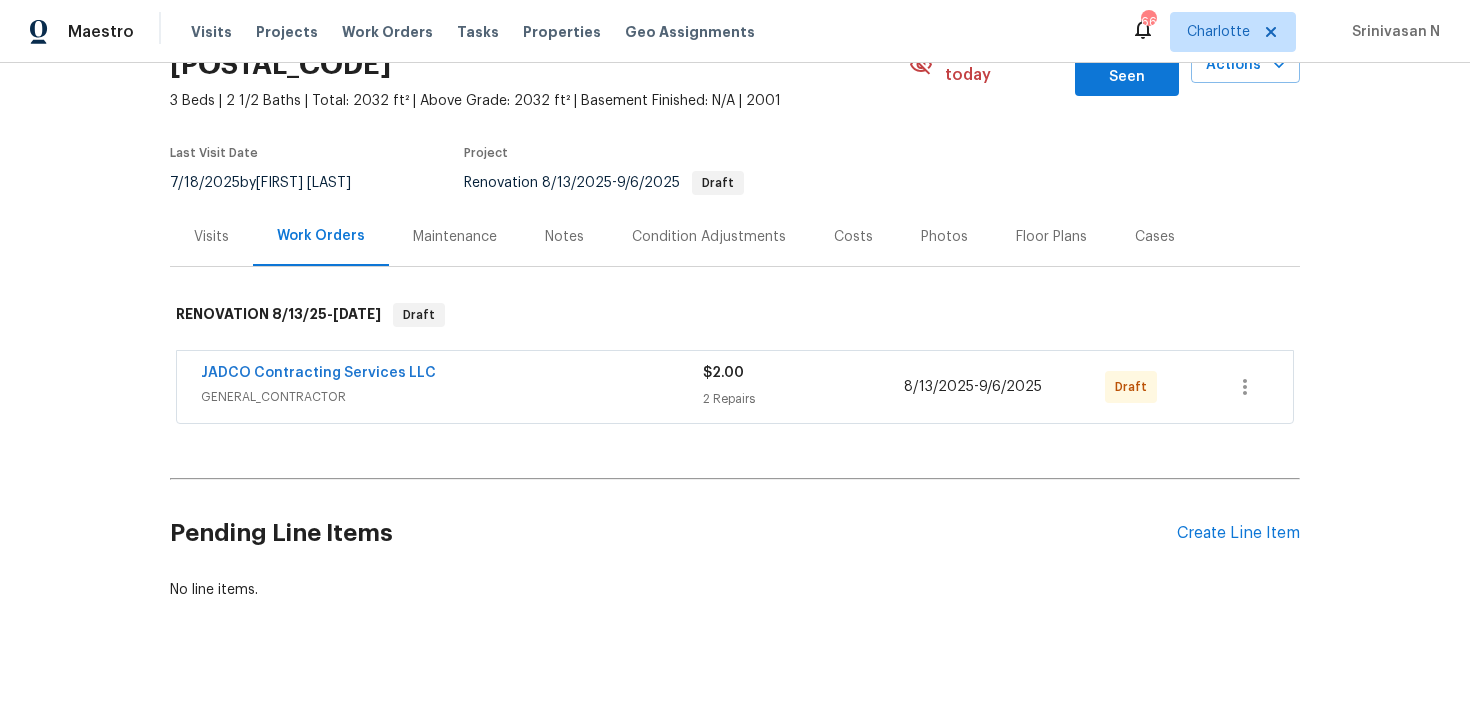 scroll, scrollTop: 113, scrollLeft: 0, axis: vertical 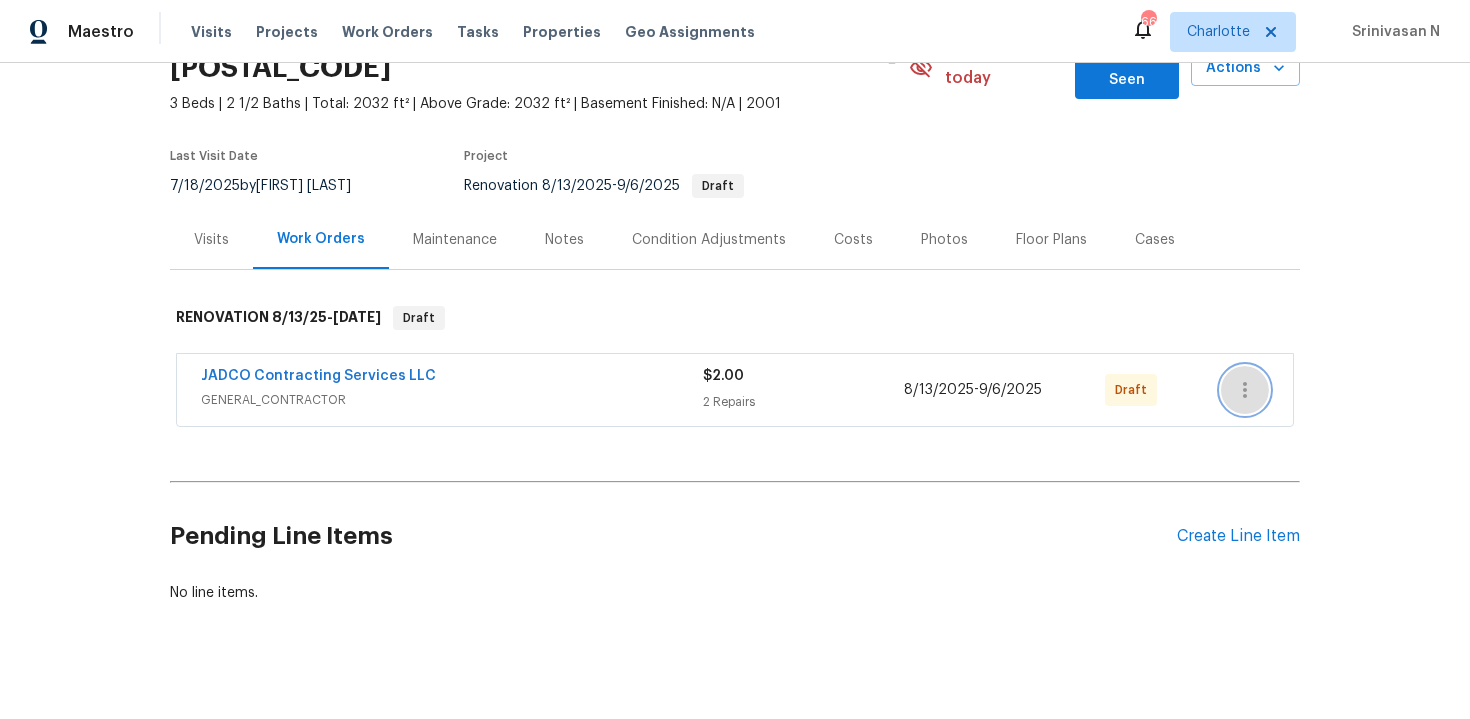 click 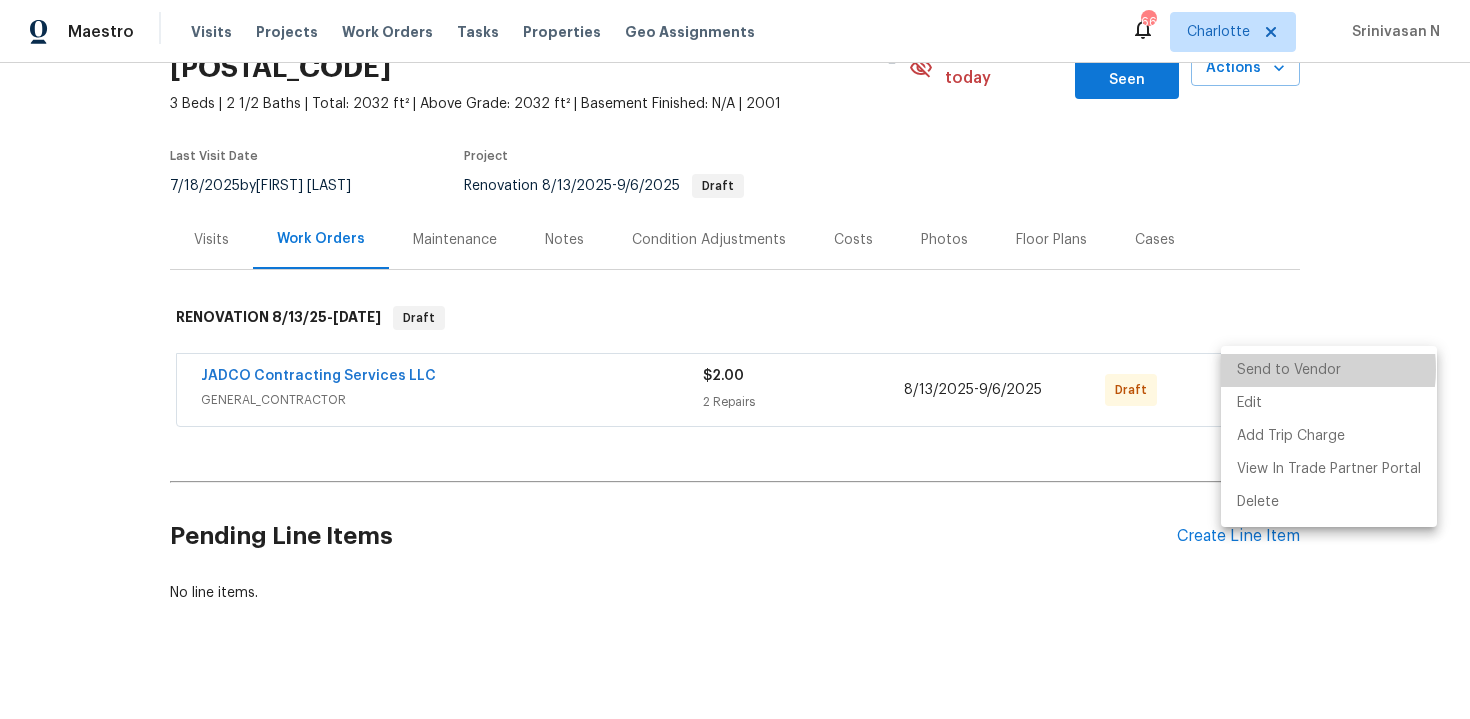 click on "Send to Vendor" at bounding box center (1329, 370) 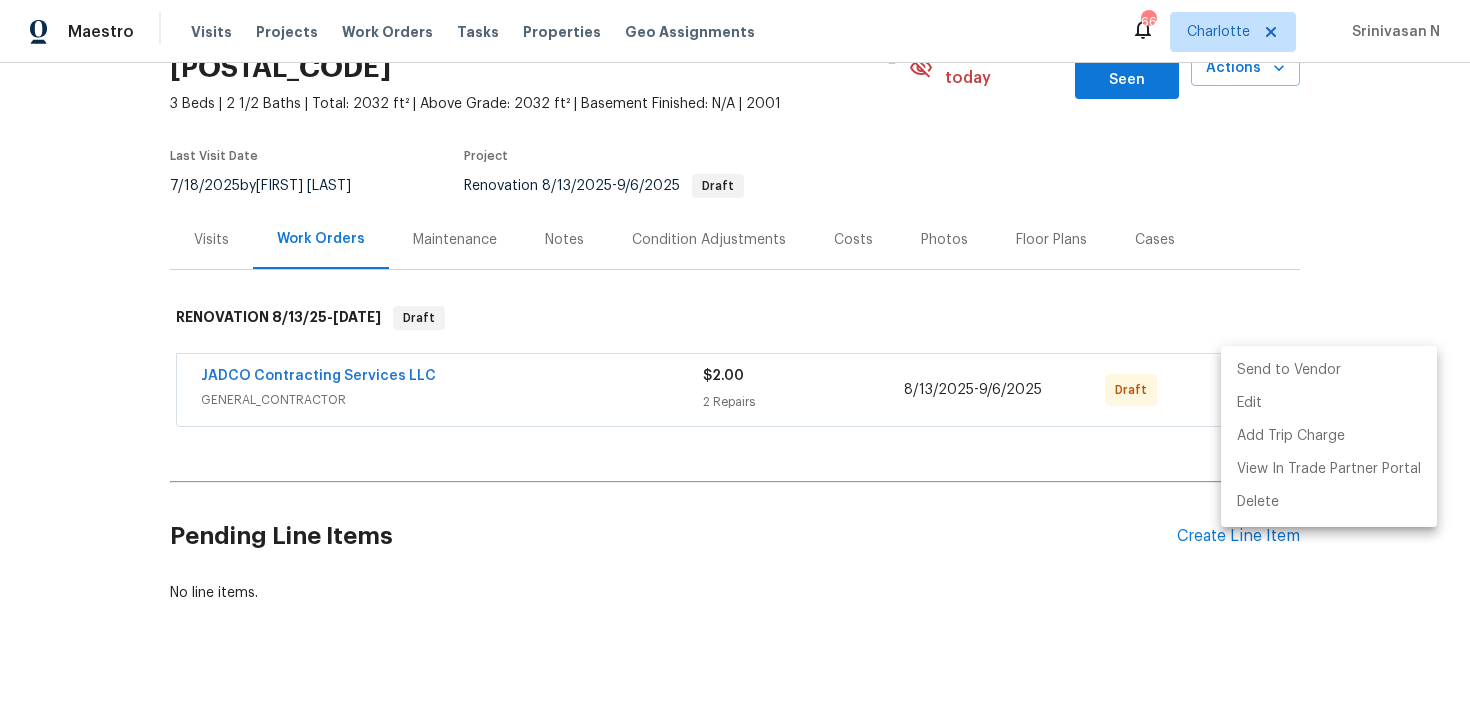 click at bounding box center [735, 359] 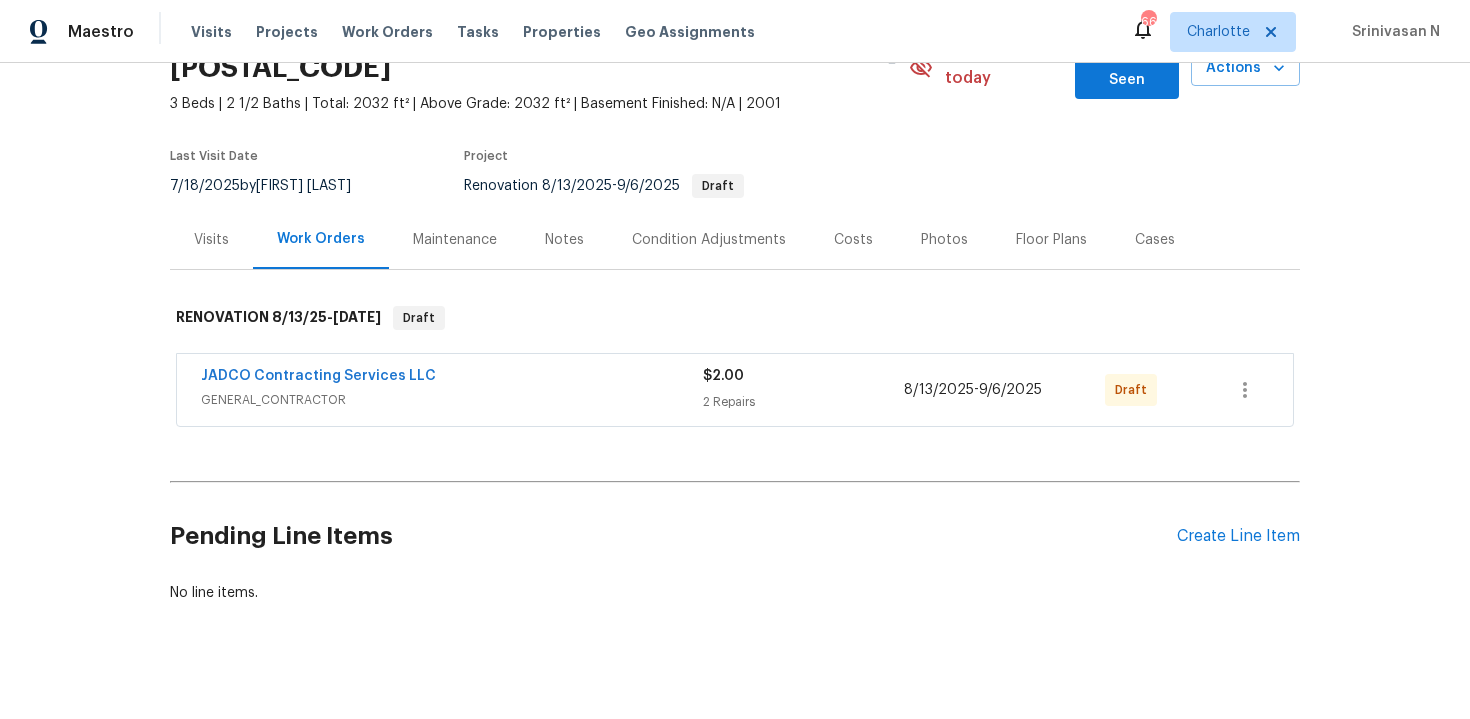 click on "Send to Vendor Edit Add Trip Charge View In Trade Partner Portal Delete" at bounding box center [735, 359] 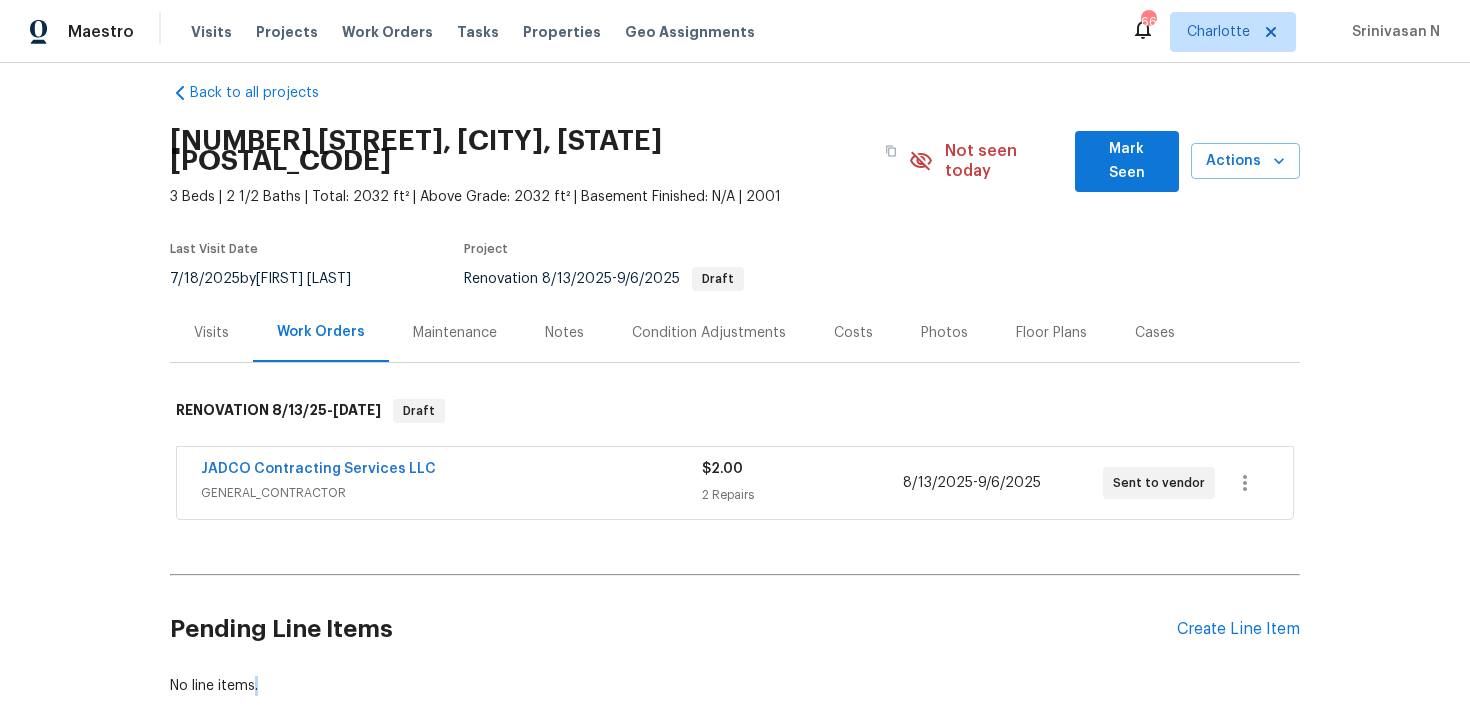 scroll, scrollTop: 0, scrollLeft: 0, axis: both 